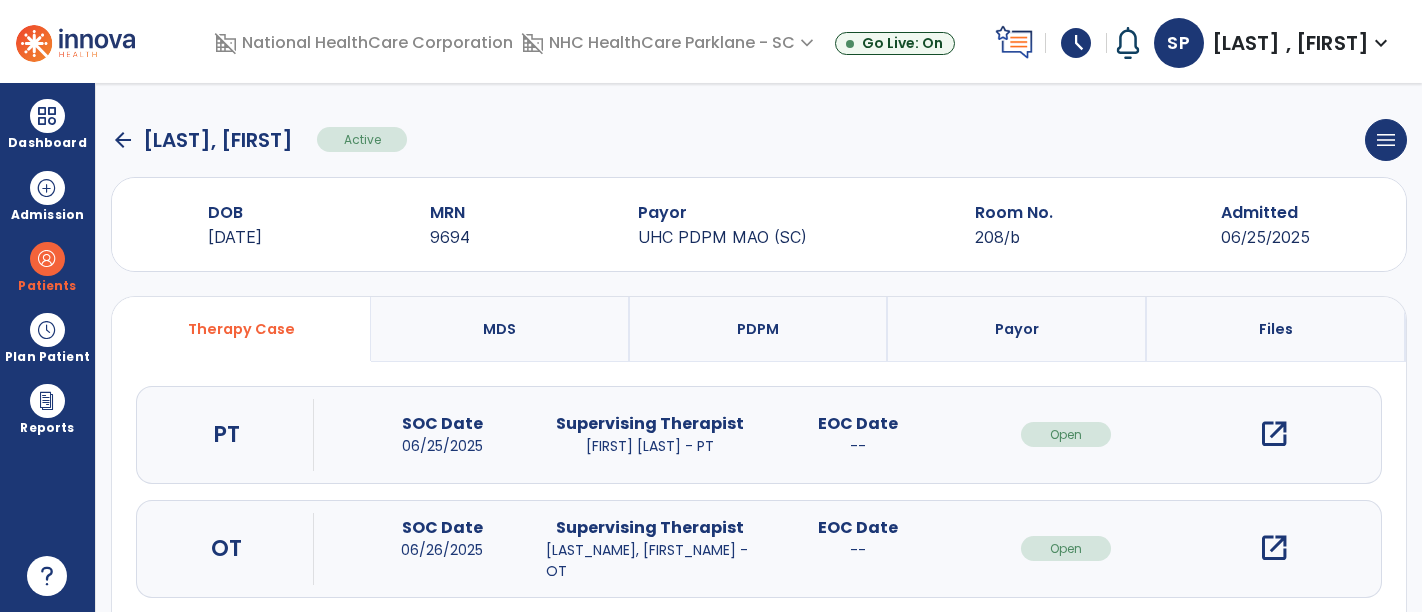 scroll, scrollTop: 0, scrollLeft: 0, axis: both 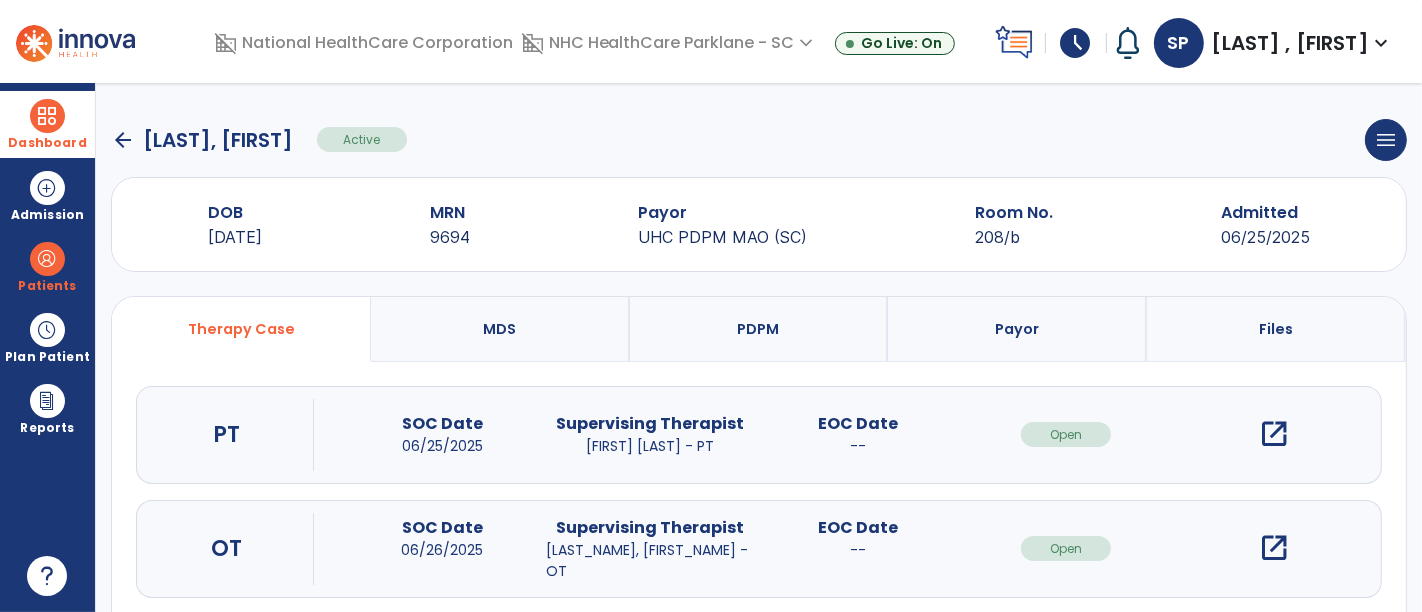 click at bounding box center (47, 116) 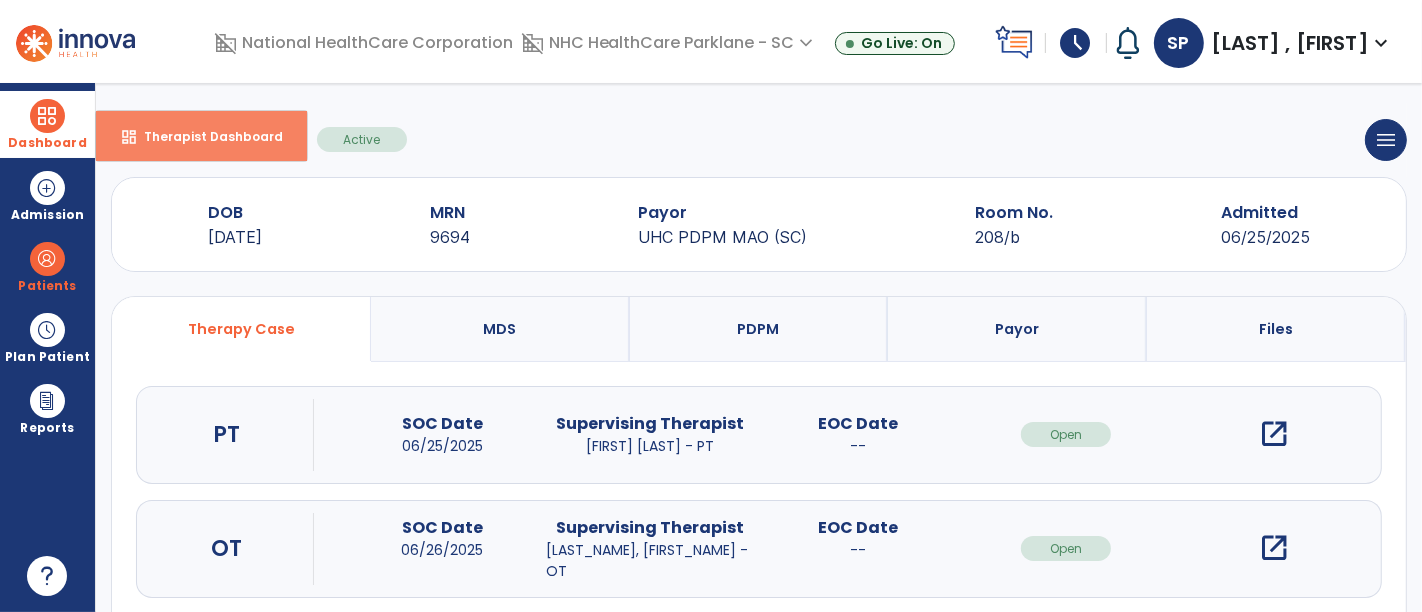 click on "Therapist Dashboard" at bounding box center [205, 136] 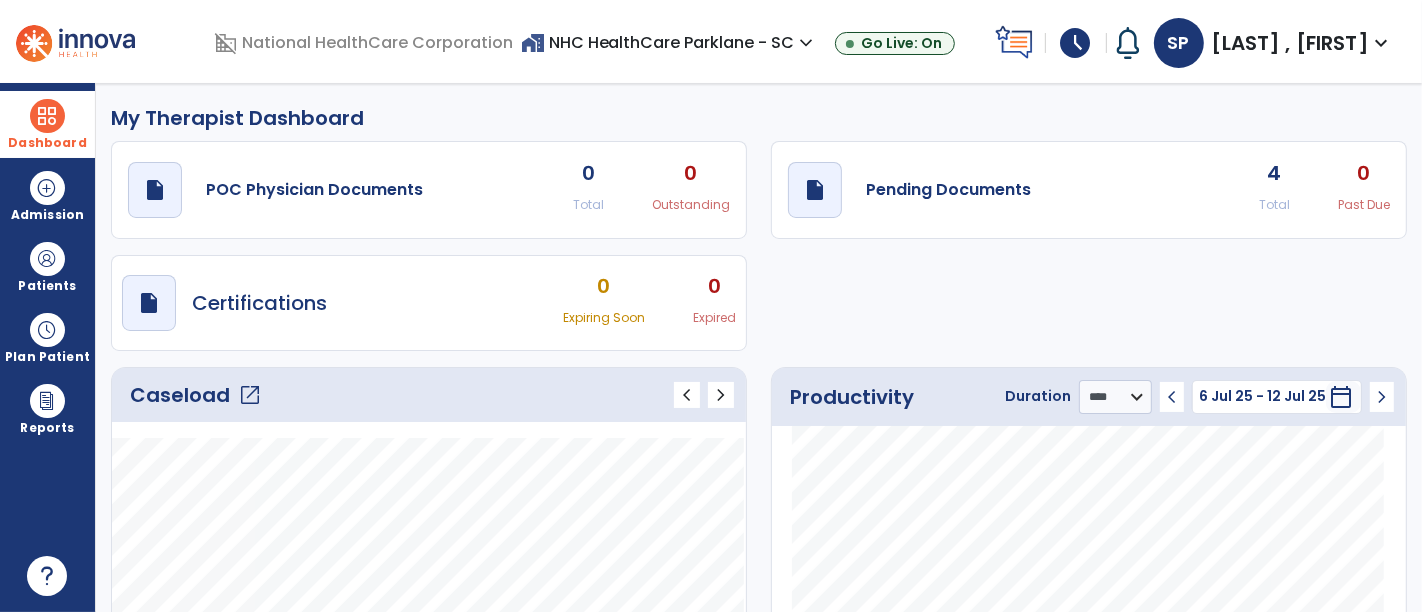 click on "Caseload   open_in_new" 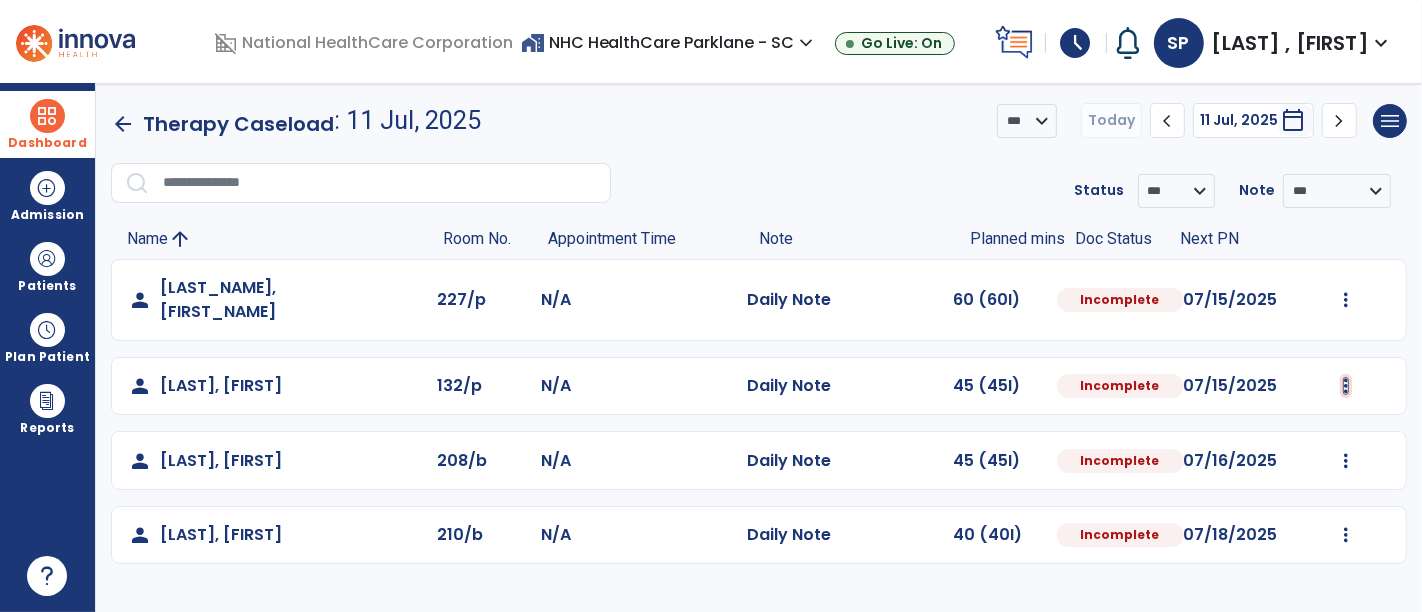 click at bounding box center [1346, 300] 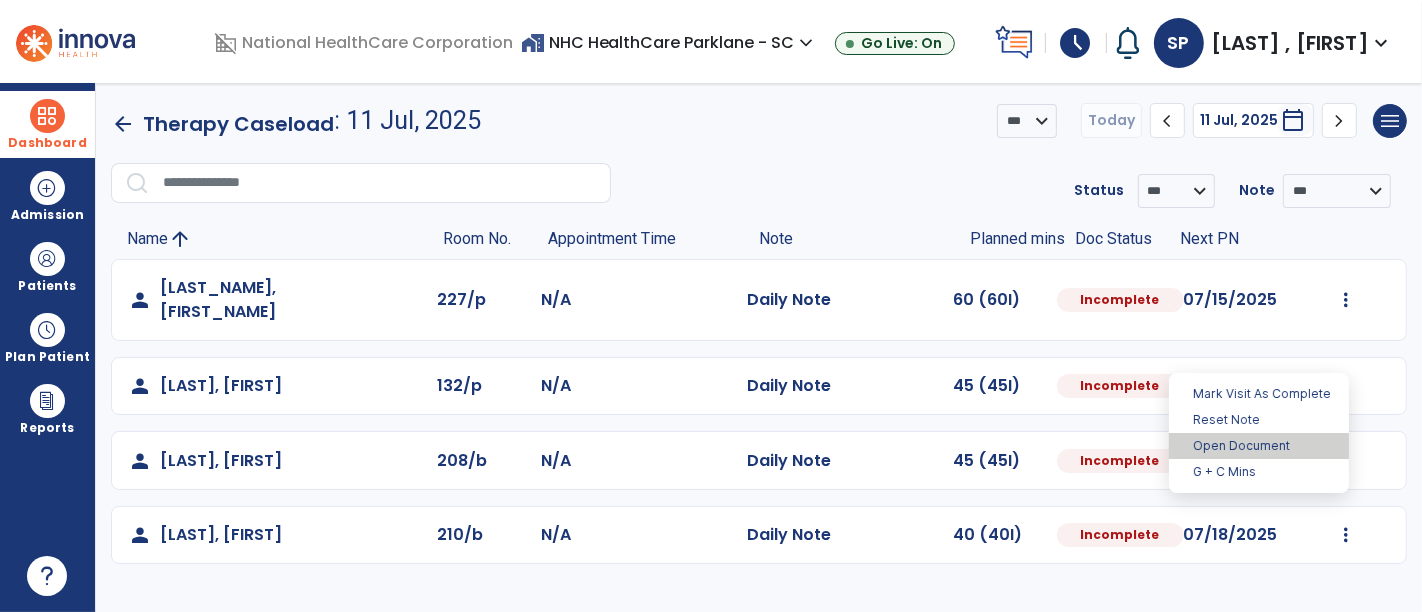 click on "Open Document" at bounding box center (1259, 446) 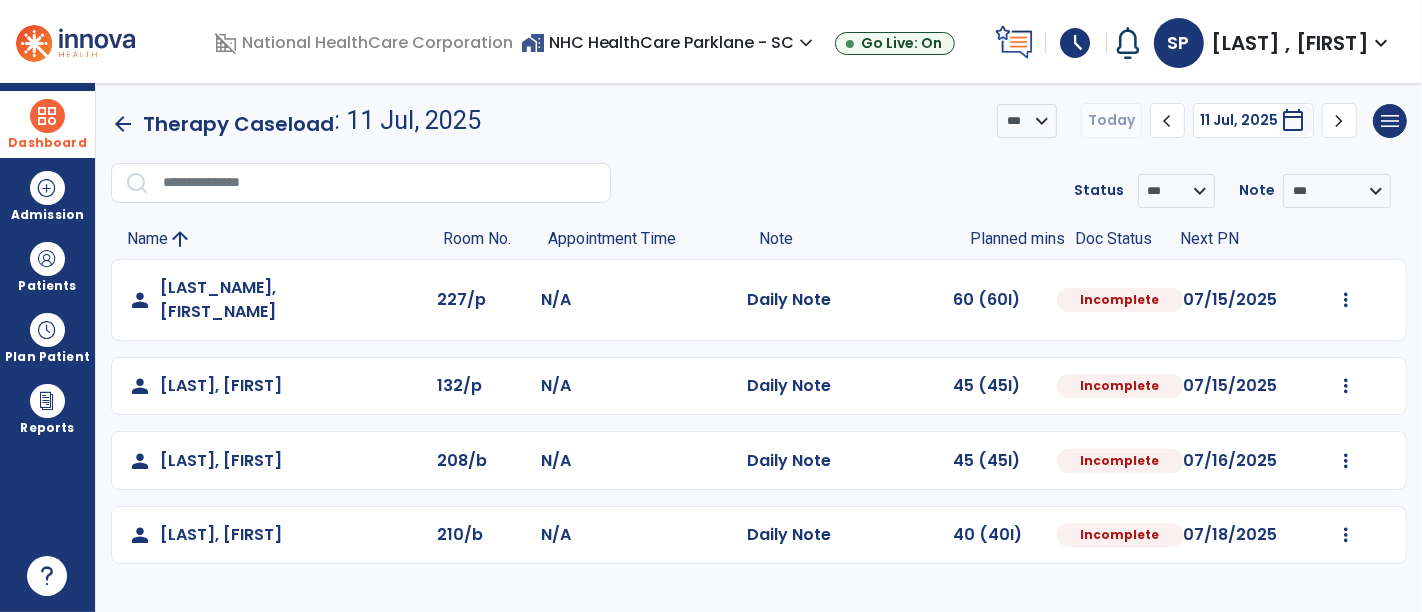 select on "*" 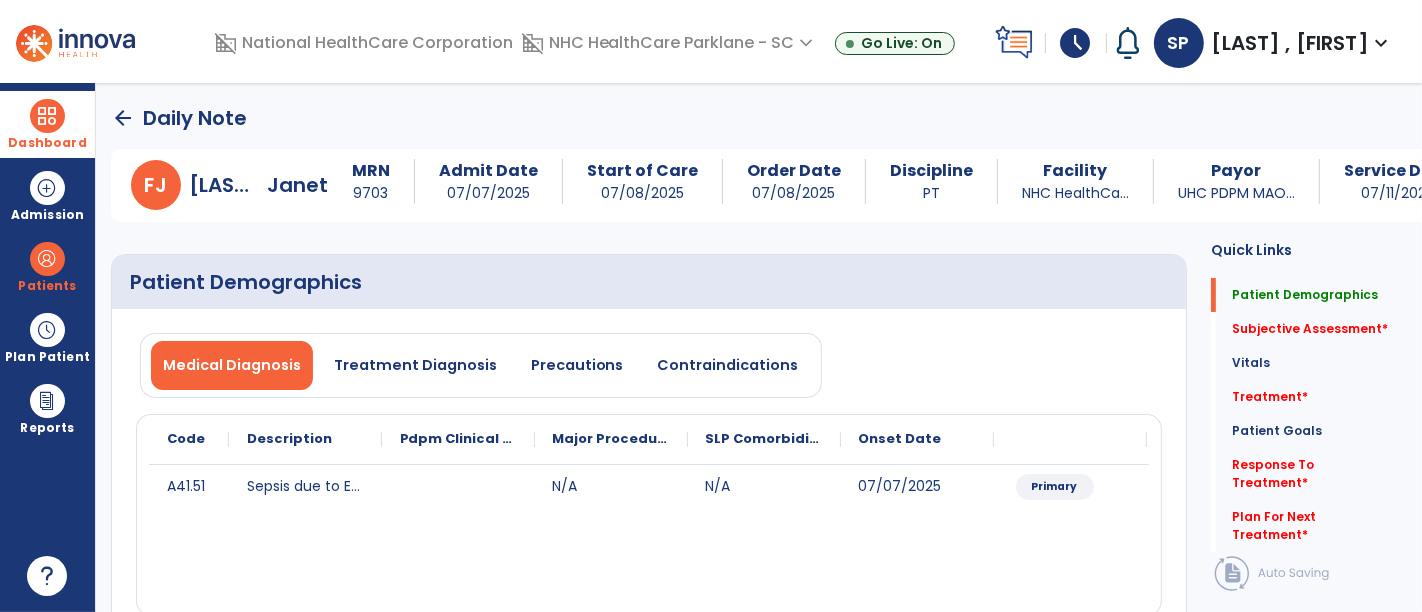 click on "Dashboard" at bounding box center (47, 124) 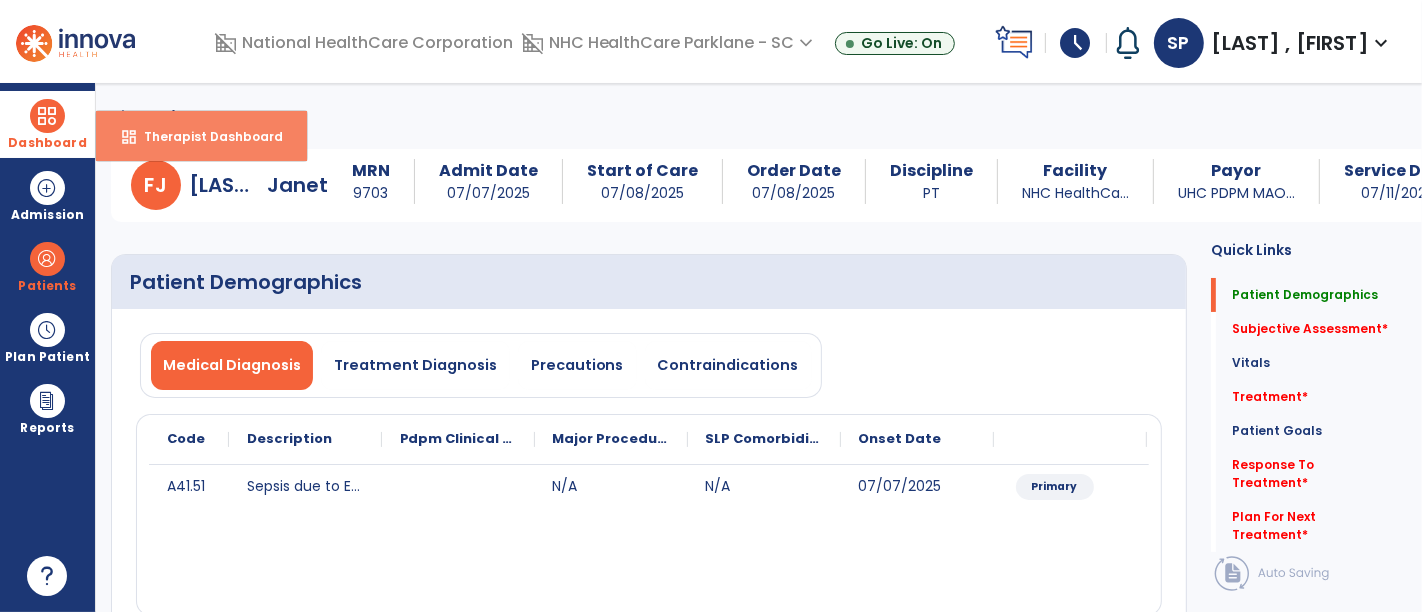 click on "Therapist Dashboard" at bounding box center [205, 136] 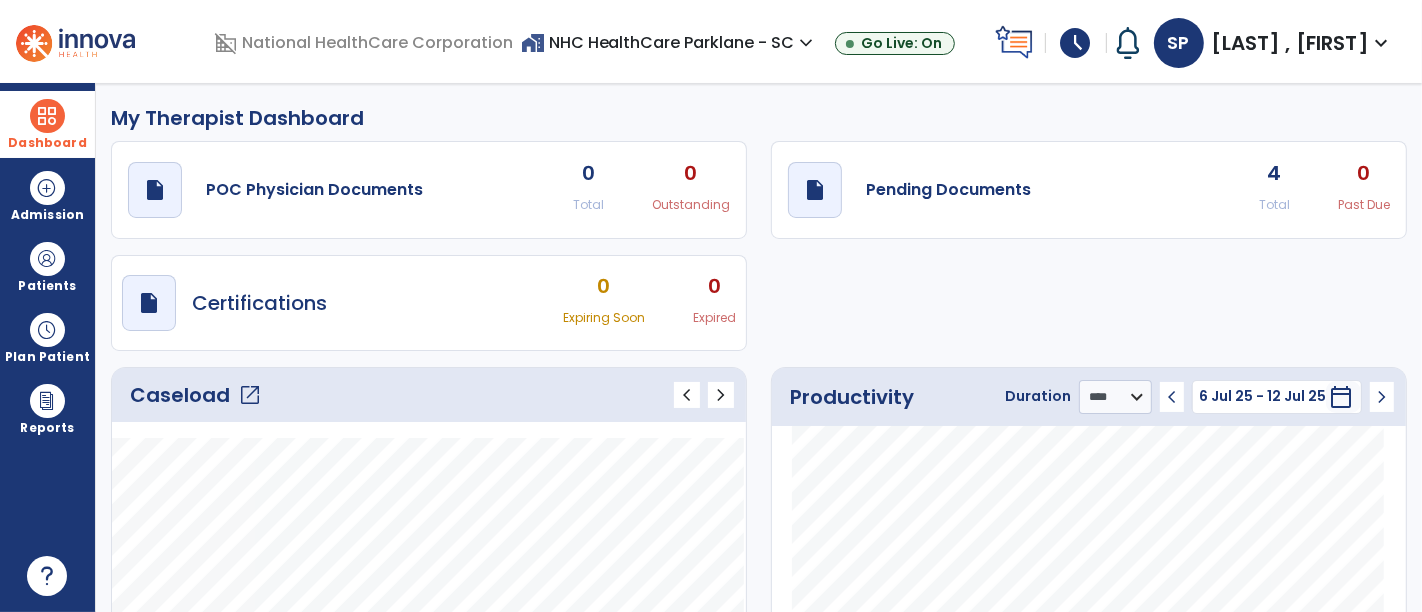 click on "Caseload   open_in_new" 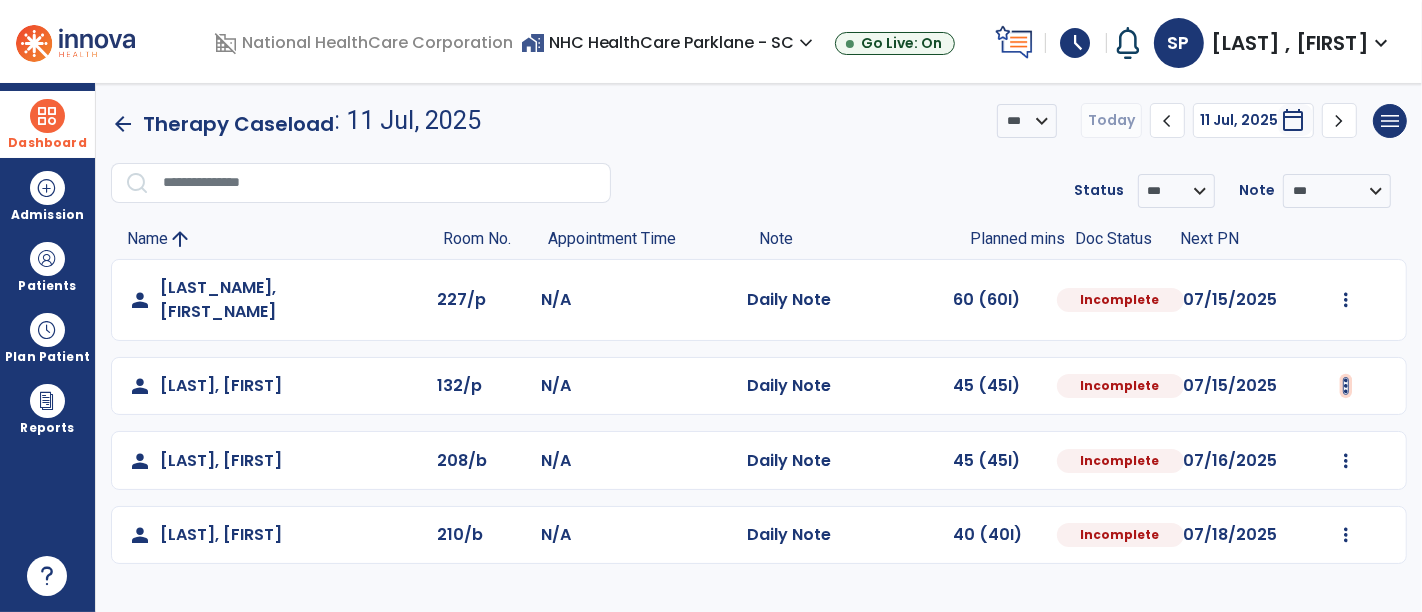 click at bounding box center [1346, 300] 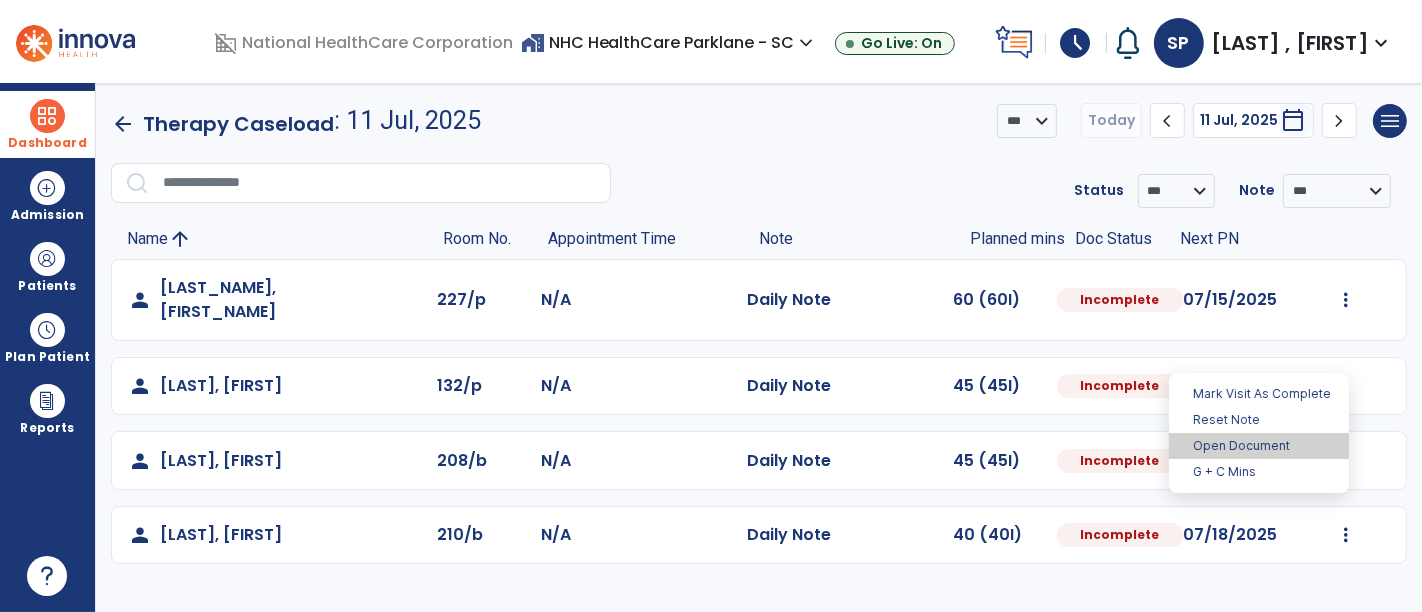 click on "Open Document" at bounding box center (1259, 446) 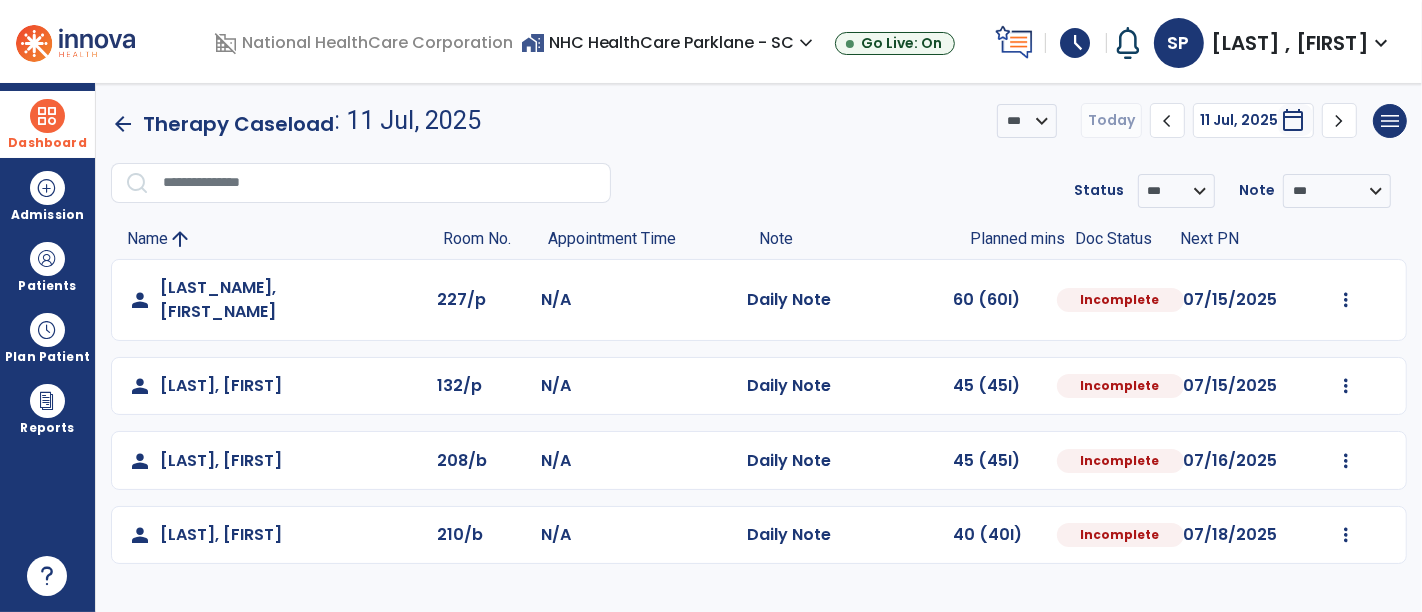 select on "*" 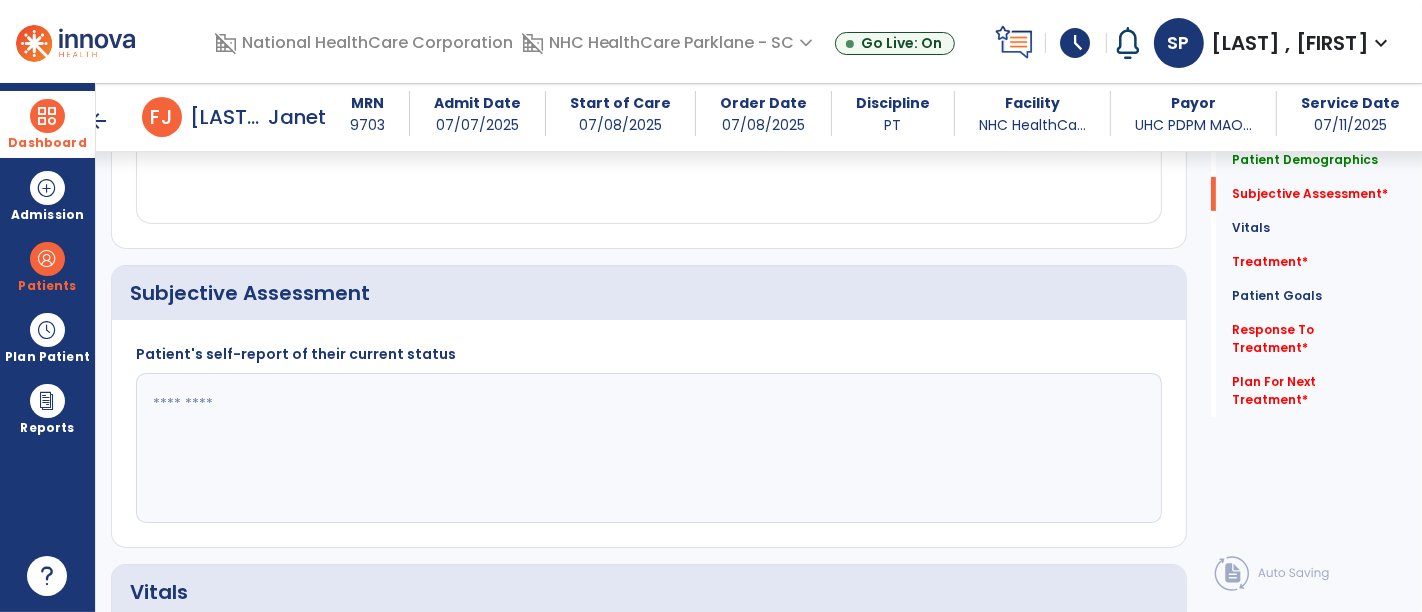 scroll, scrollTop: 374, scrollLeft: 0, axis: vertical 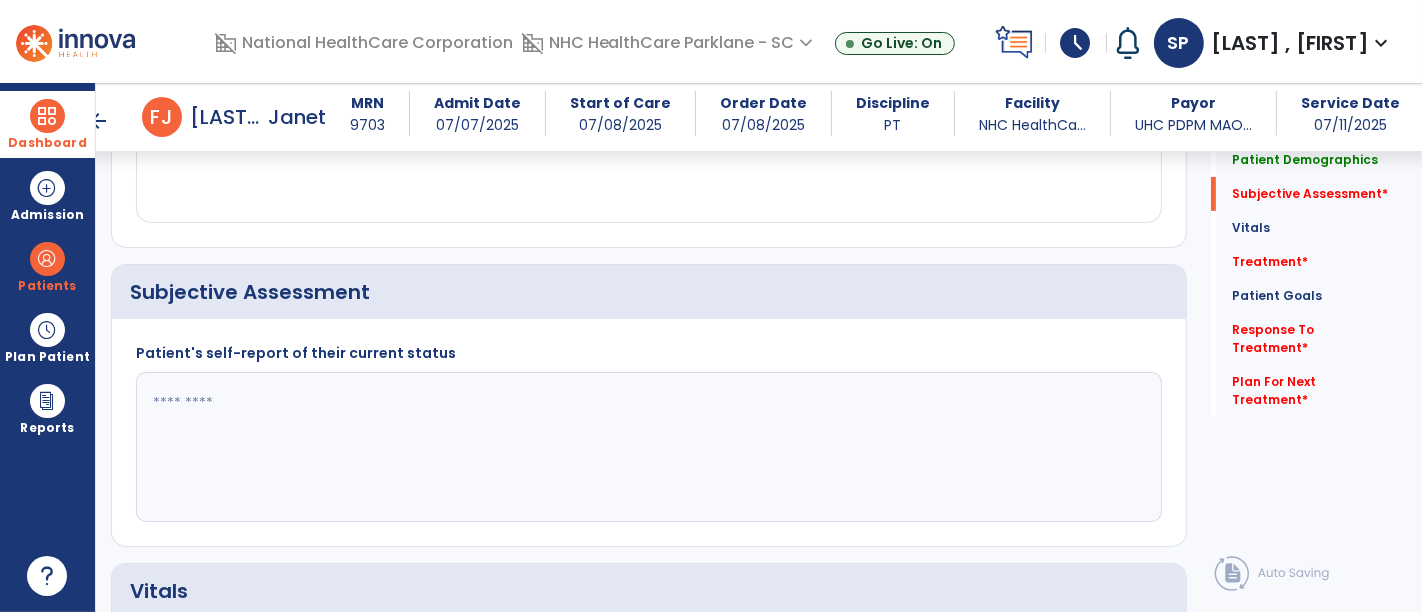 click 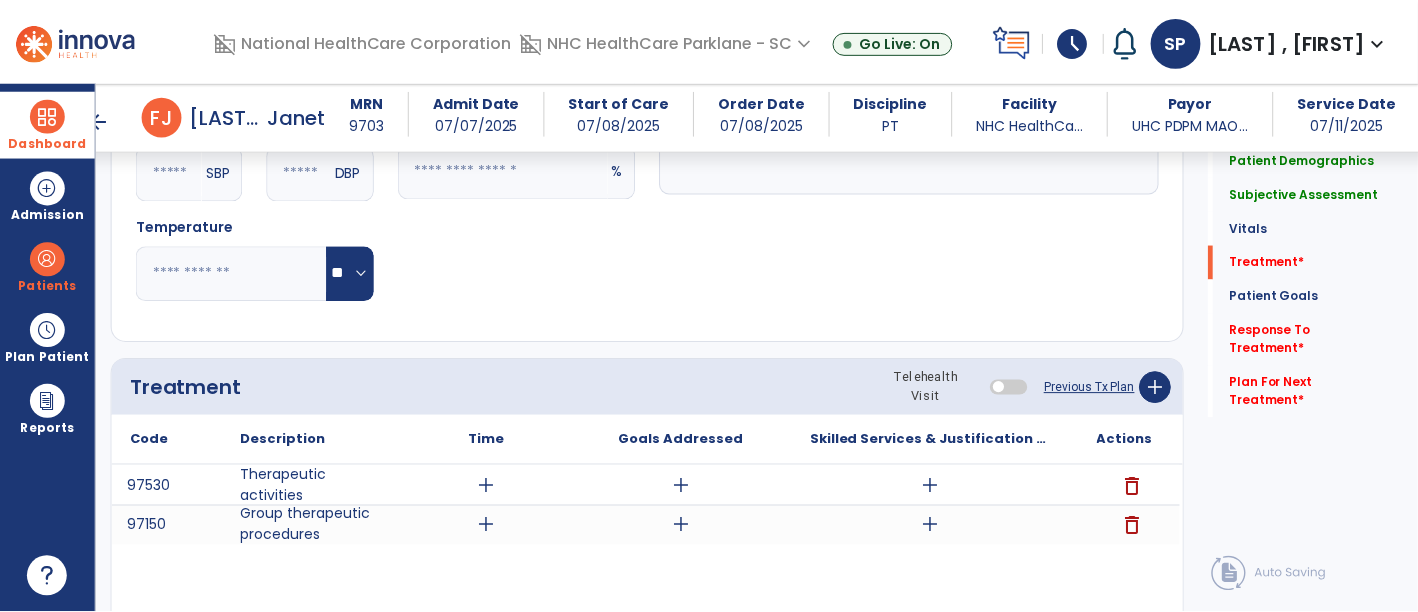 scroll, scrollTop: 1141, scrollLeft: 0, axis: vertical 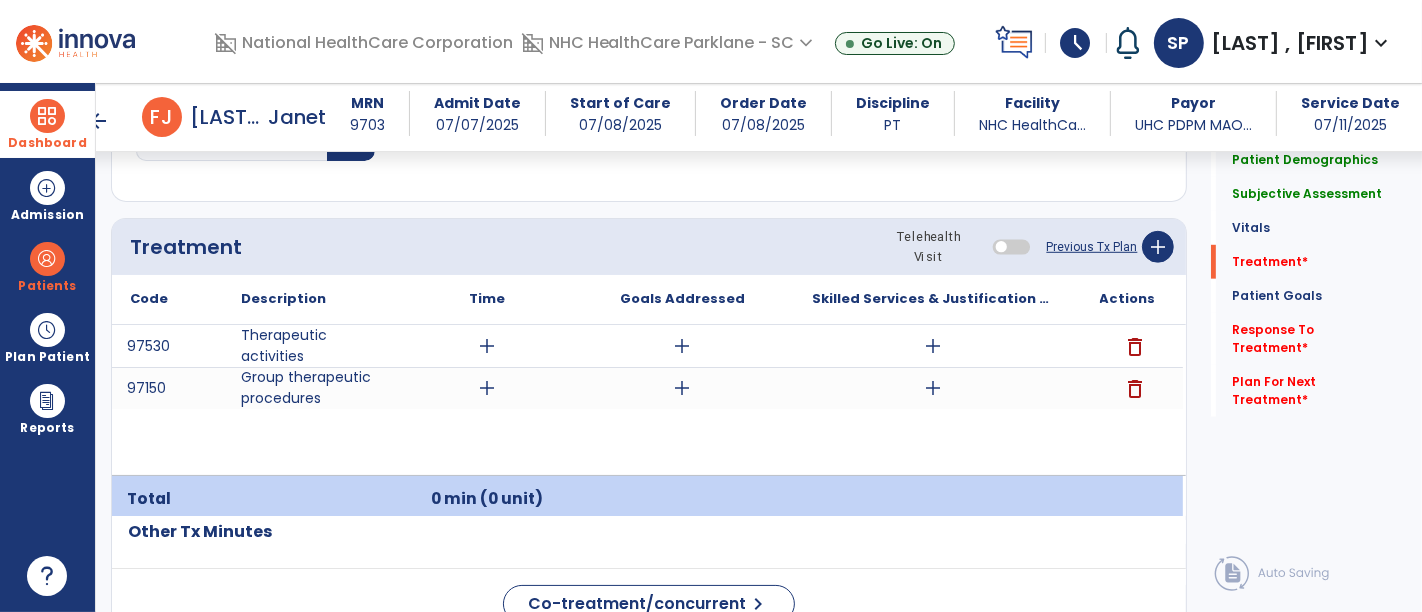 type on "**********" 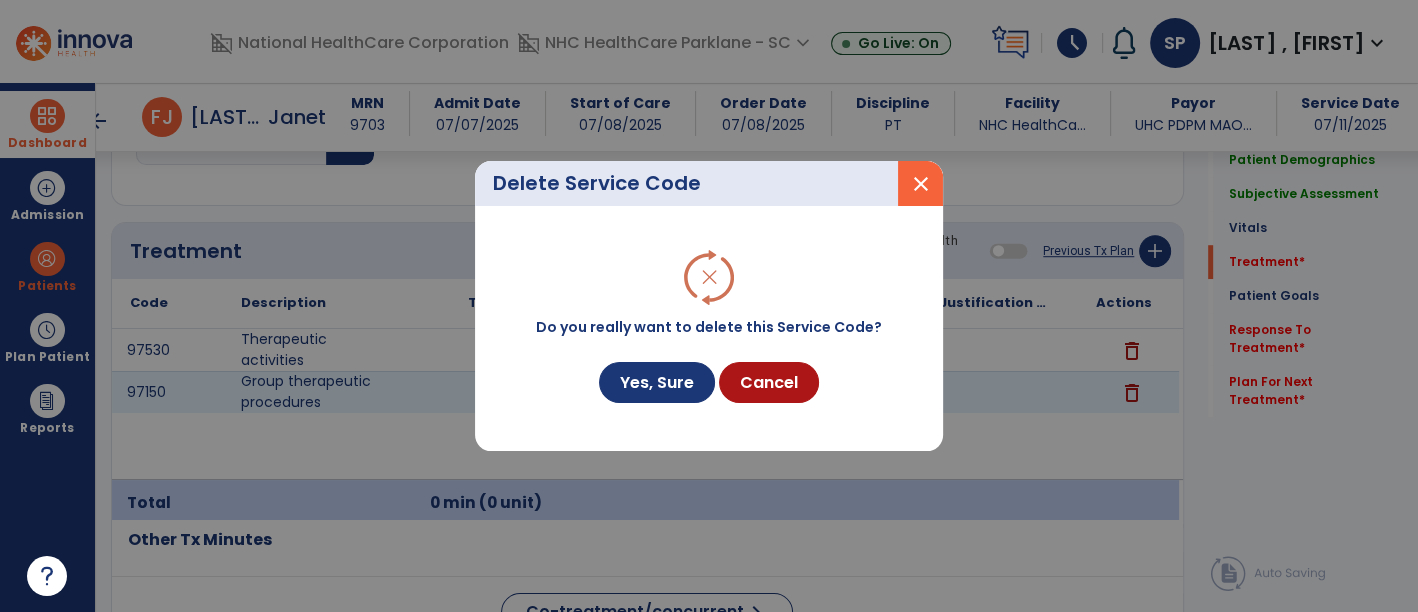 scroll, scrollTop: 1141, scrollLeft: 0, axis: vertical 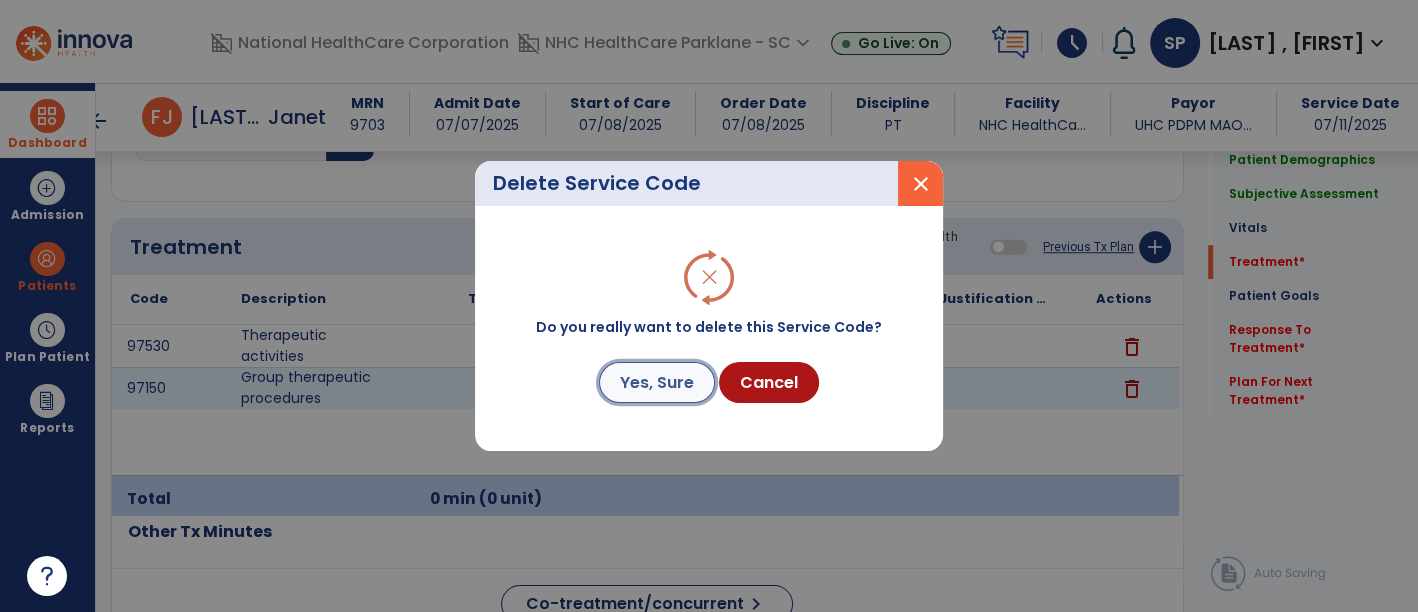click on "Yes, Sure" at bounding box center [657, 382] 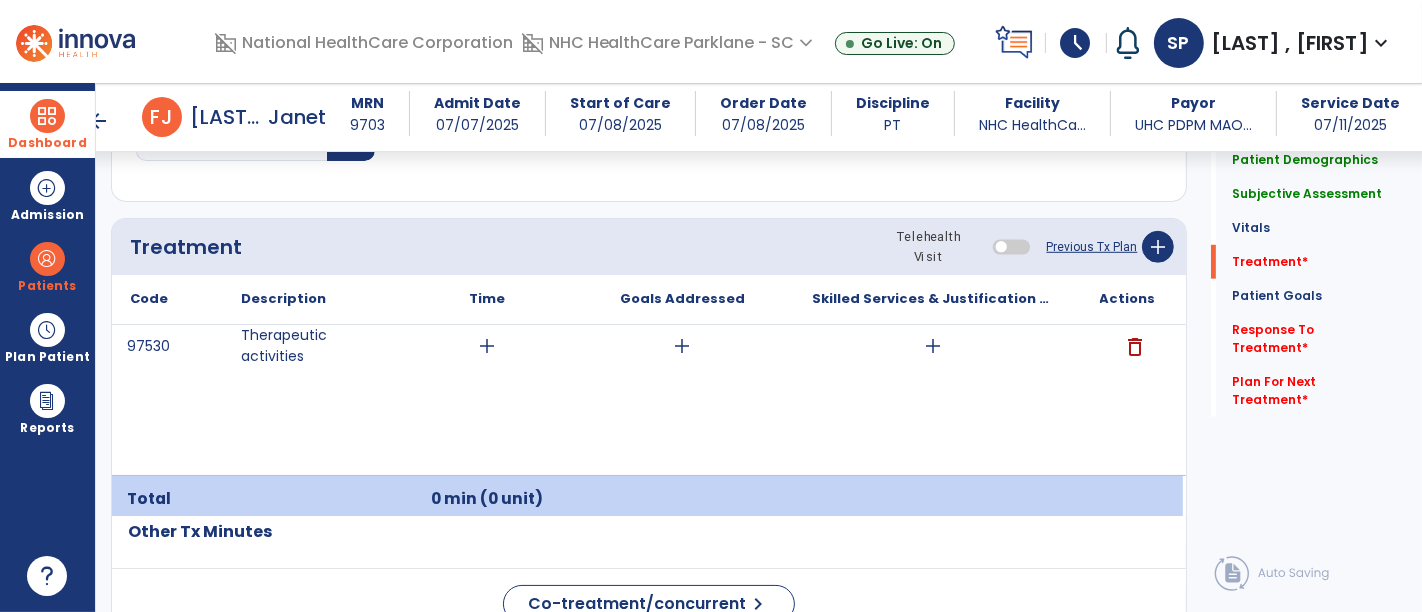 click on "add" at bounding box center (933, 346) 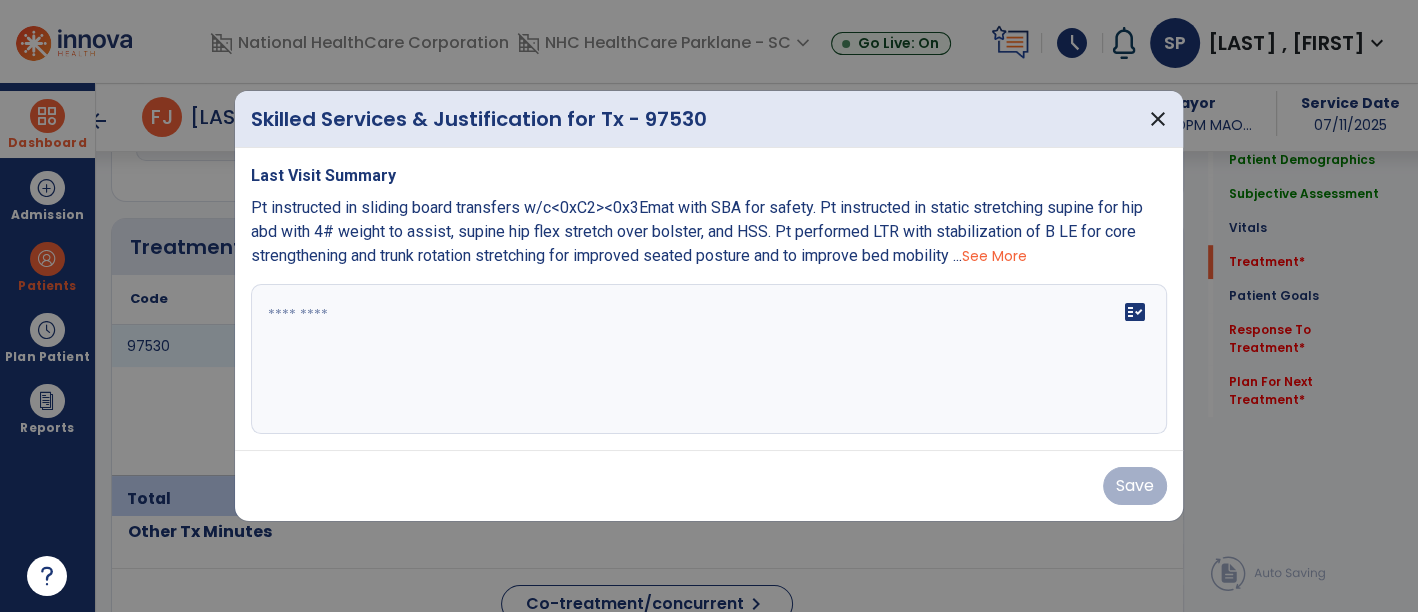 scroll, scrollTop: 1141, scrollLeft: 0, axis: vertical 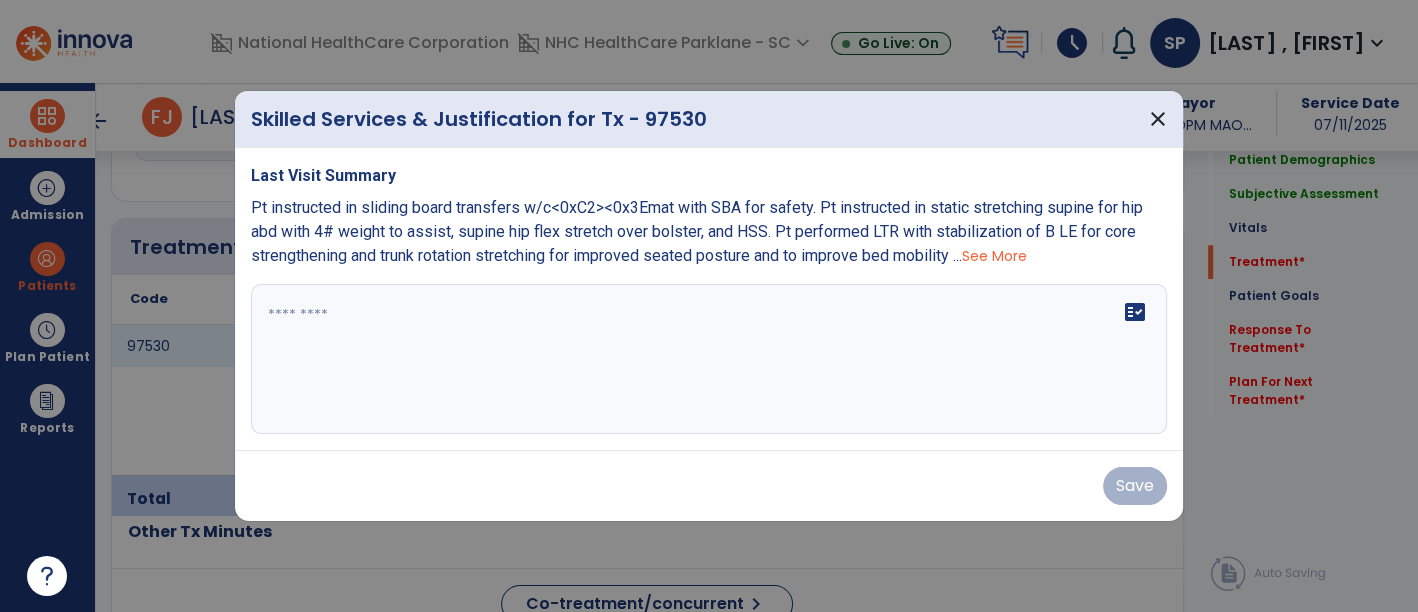click at bounding box center (709, 359) 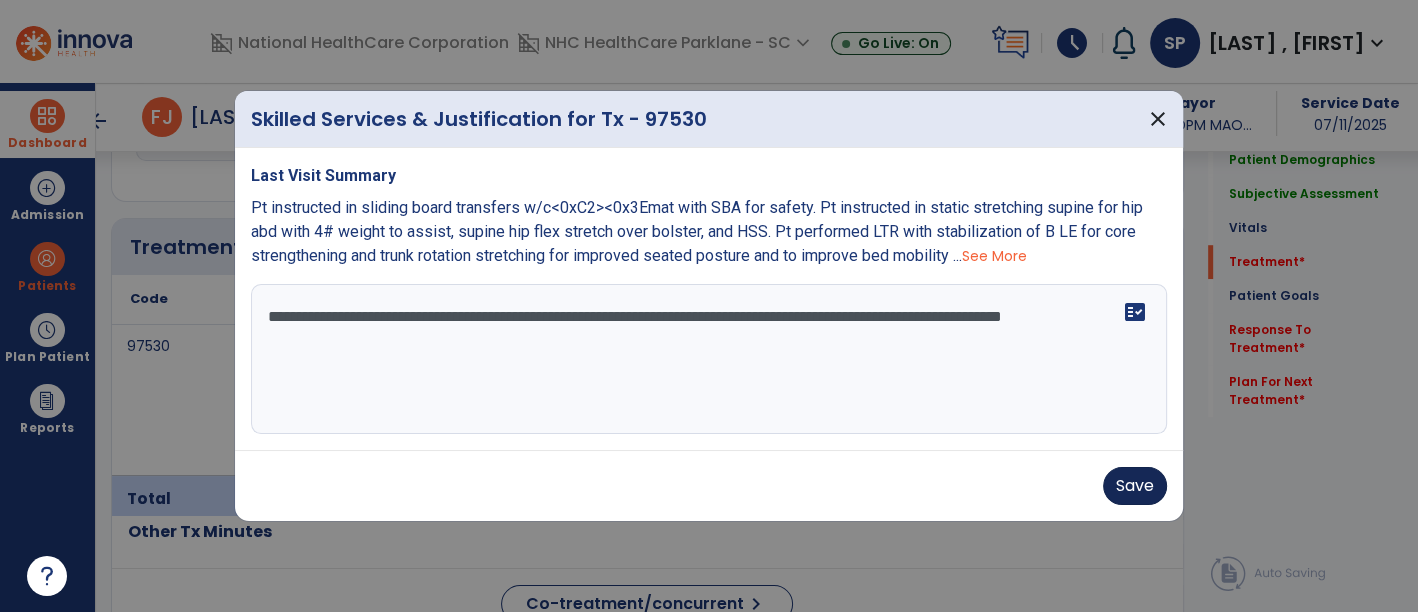 type on "**********" 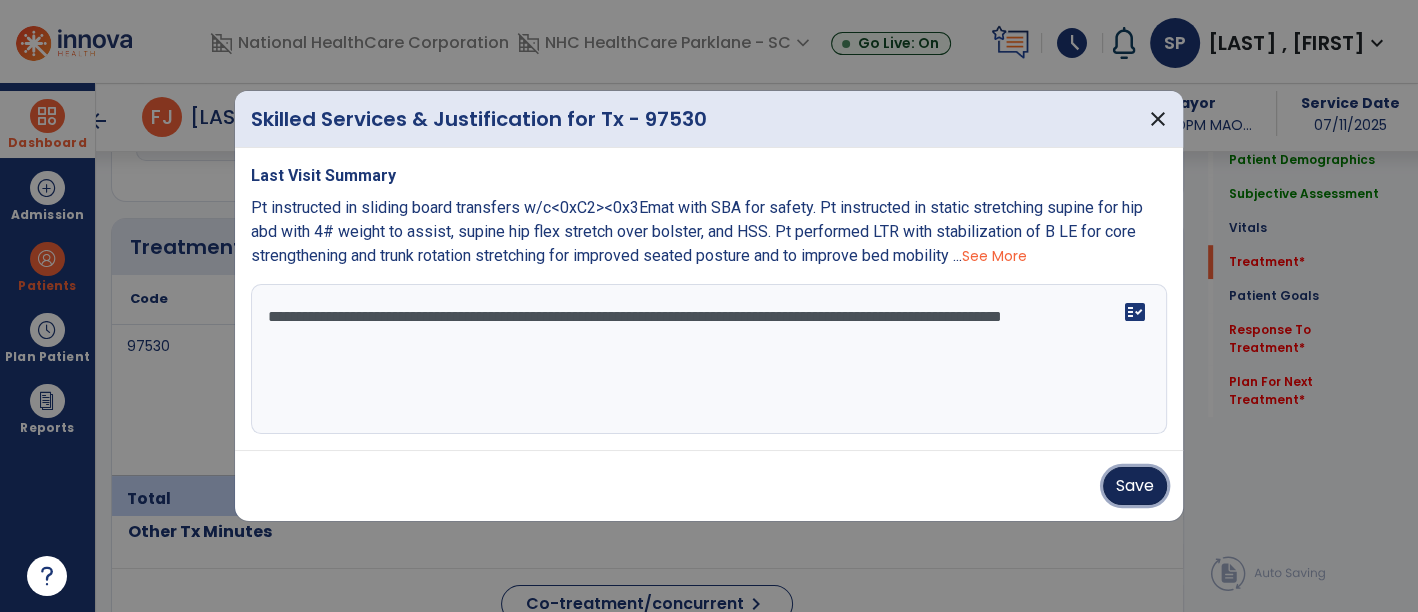 click on "Save" at bounding box center (1135, 486) 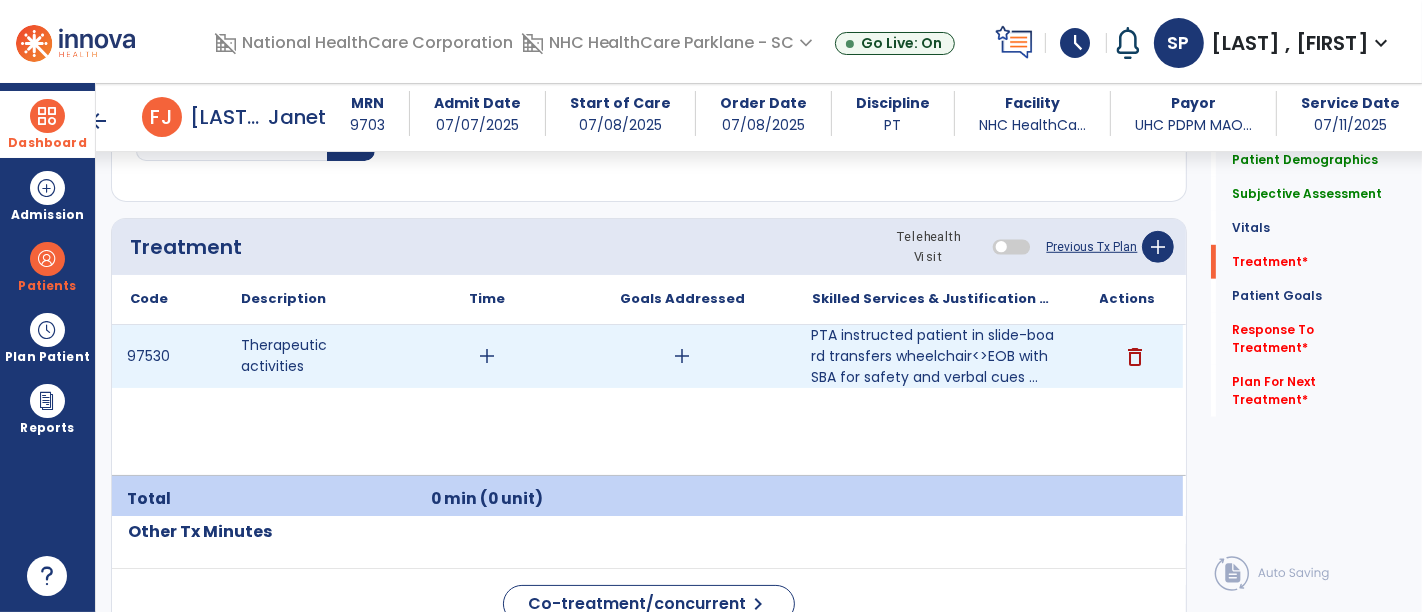 click on "add" at bounding box center [683, 356] 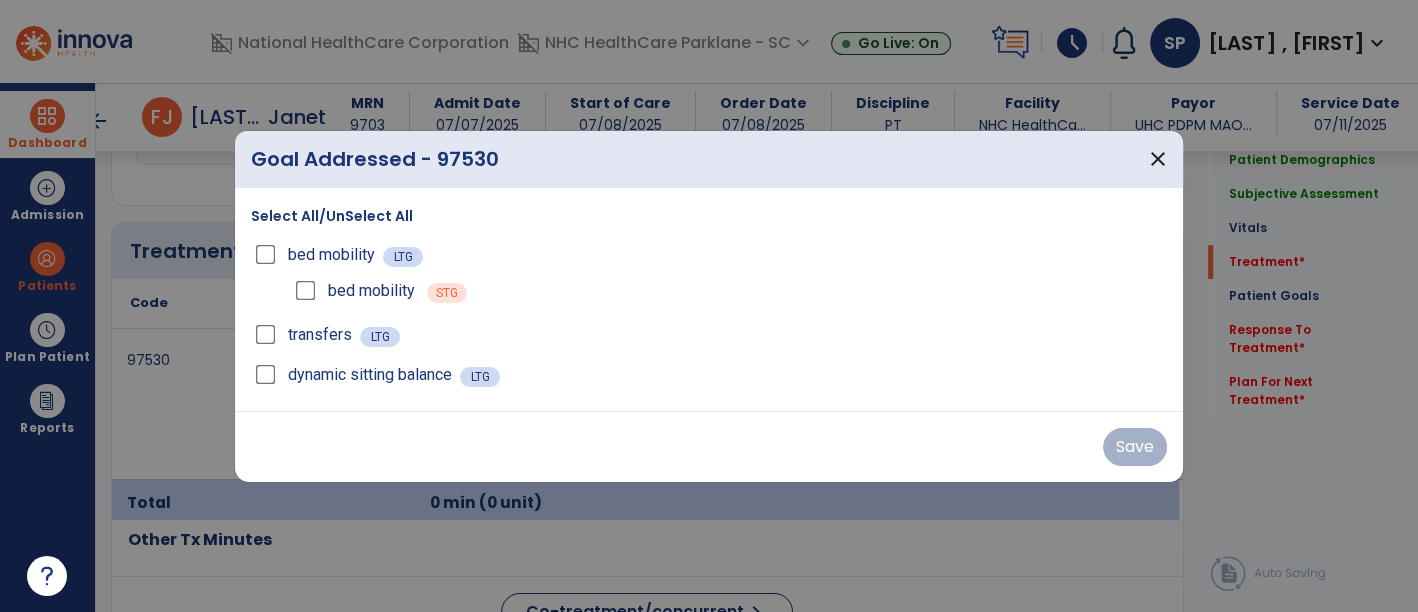 scroll, scrollTop: 1141, scrollLeft: 0, axis: vertical 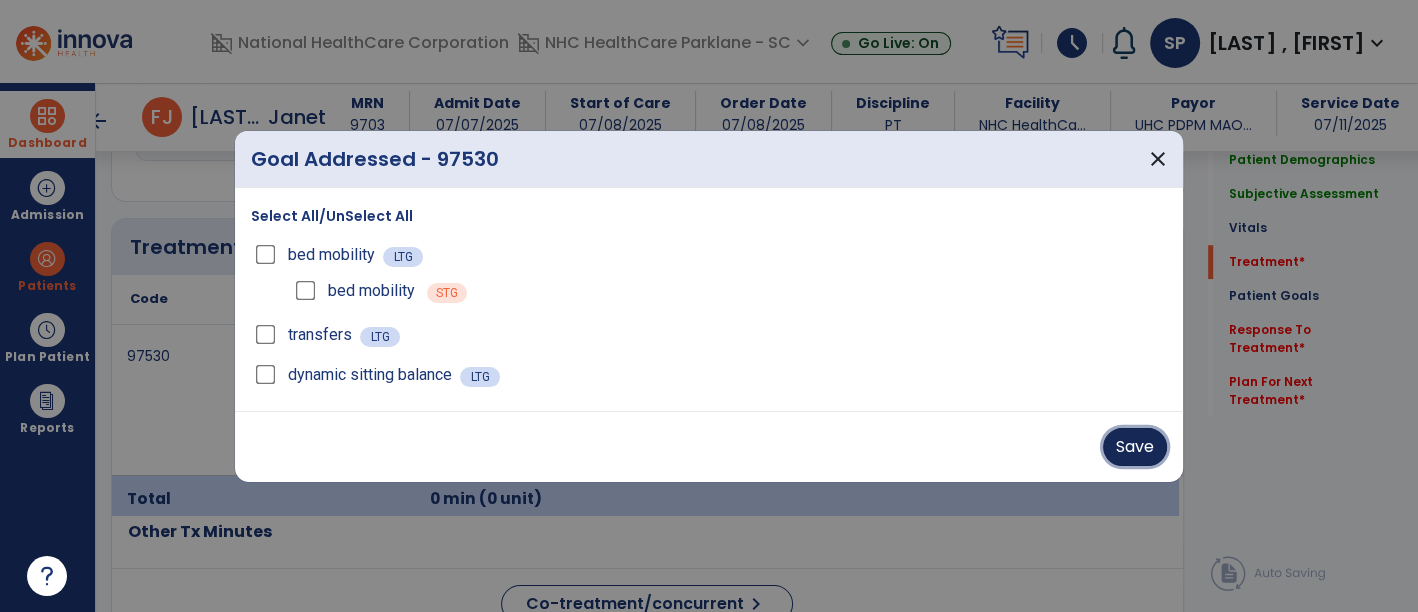 click on "Save" at bounding box center [1135, 447] 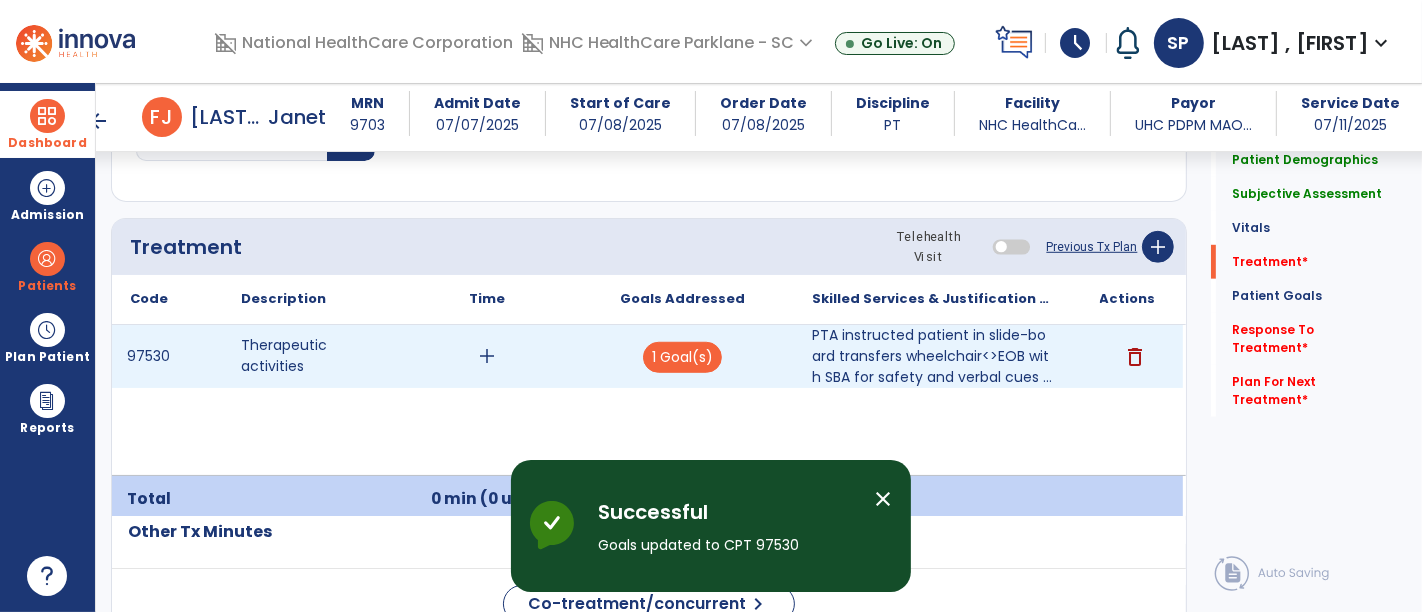 click on "add" at bounding box center (488, 356) 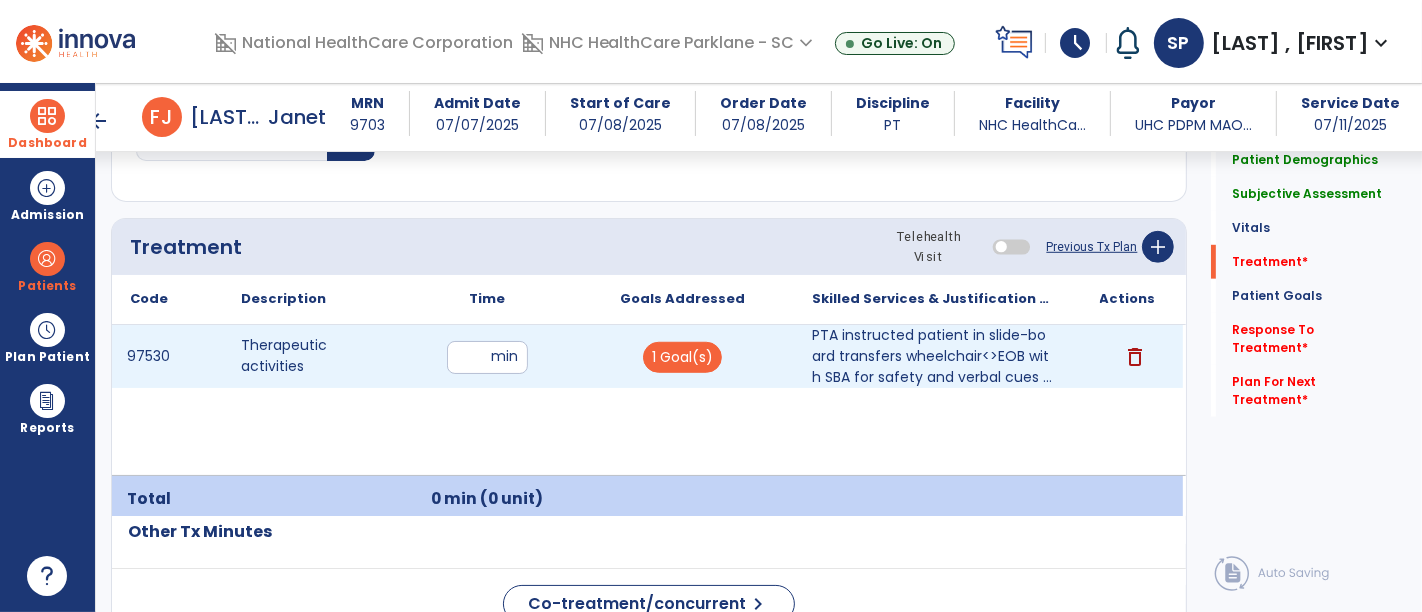 type on "**" 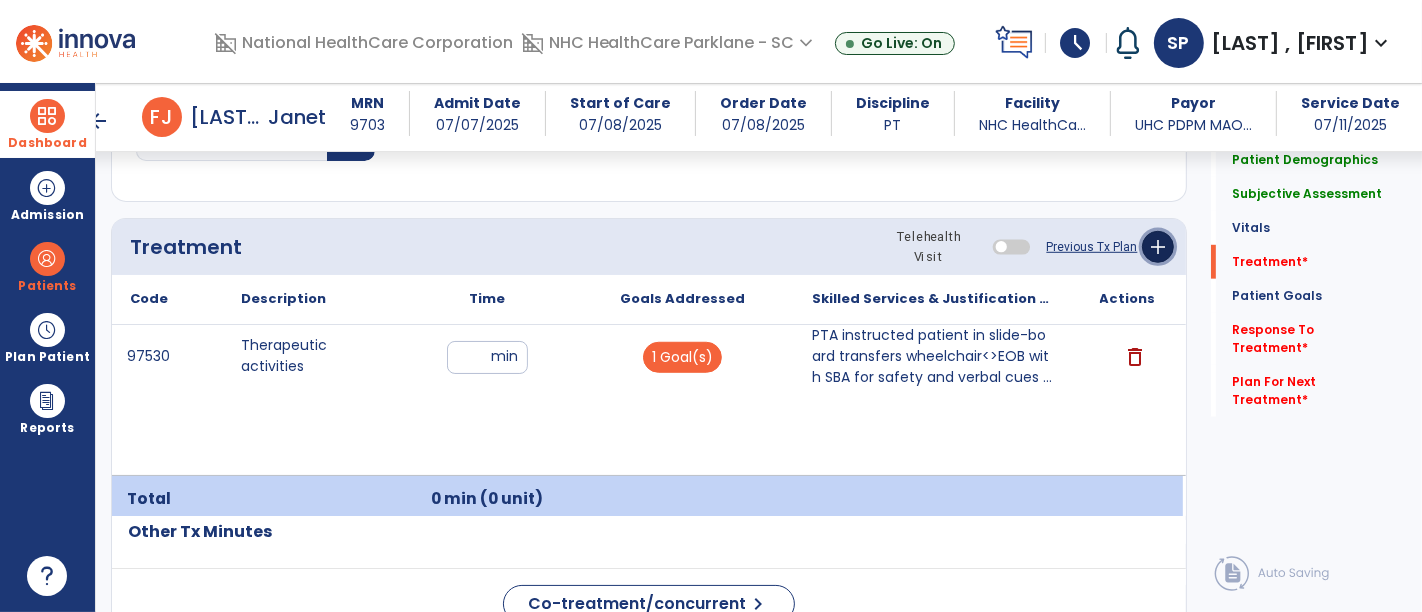 click on "add" 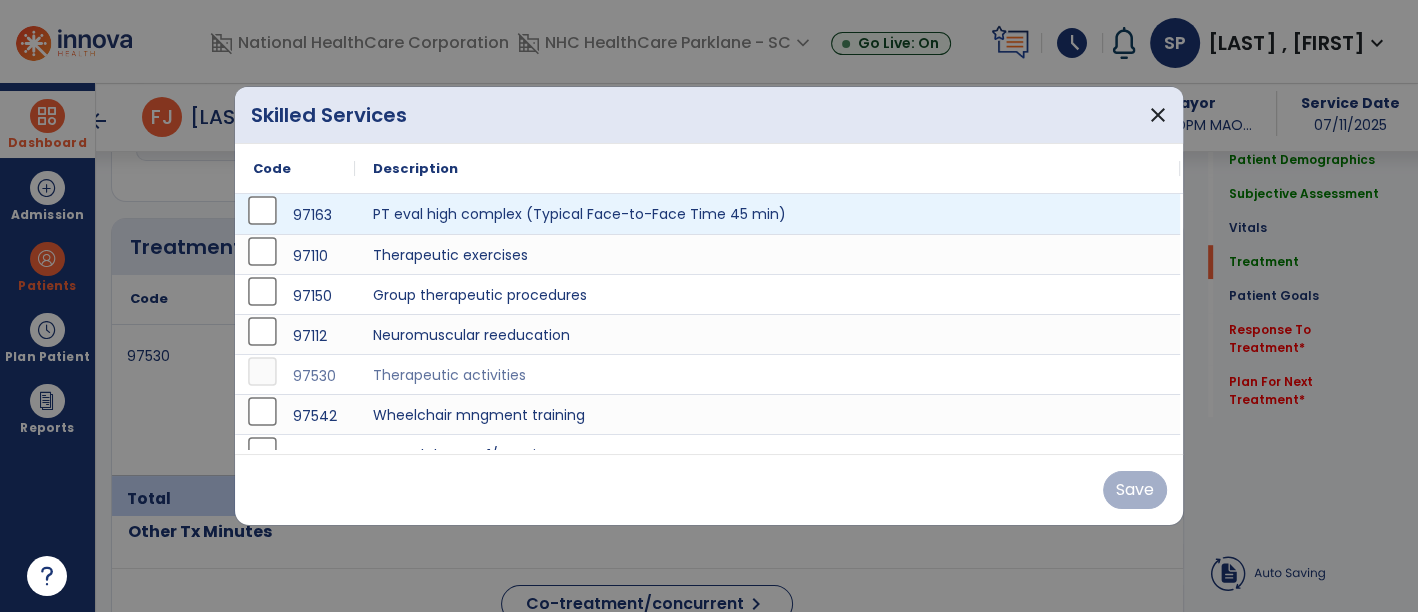 scroll, scrollTop: 1141, scrollLeft: 0, axis: vertical 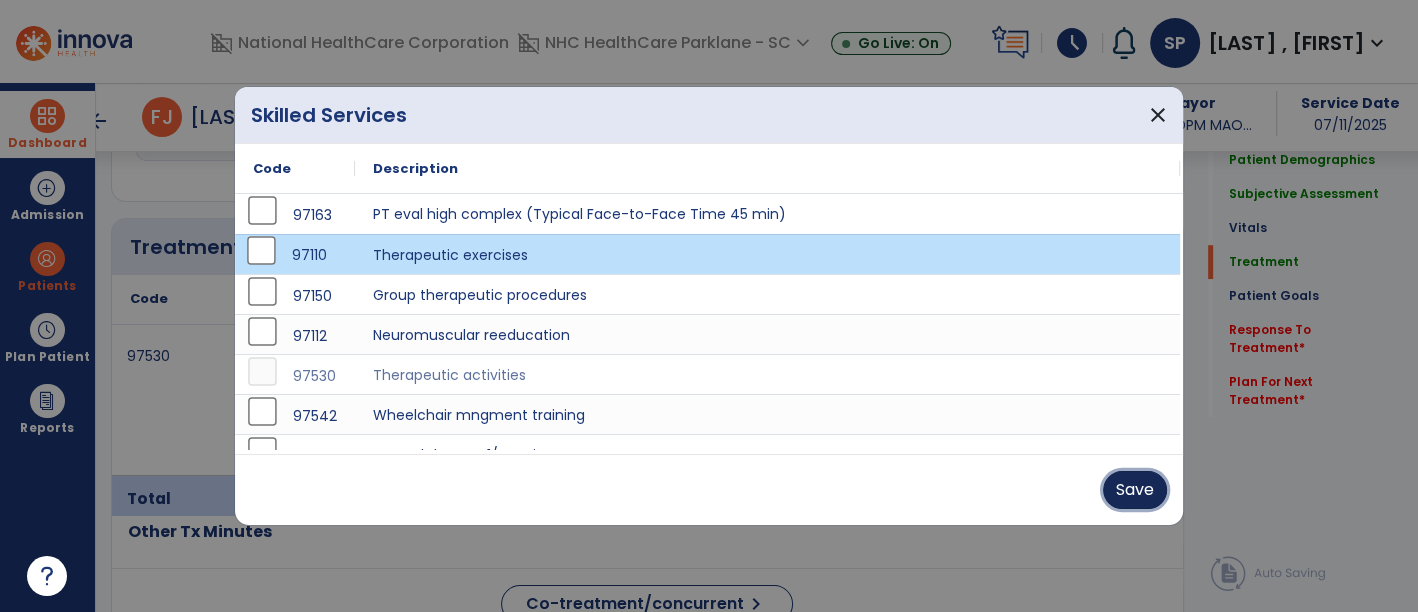 click on "Save" at bounding box center (1135, 490) 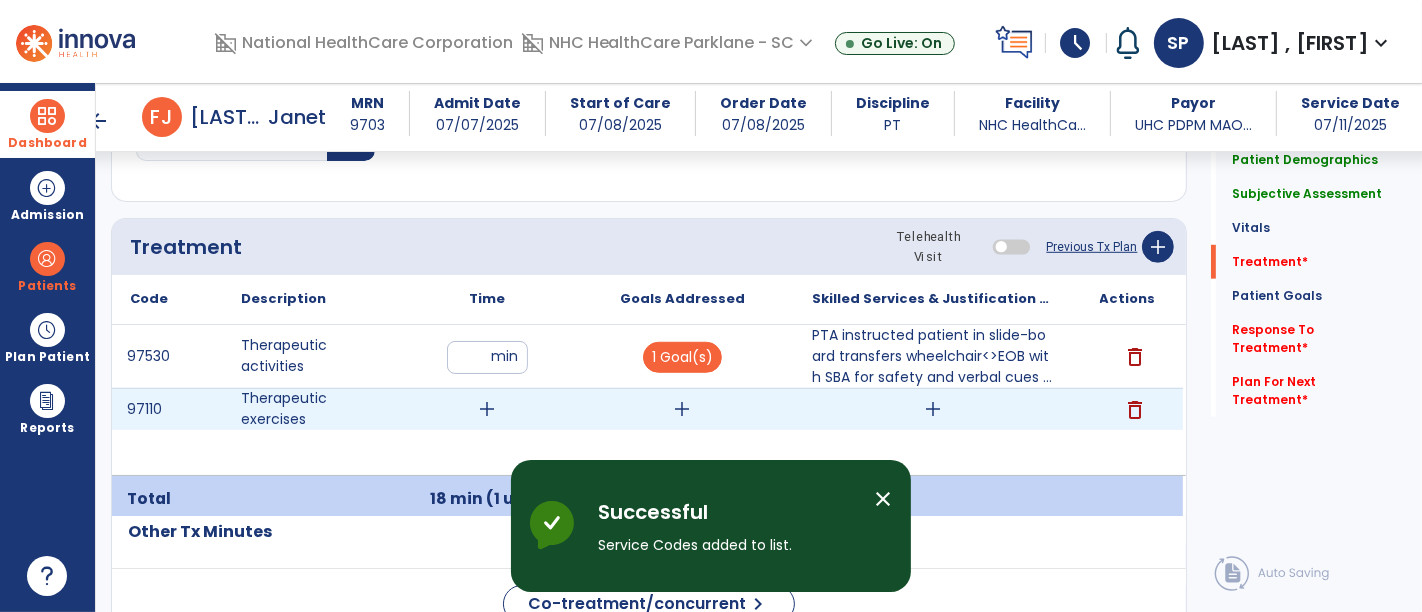 click on "add" at bounding box center (933, 409) 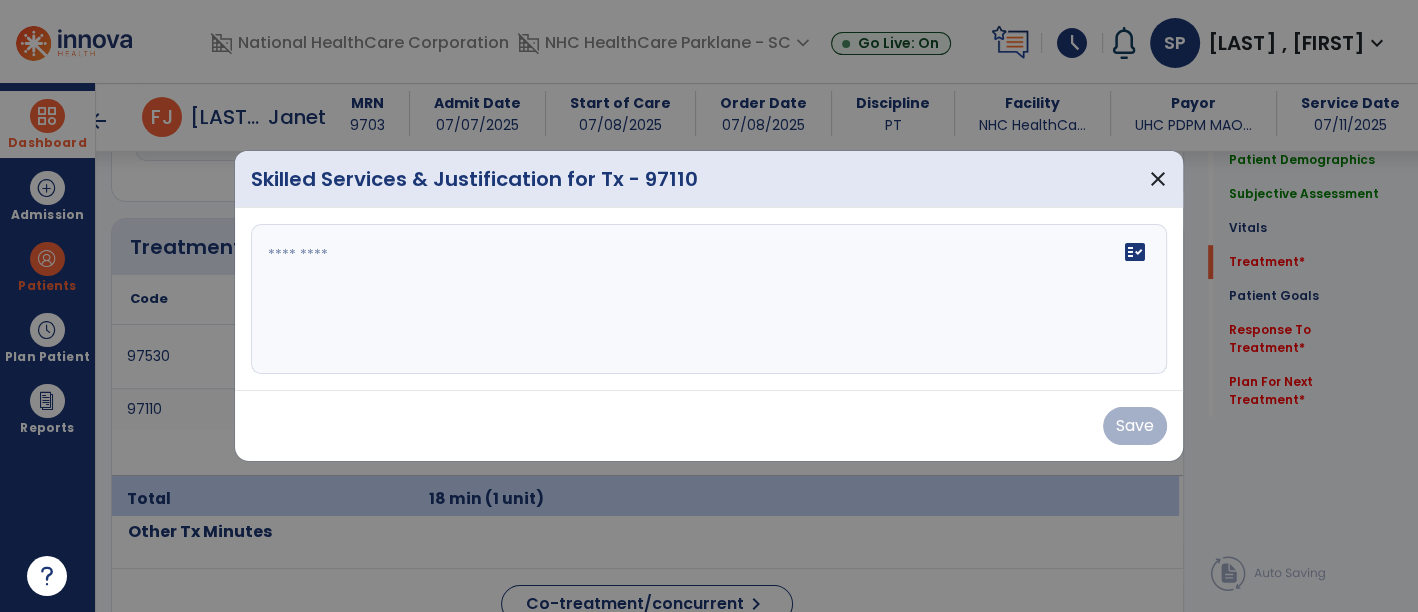 scroll, scrollTop: 1141, scrollLeft: 0, axis: vertical 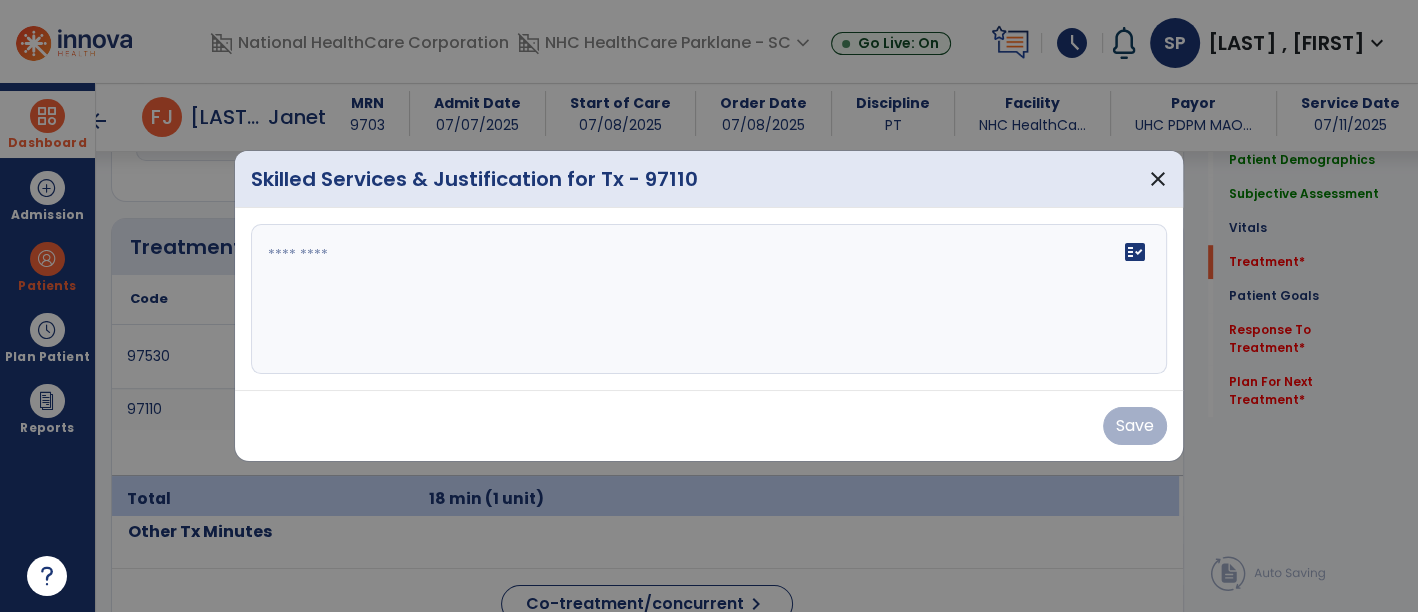 click at bounding box center (709, 299) 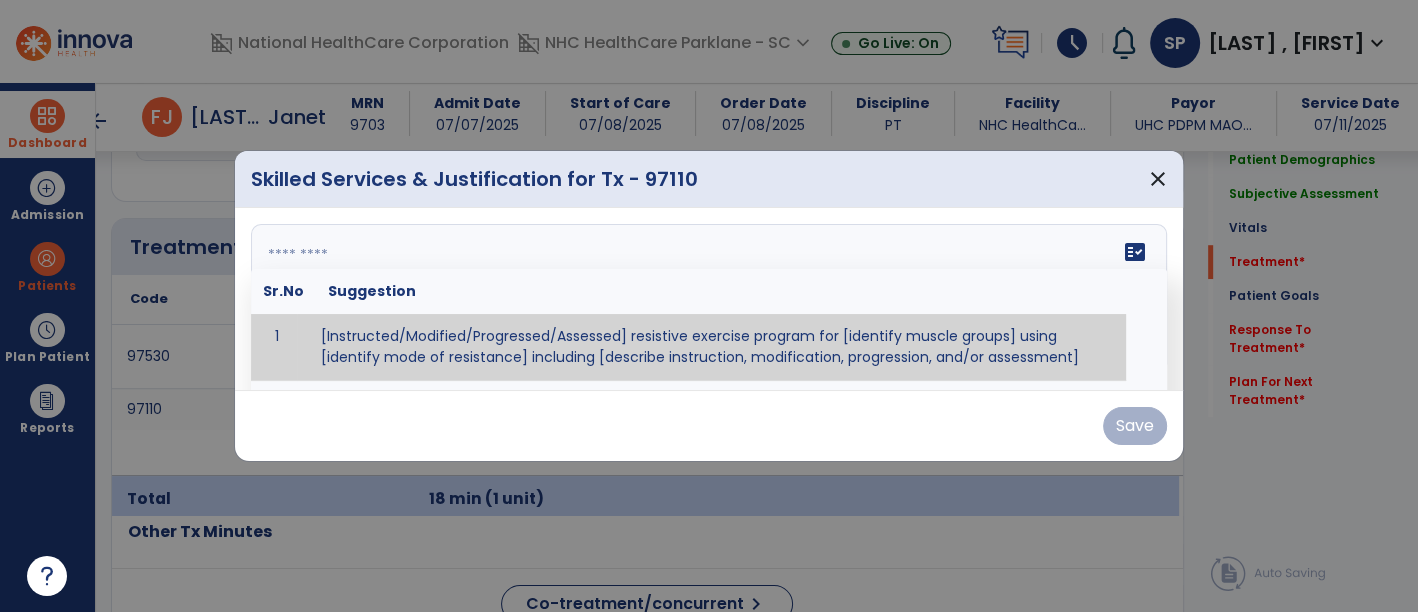 click at bounding box center (707, 299) 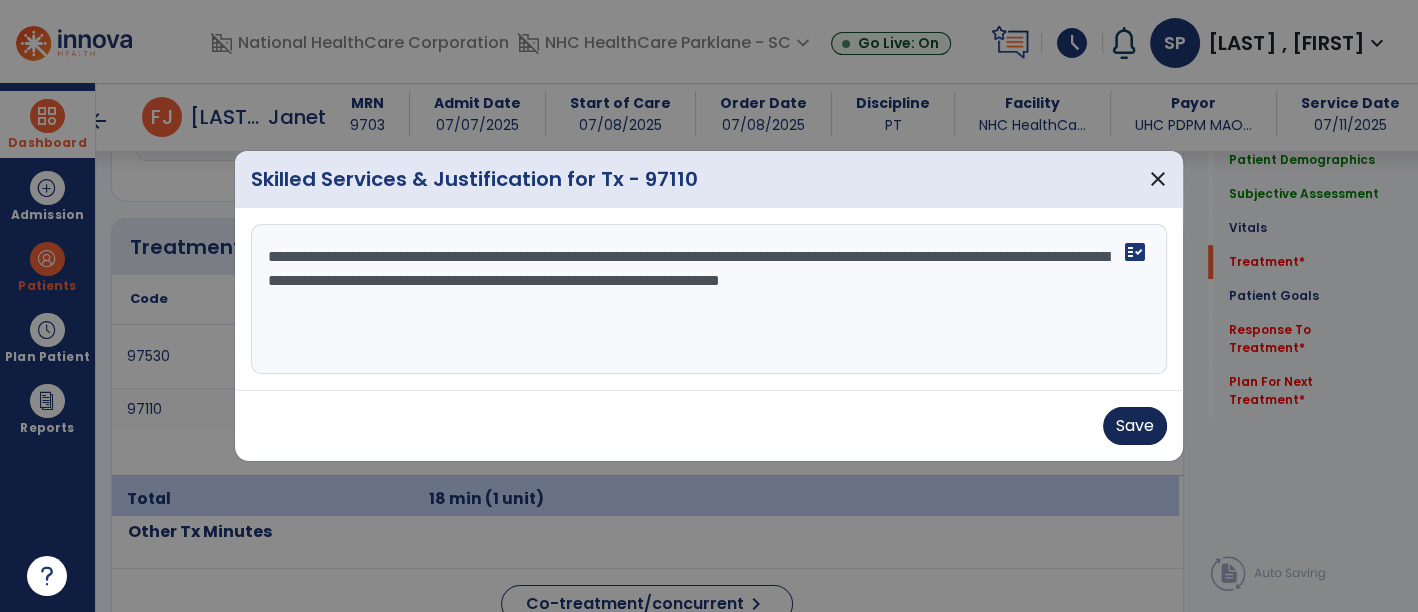 type on "**********" 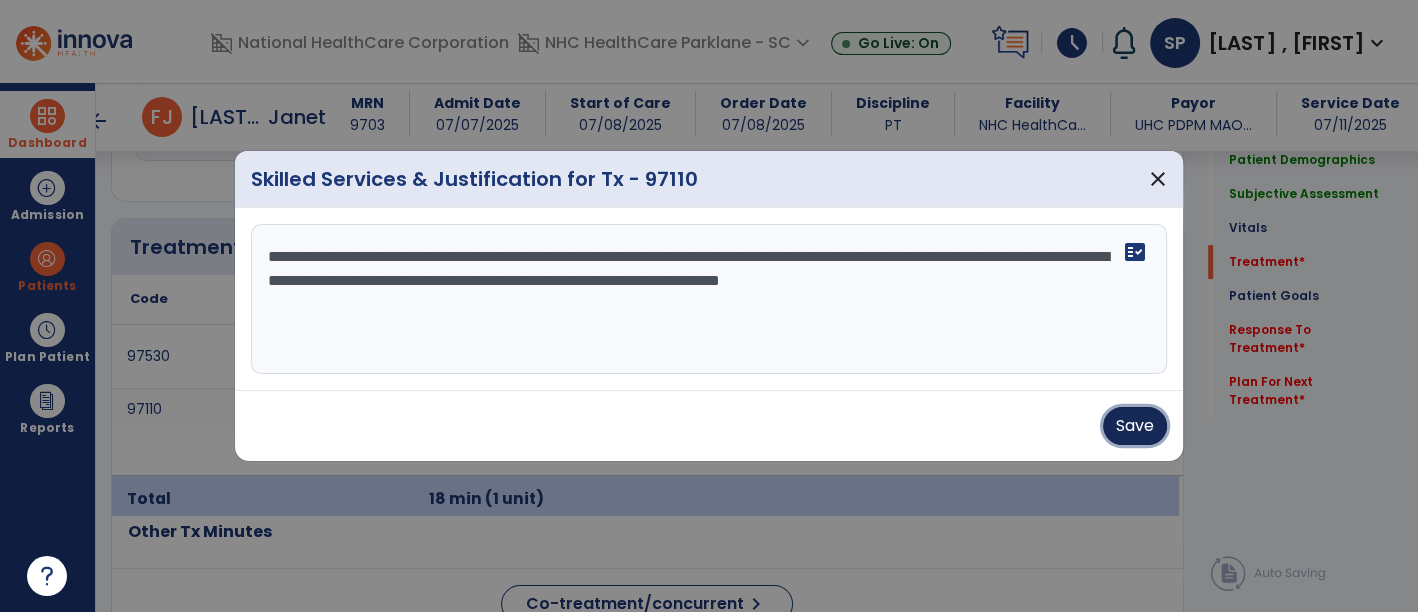 click on "Save" at bounding box center [1135, 426] 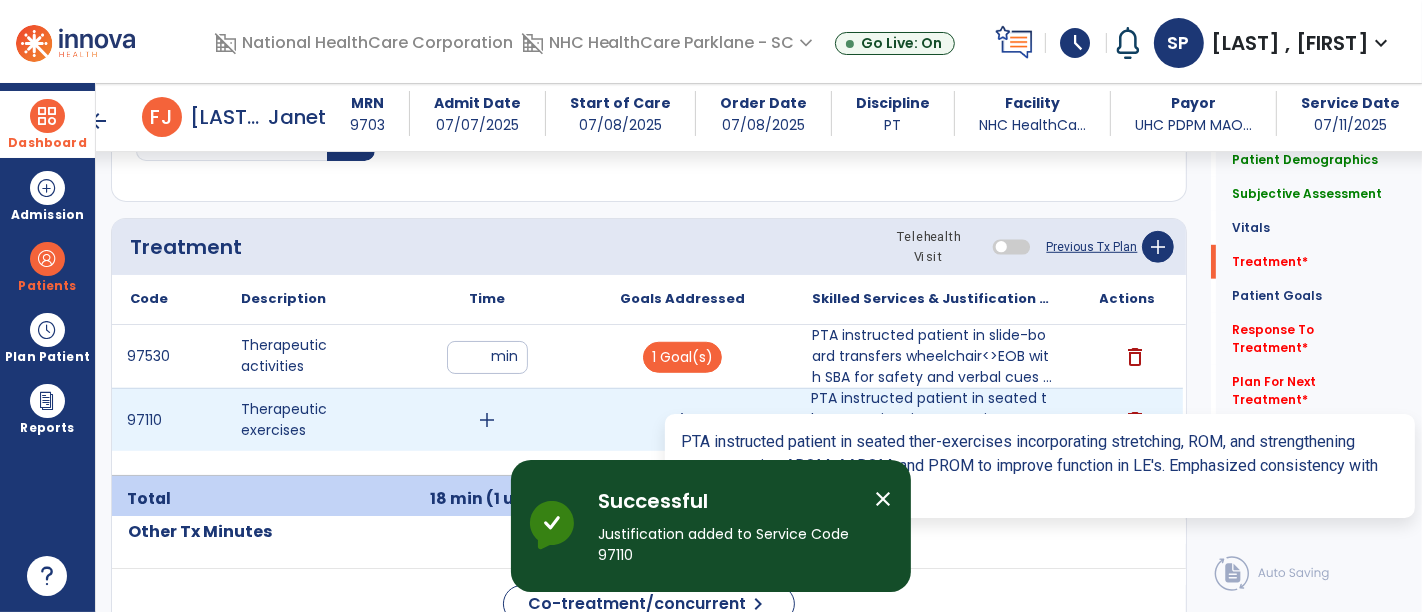 click on "PTA instructed patient in seated ther-exercises incorporating stretching, ROM, and strengthening pro..." at bounding box center [933, 419] 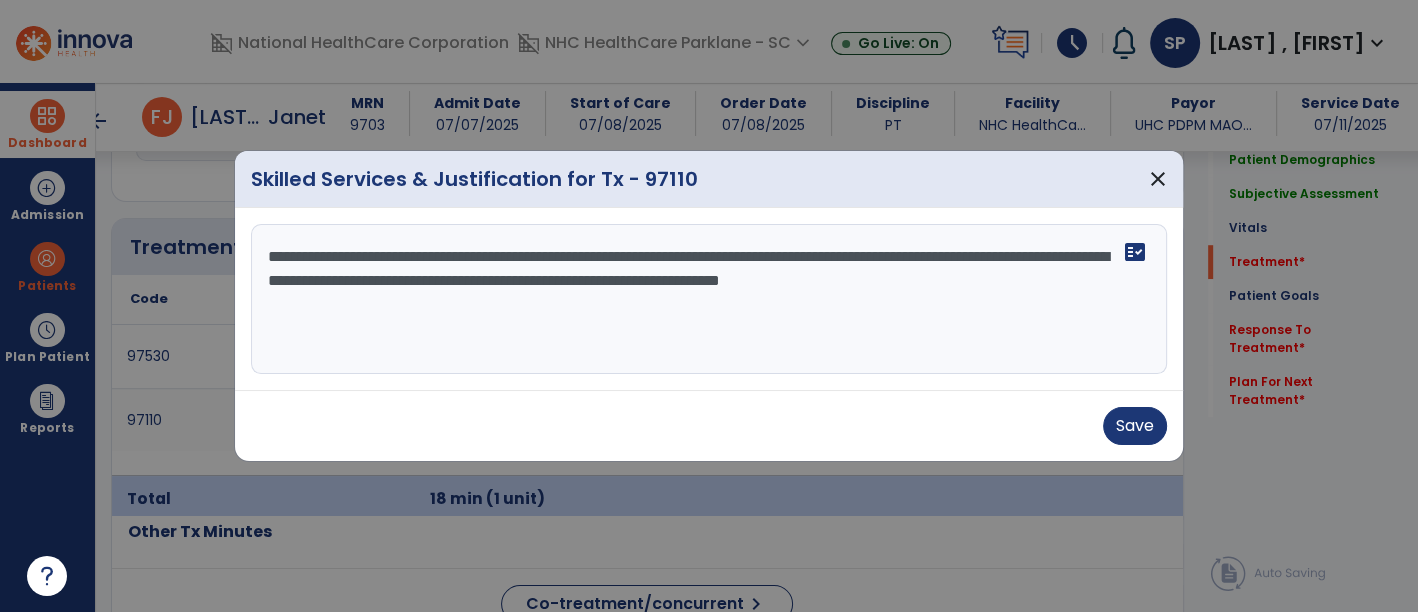 scroll, scrollTop: 1141, scrollLeft: 0, axis: vertical 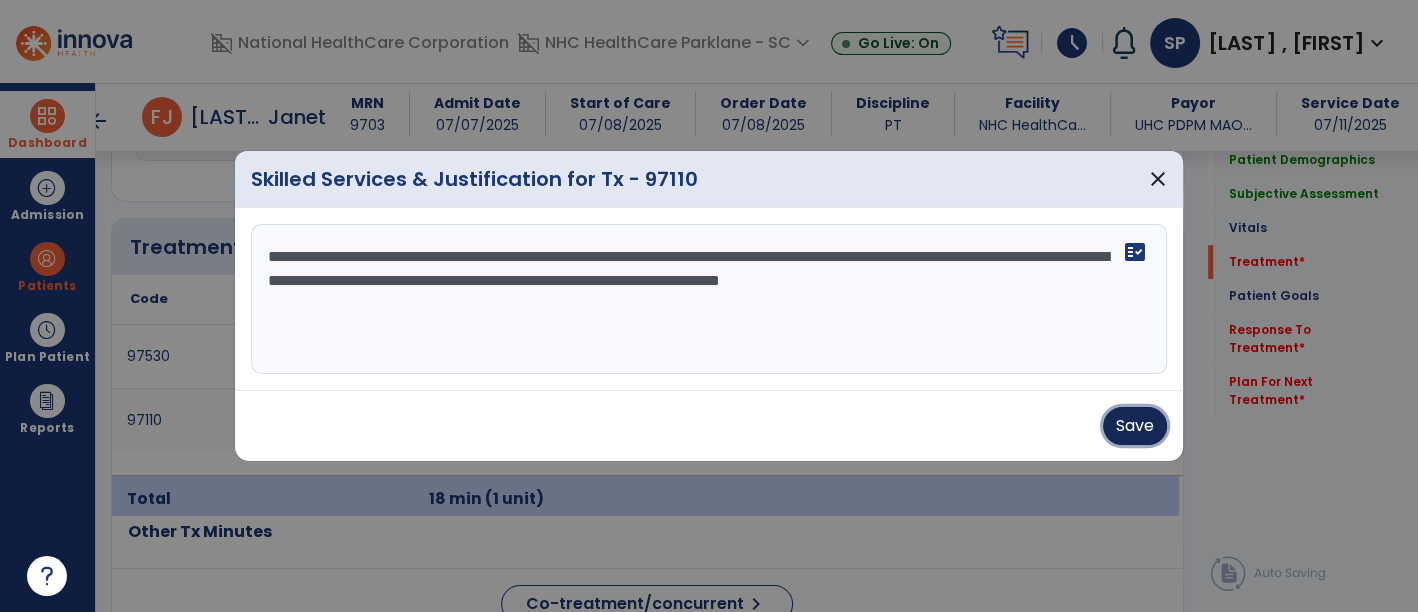 click on "Save" at bounding box center [1135, 426] 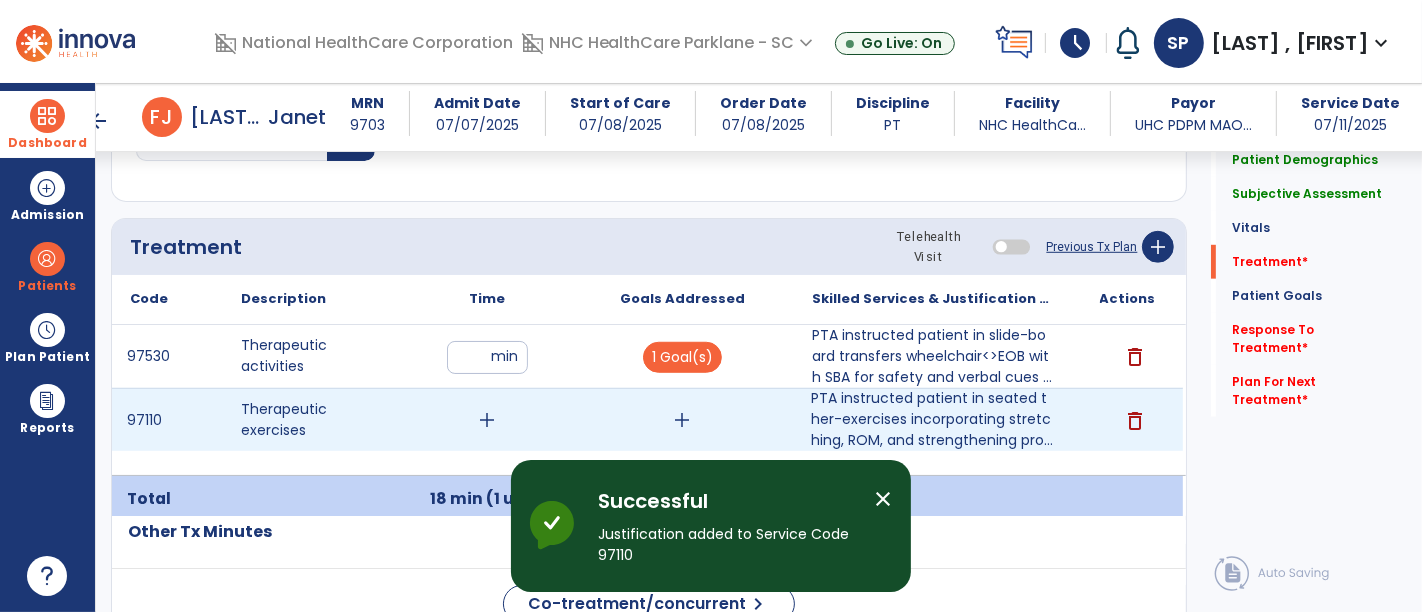 click on "add" at bounding box center (683, 420) 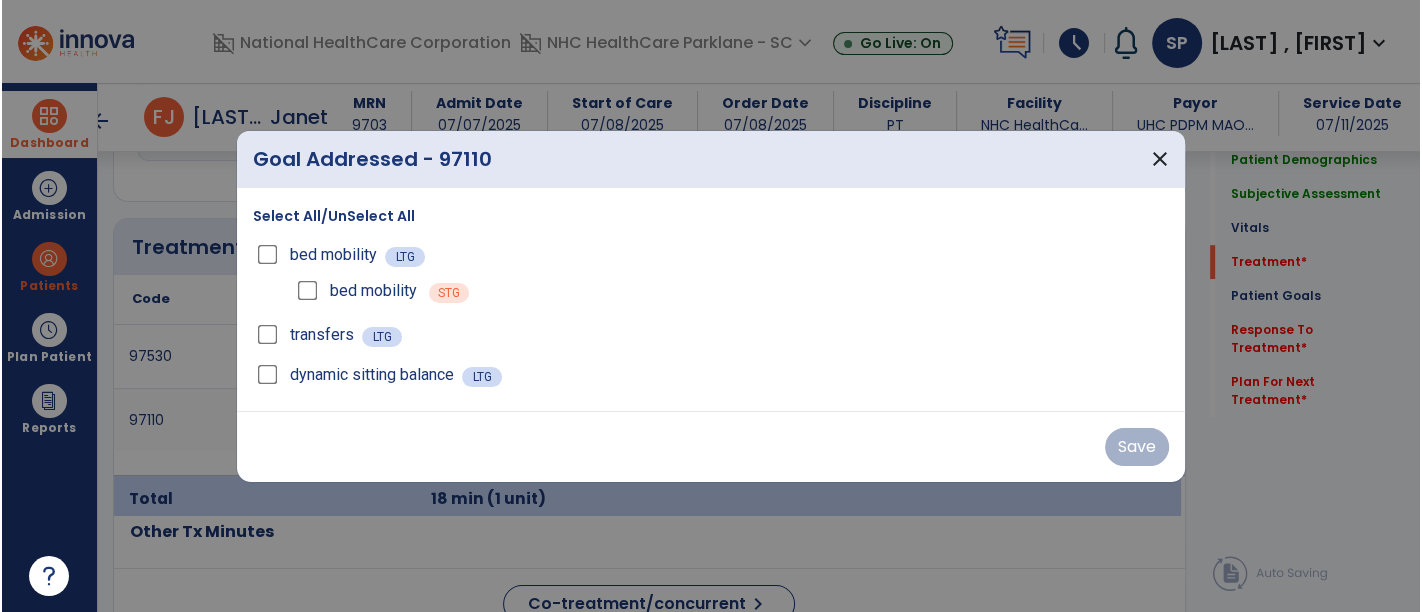 scroll, scrollTop: 1141, scrollLeft: 0, axis: vertical 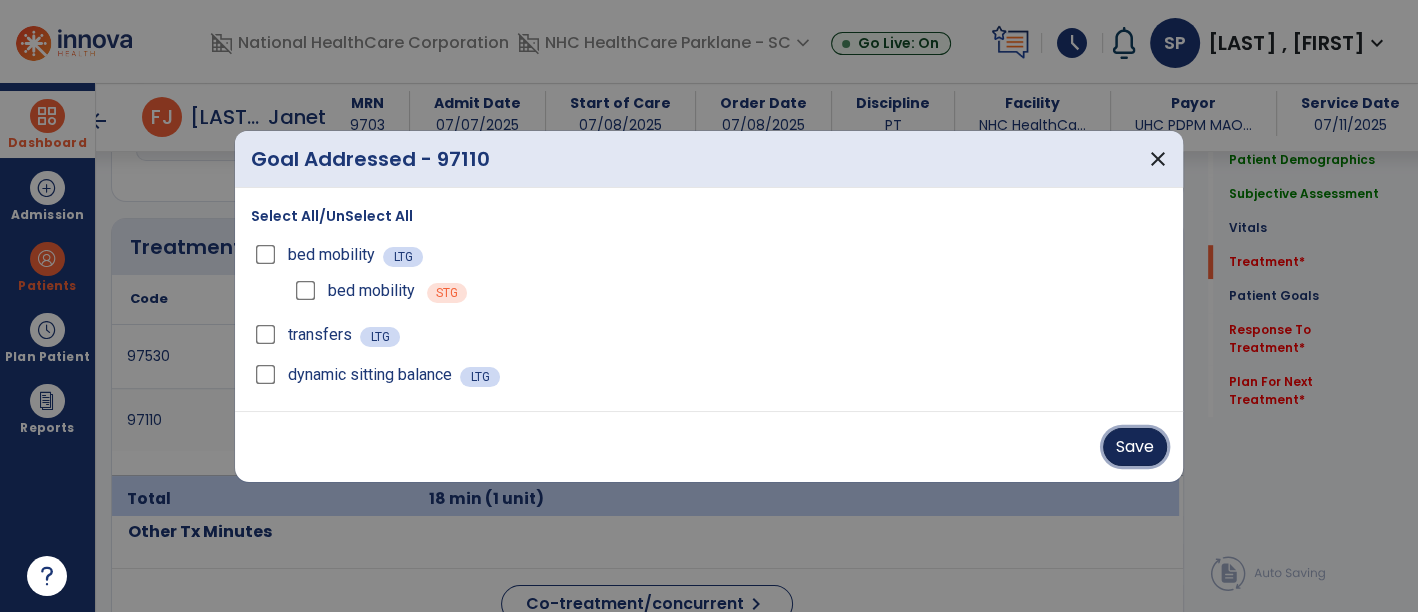 click on "Save" at bounding box center [1135, 447] 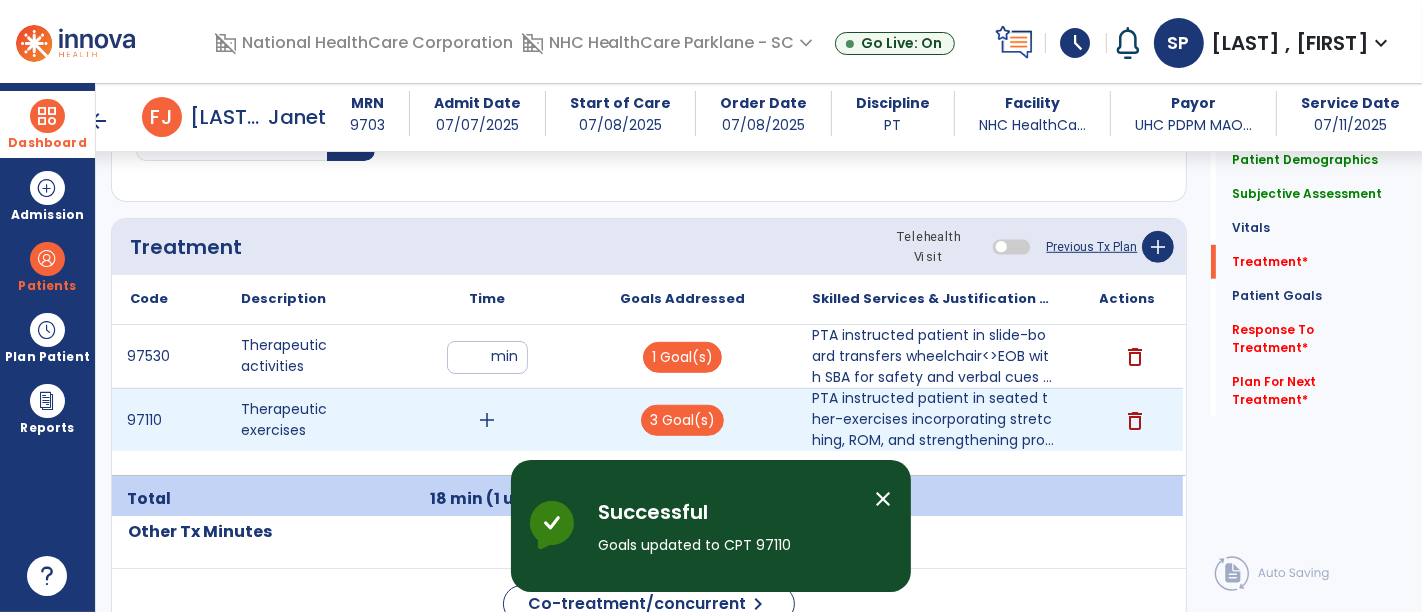 drag, startPoint x: 1131, startPoint y: 442, endPoint x: 488, endPoint y: 414, distance: 643.6094 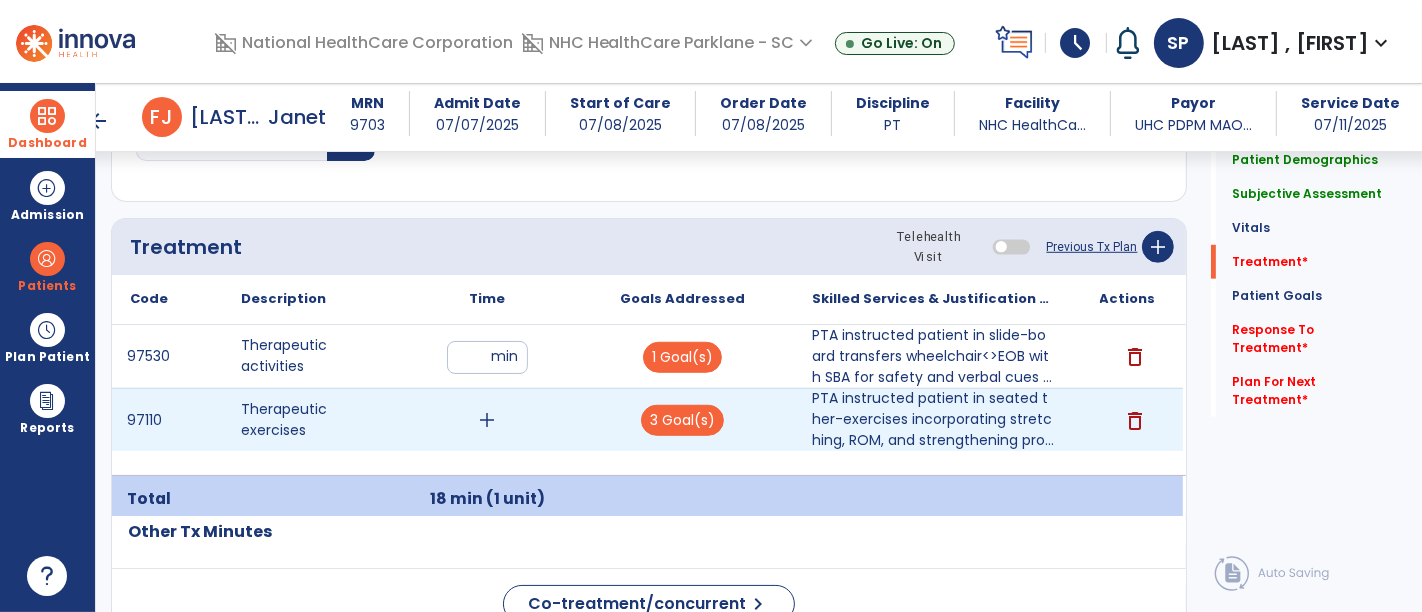 click on "add" at bounding box center [488, 420] 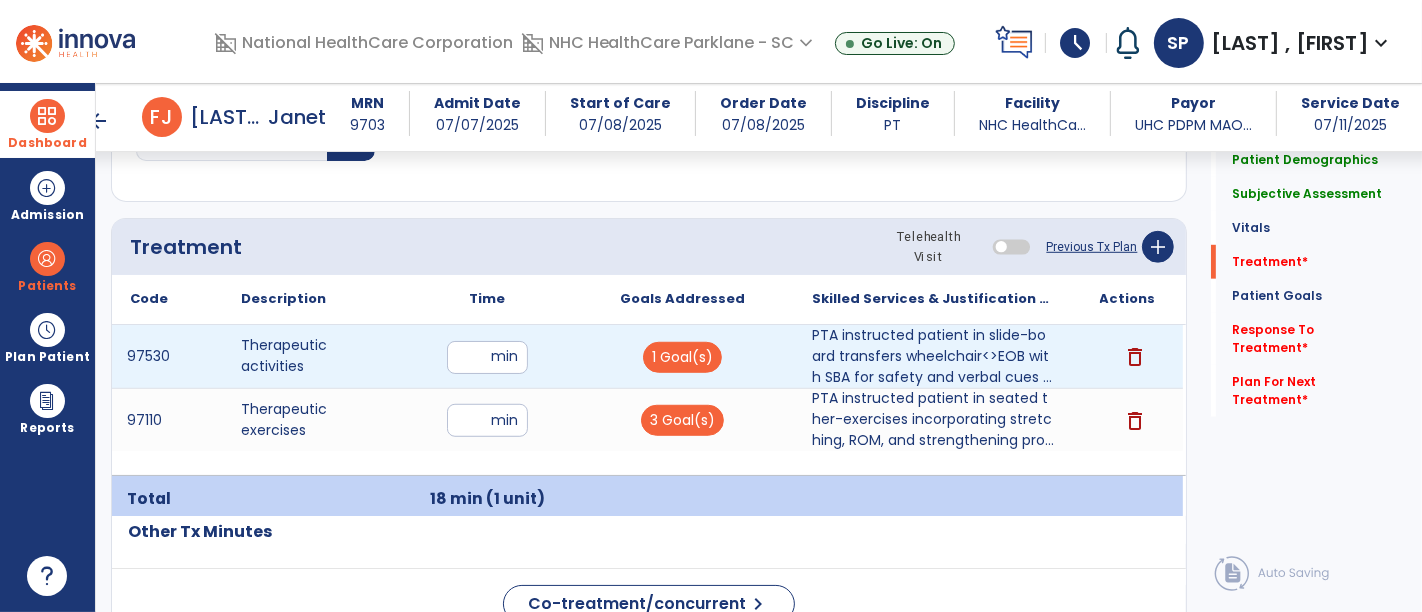 type on "**" 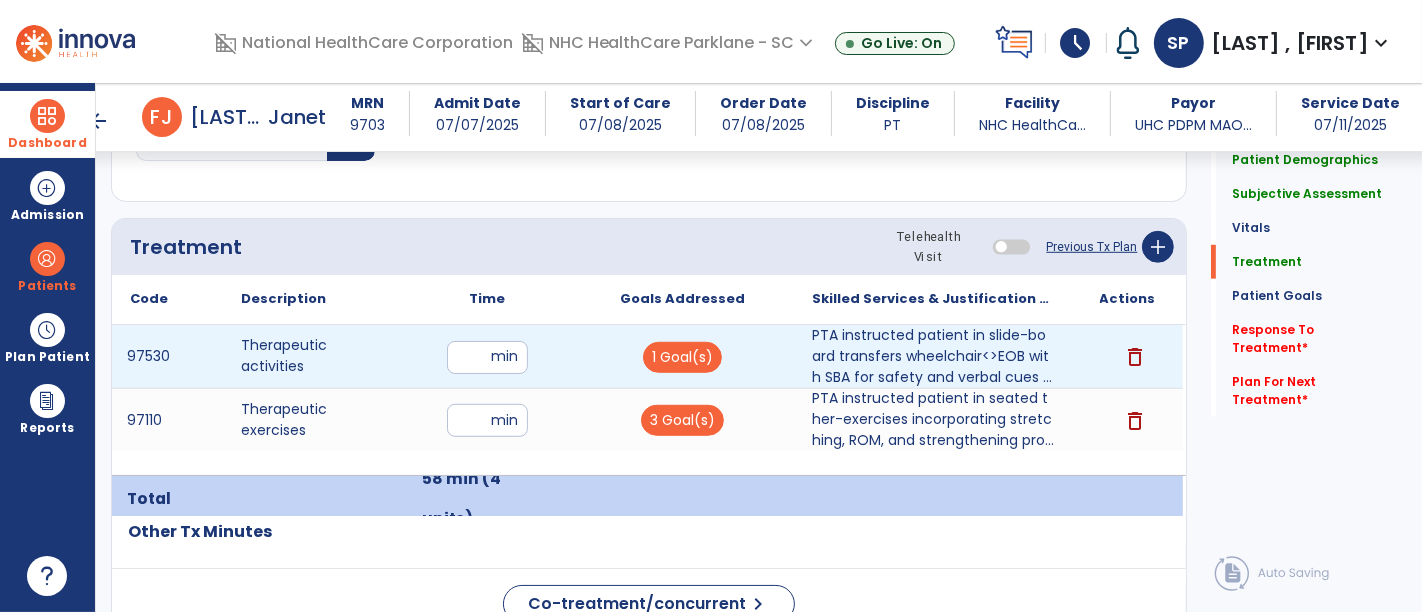 click on "**" at bounding box center [487, 357] 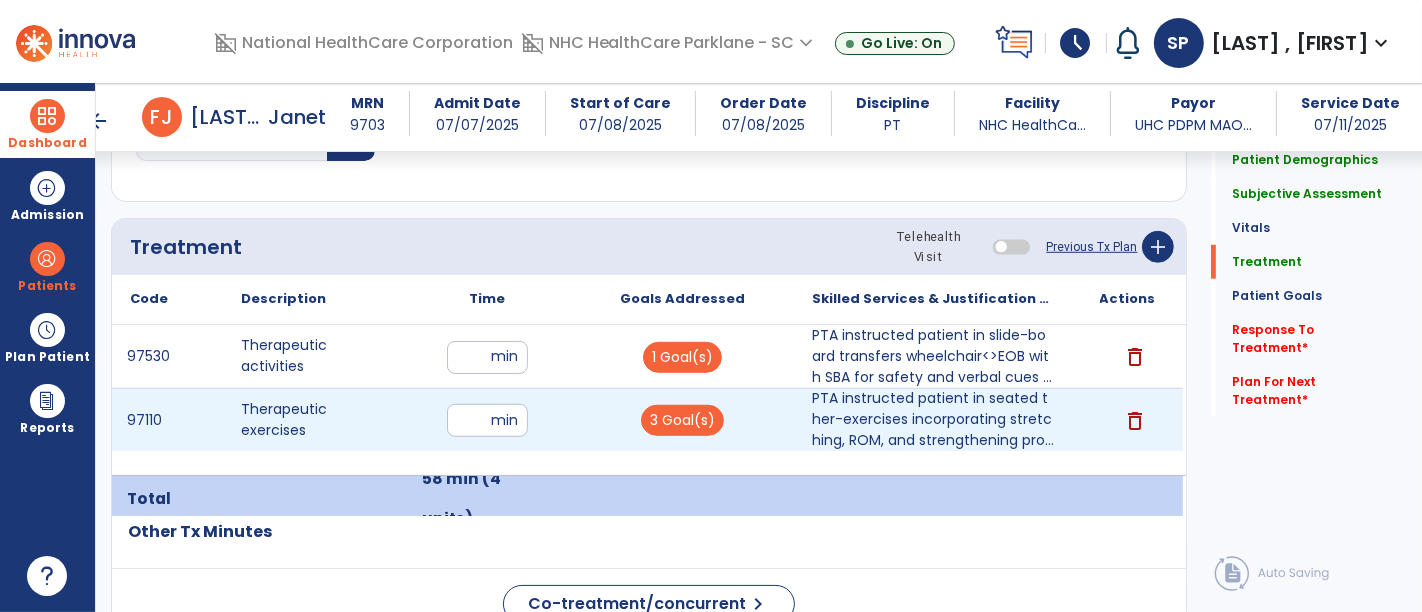 click on "**" at bounding box center (487, 420) 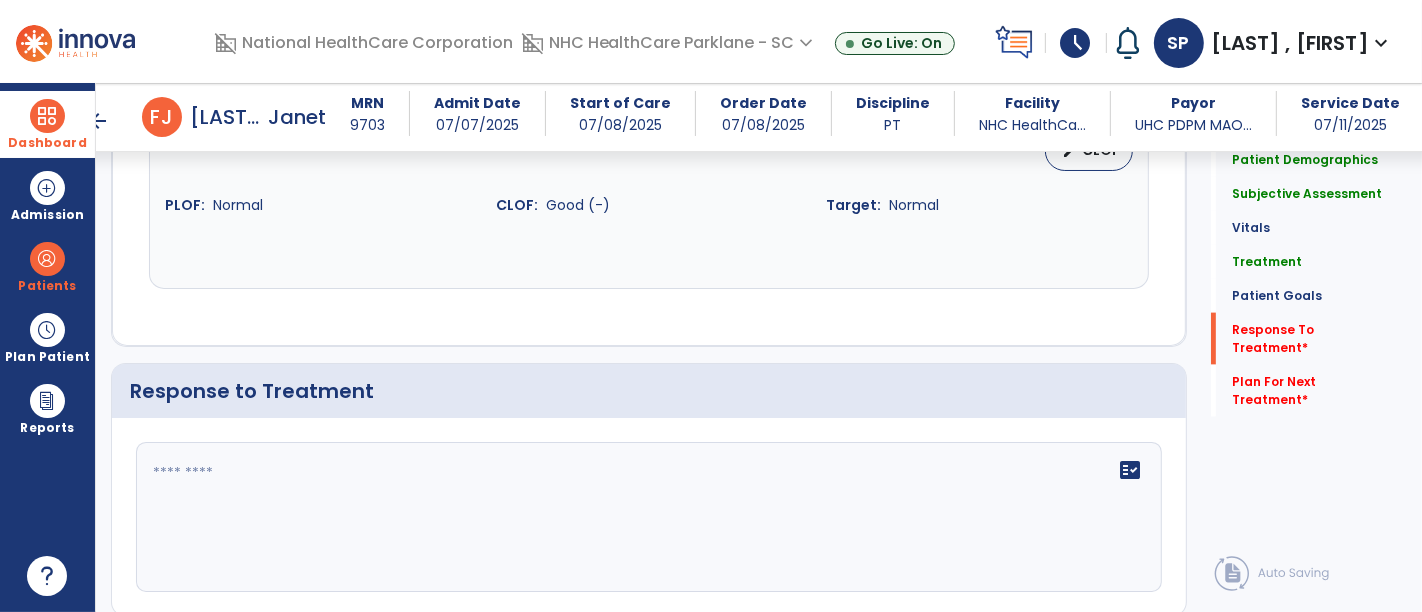 scroll, scrollTop: 2330, scrollLeft: 0, axis: vertical 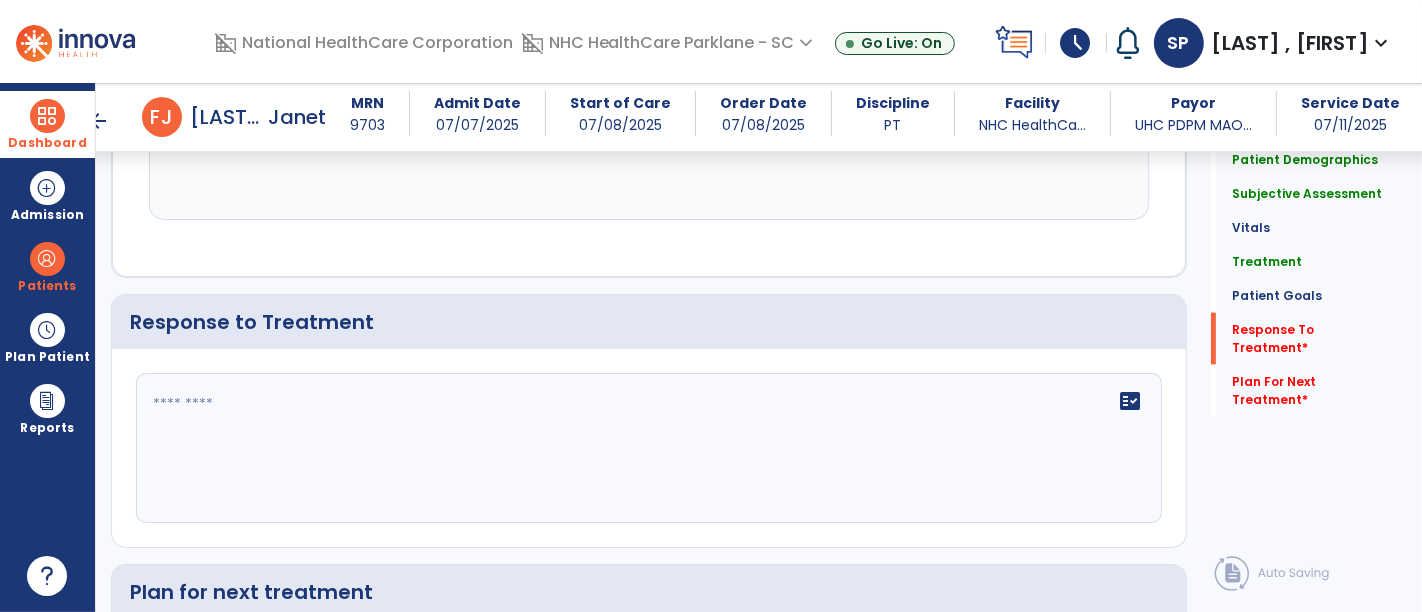 click 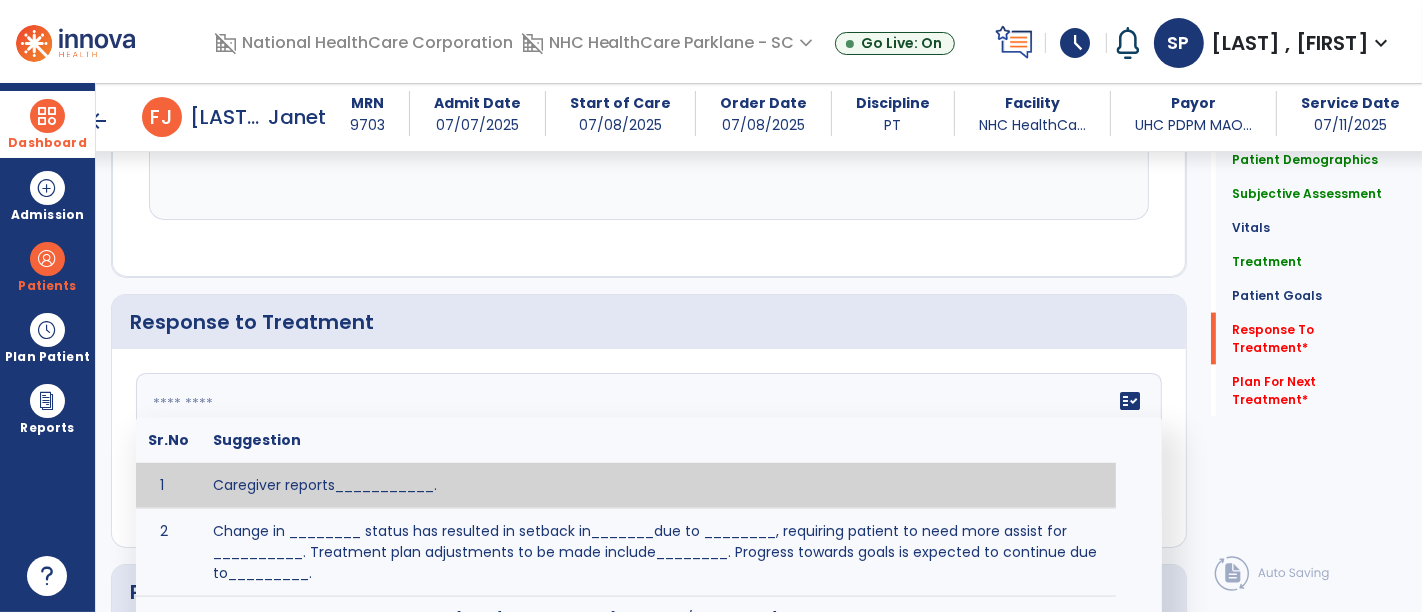 click on "fact_check  Sr.No Suggestion 1 Caregiver reports___________. 2 Change in ________ status has resulted in setback in_______due to ________, requiring patient to need more assist for __________.   Treatment plan adjustments to be made include________.  Progress towards goals is expected to continue due to_________. 3 Decreased pain in __________ to [LEVEL] in response to [MODALITY/TREATMENT] allows for improvement in _________. 4 Functional gains in _______ have impacted the patient's ability to perform_________ with a reduction in assist levels to_________. 5 Functional progress this week has been significant due to__________. 6 Gains in ________ have improved the patient's ability to perform ______with decreased levels of assist to___________. 7 Improvement in ________allows patient to tolerate higher levels of challenges in_________. 8 Pain in [AREA] has decreased to [LEVEL] in response to [TREATMENT/MODALITY], allowing fore ease in completing__________. 9 10 11 12 13 14 15 16 17 18 19 20 21" 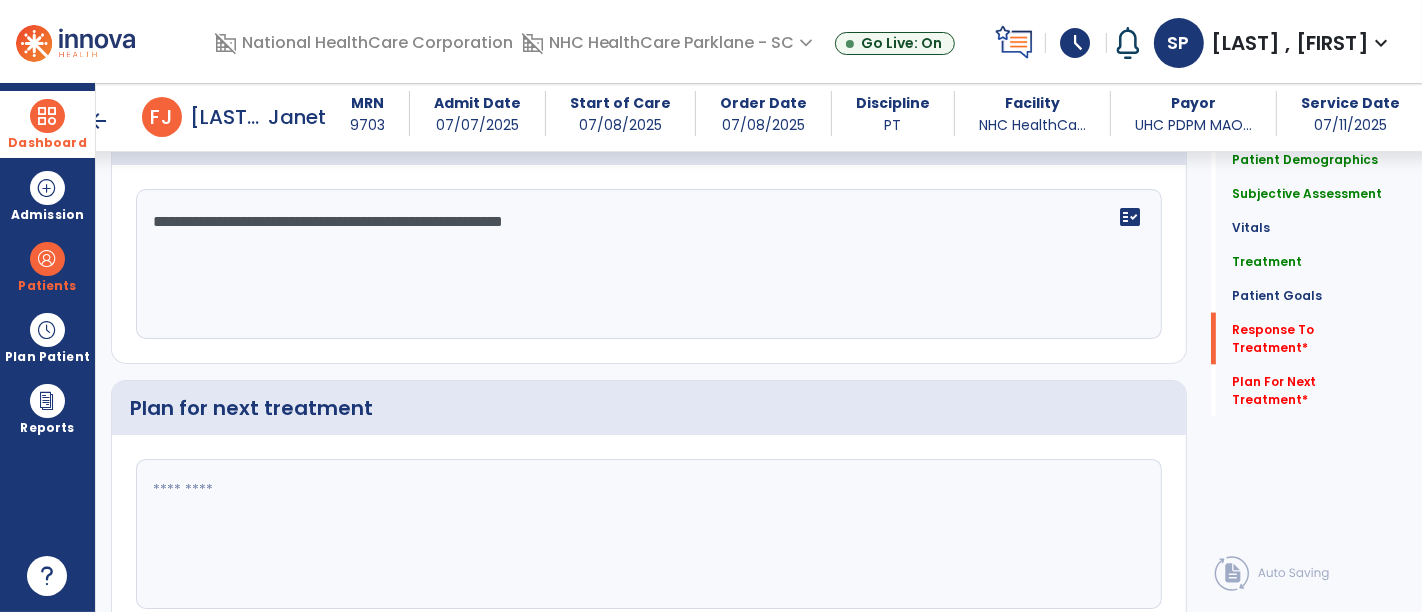 scroll, scrollTop: 2516, scrollLeft: 0, axis: vertical 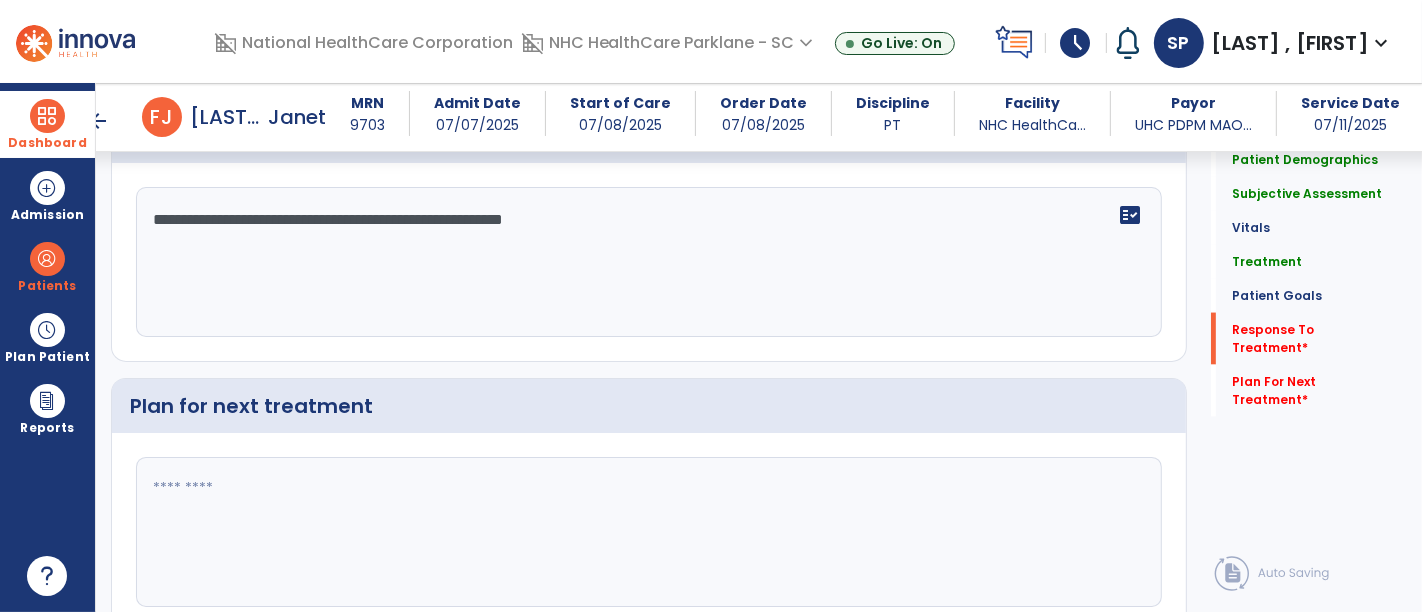 type on "**********" 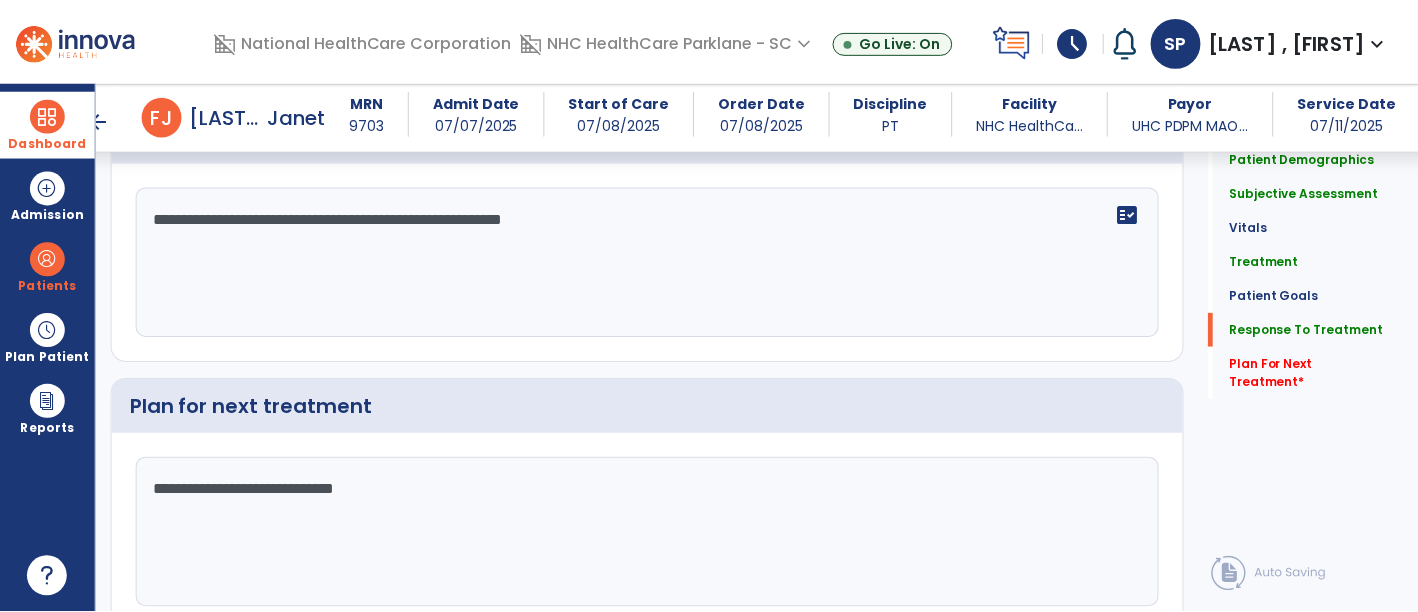 scroll, scrollTop: 2593, scrollLeft: 0, axis: vertical 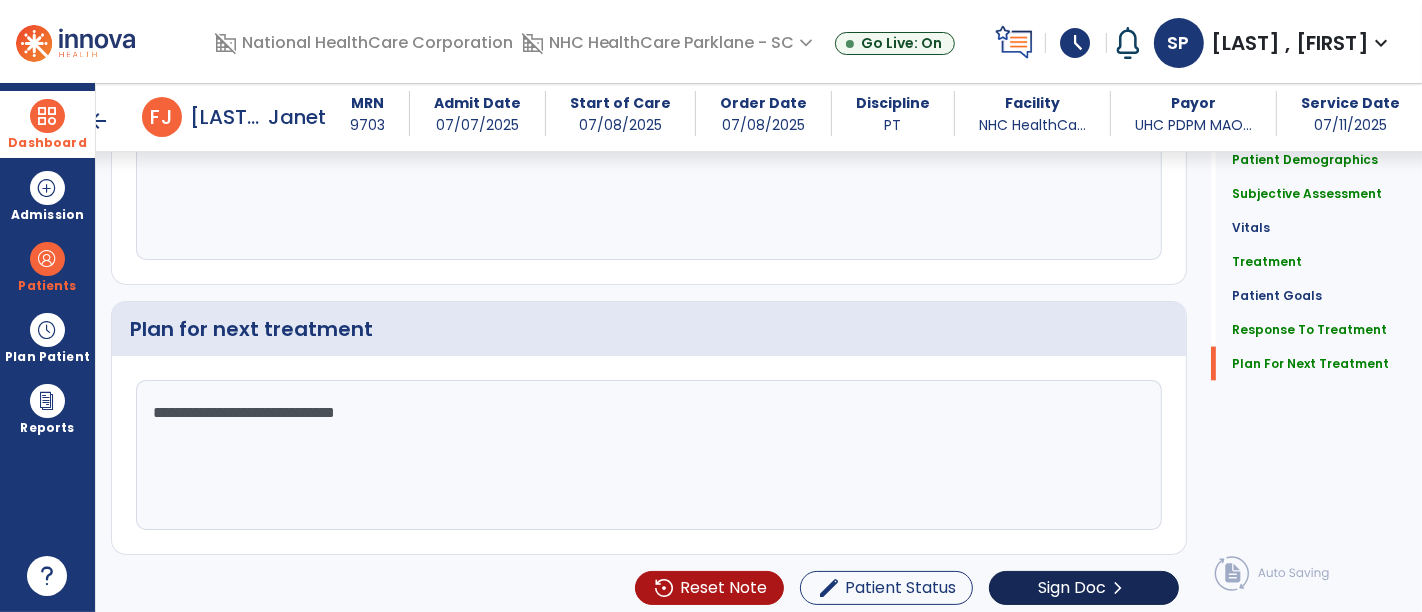 type on "**********" 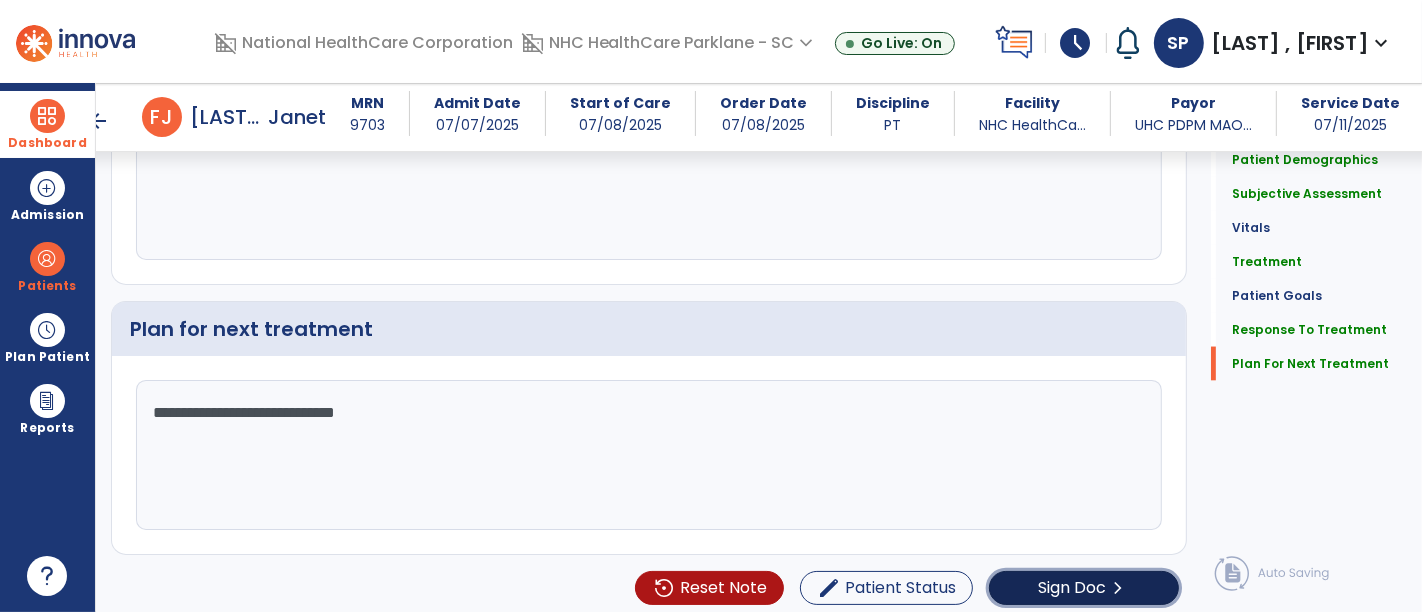 click on "Sign Doc" 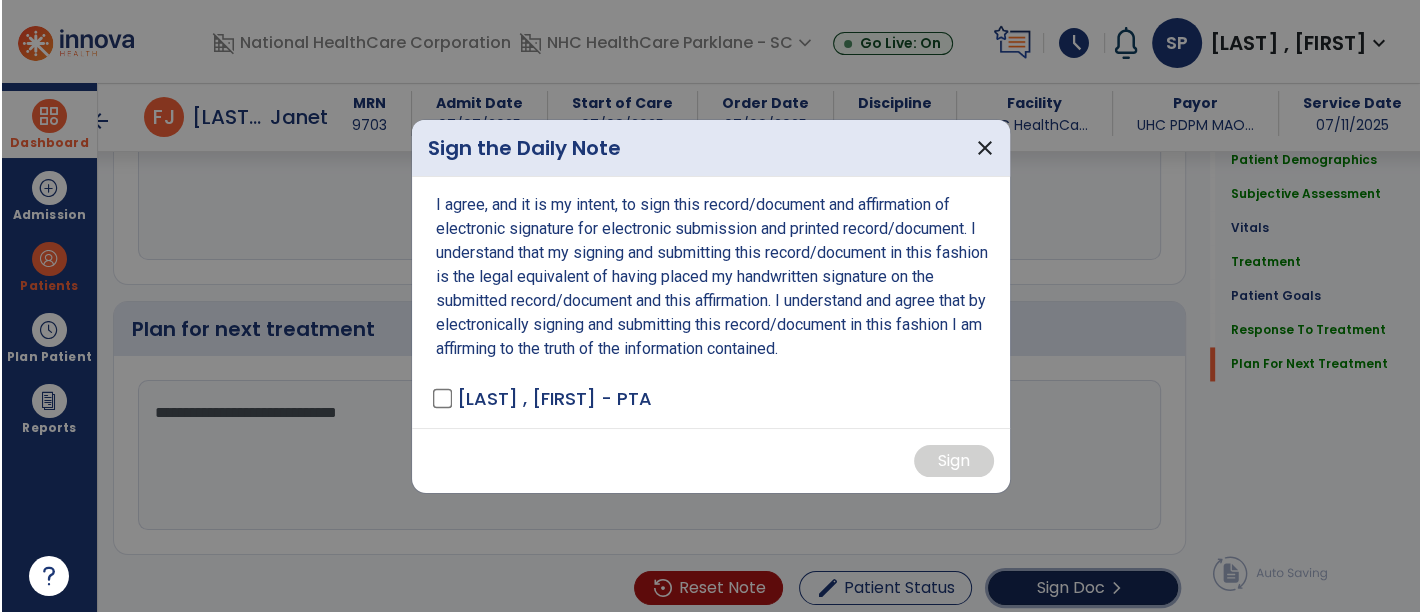 scroll, scrollTop: 2593, scrollLeft: 0, axis: vertical 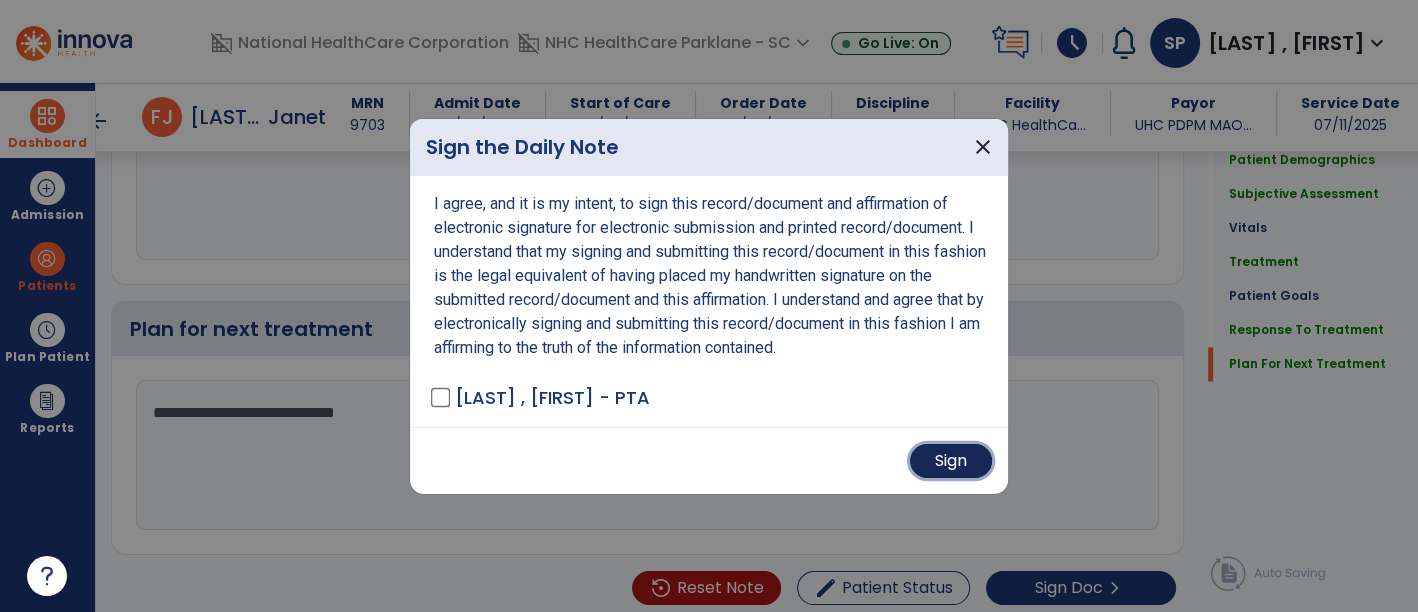 click on "Sign" at bounding box center (951, 461) 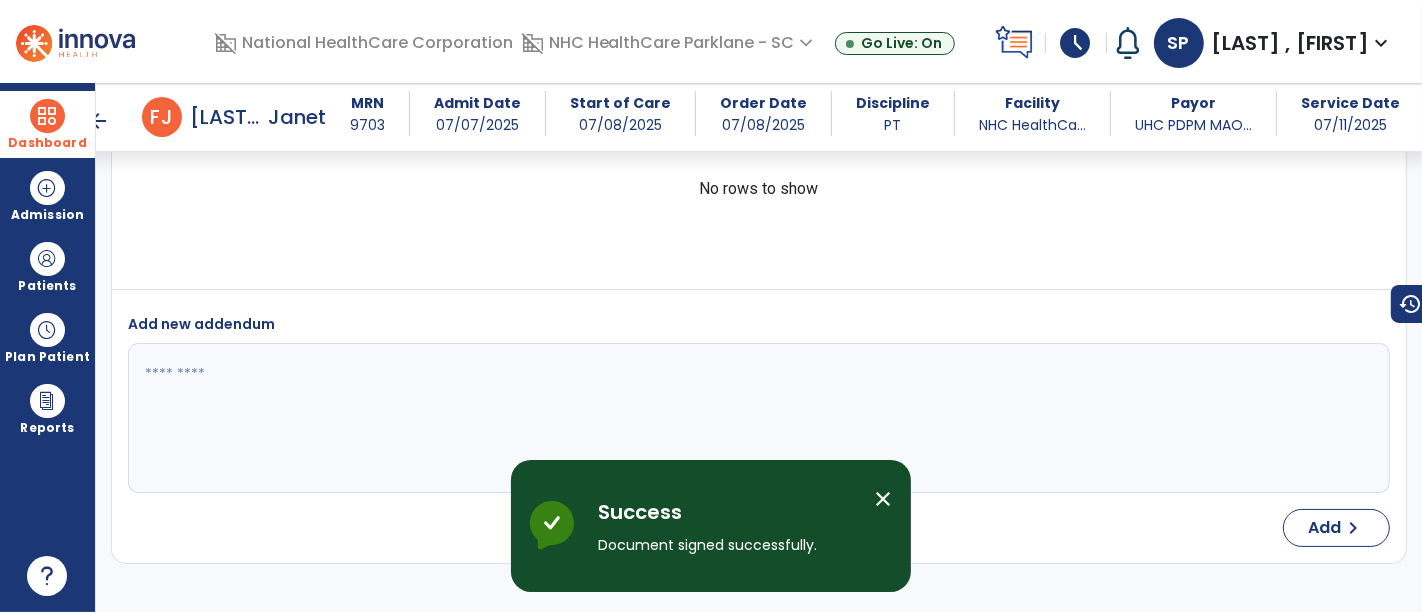 scroll, scrollTop: 3274, scrollLeft: 0, axis: vertical 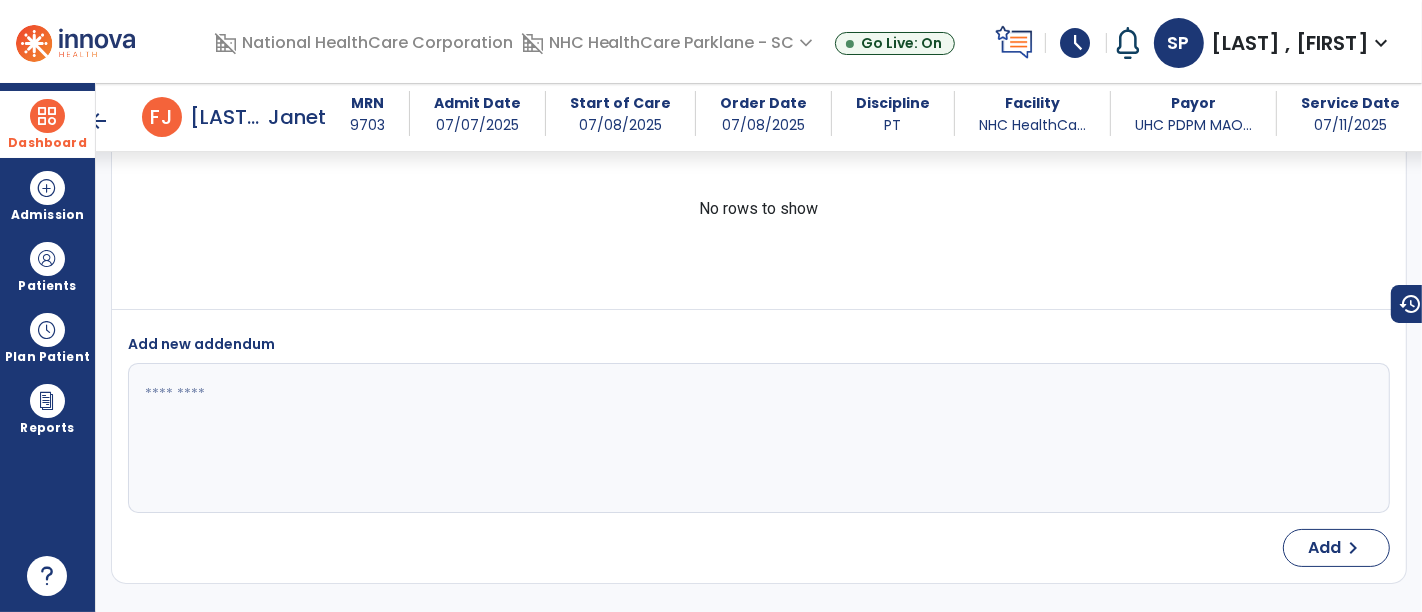 click on "Dashboard" at bounding box center [47, 143] 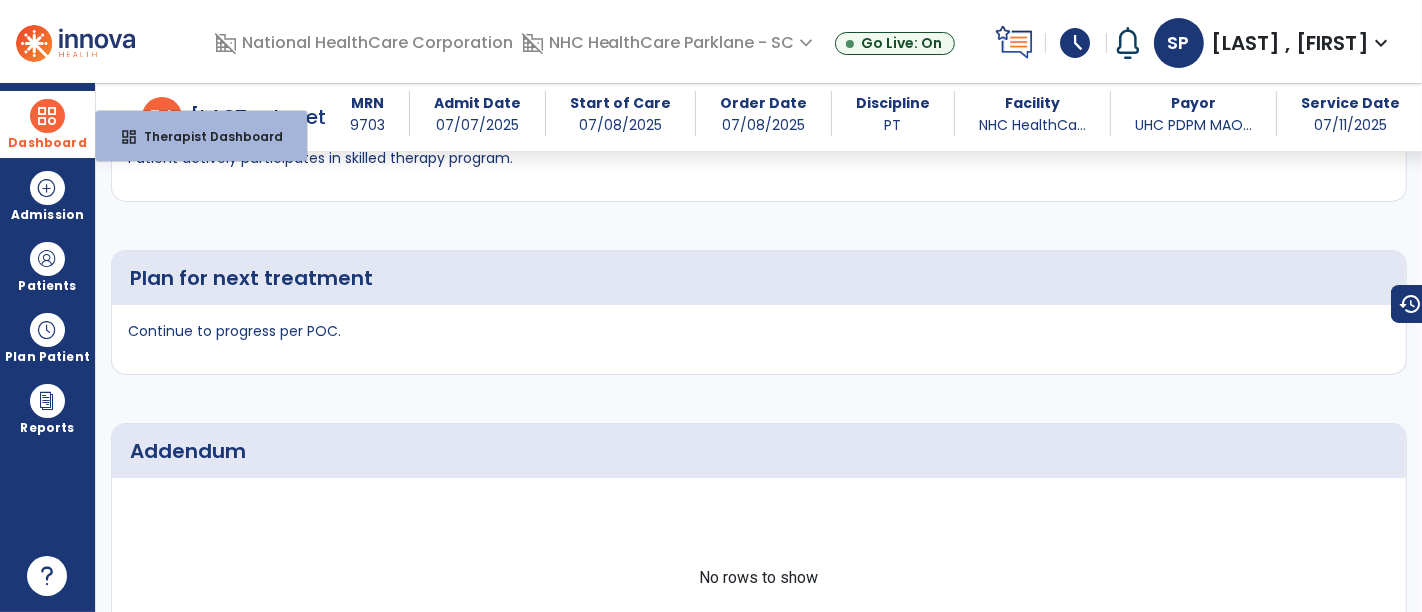 scroll, scrollTop: 2894, scrollLeft: 0, axis: vertical 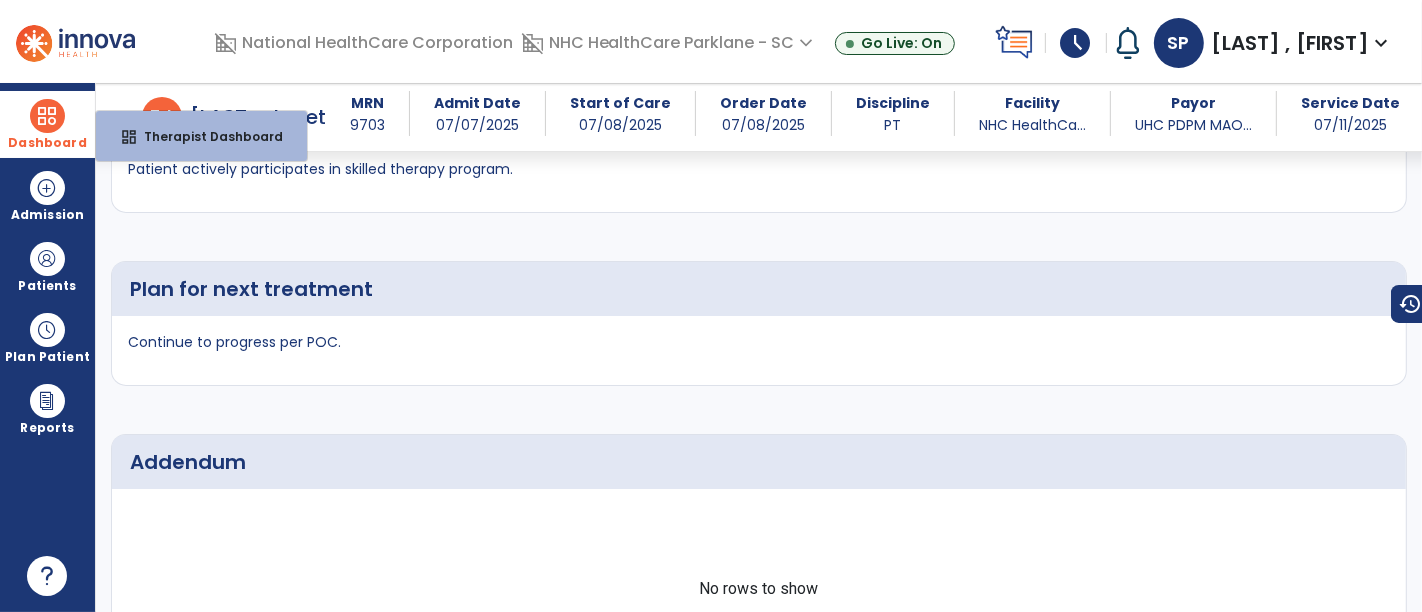 click at bounding box center [47, 116] 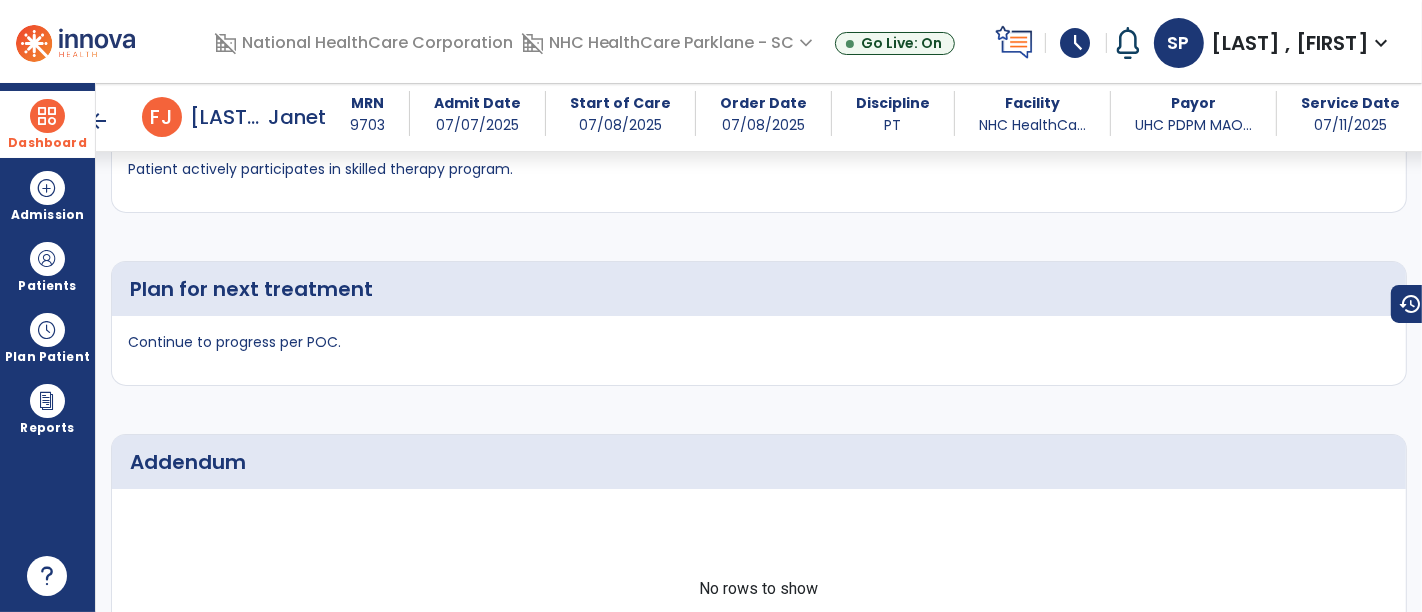 click at bounding box center [47, 116] 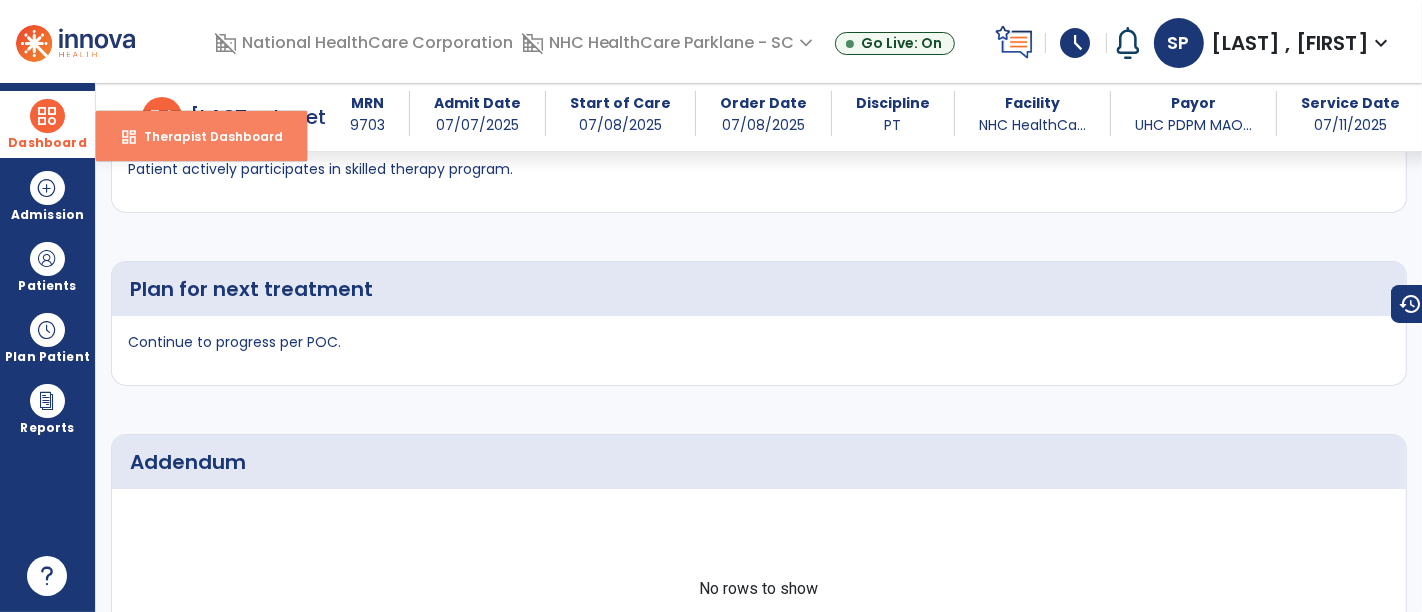click on "dashboard  Therapist Dashboard" at bounding box center [201, 136] 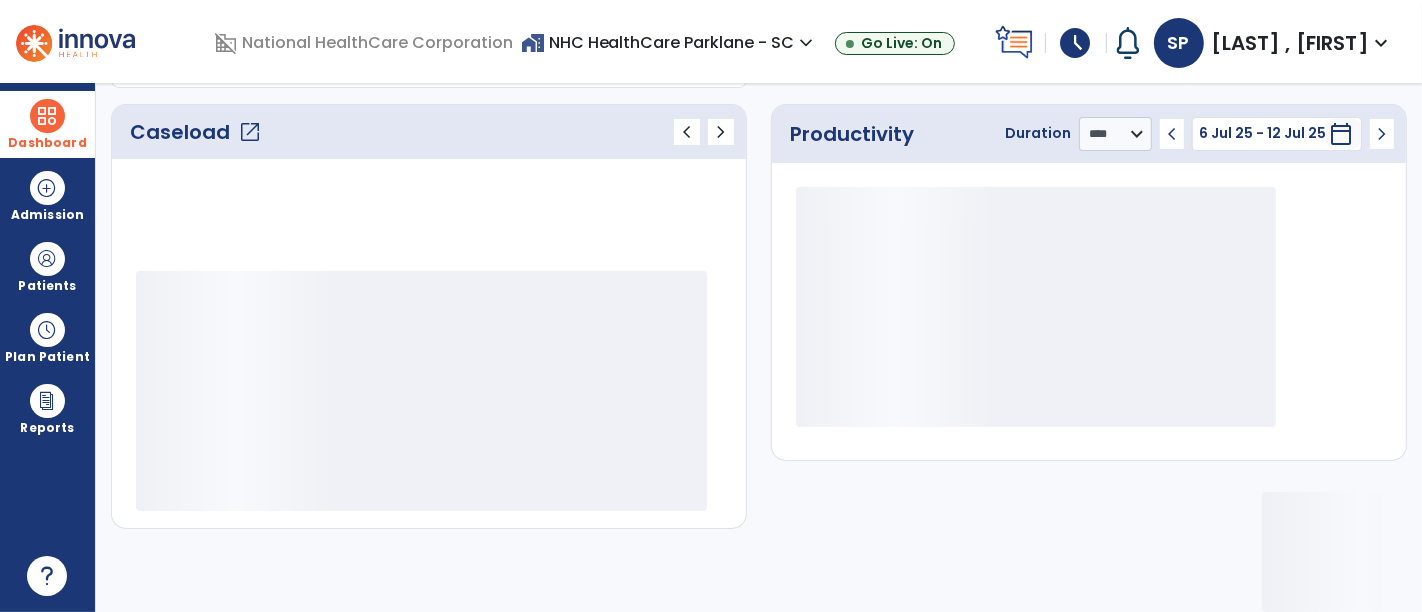 scroll, scrollTop: 259, scrollLeft: 0, axis: vertical 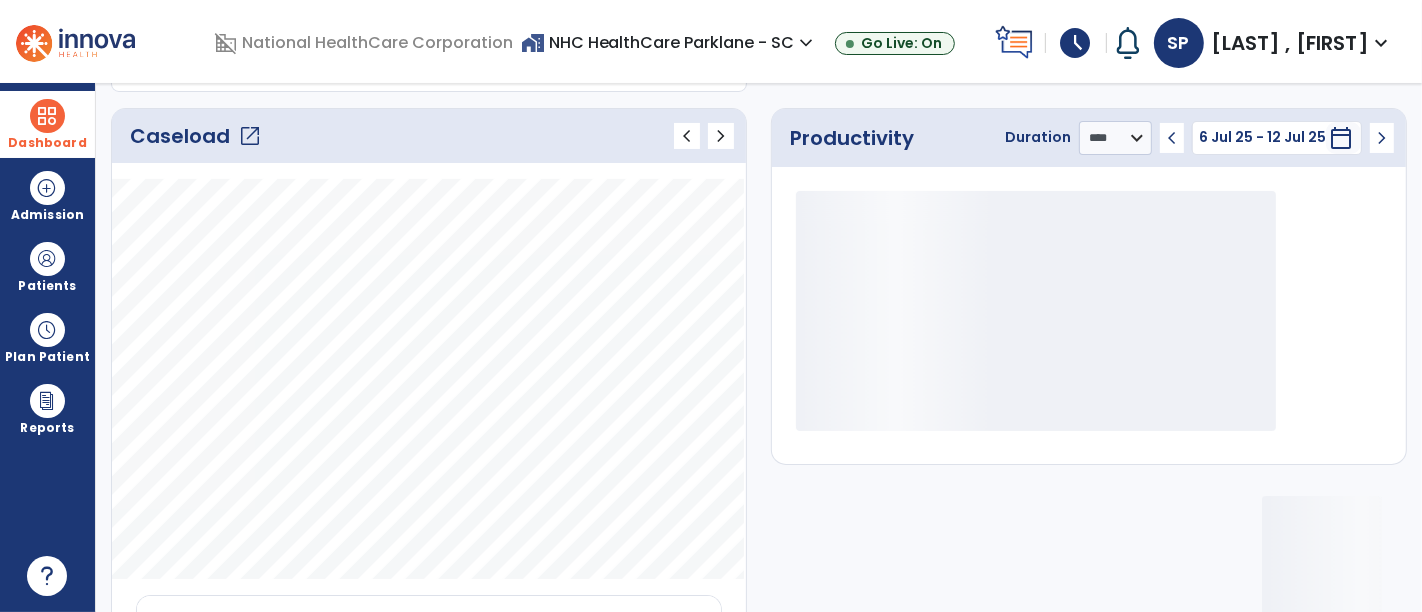 click on "Caseload   open_in_new" 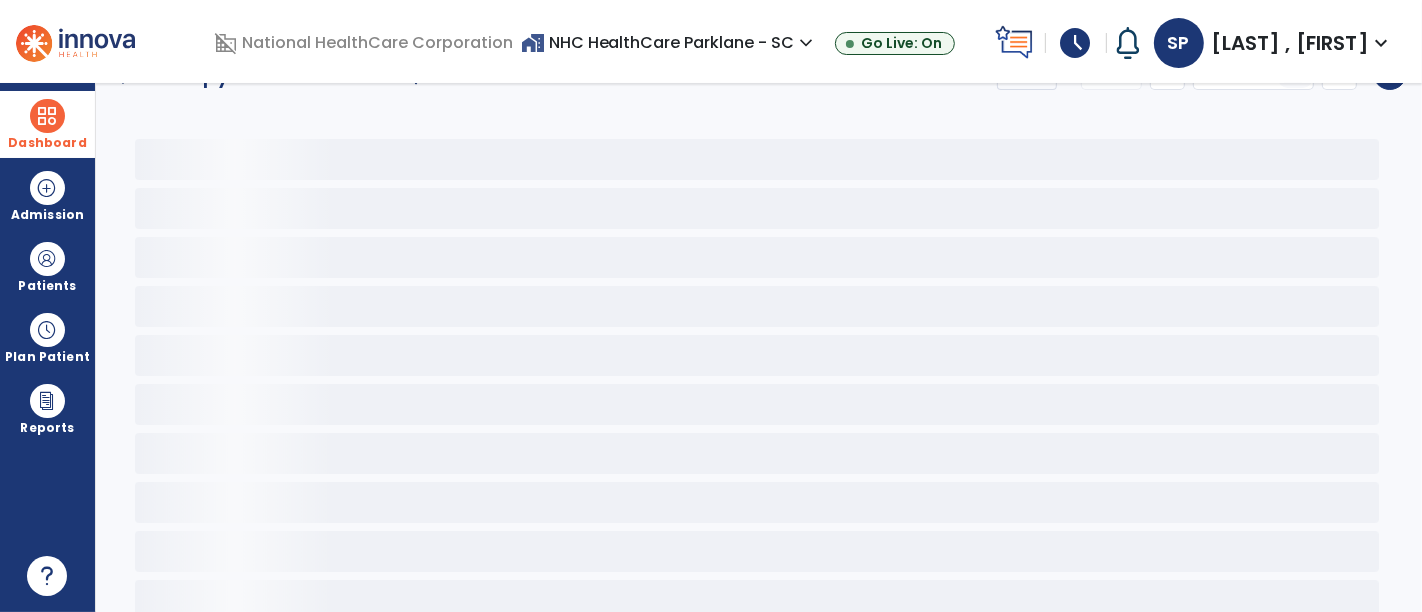 scroll, scrollTop: 0, scrollLeft: 0, axis: both 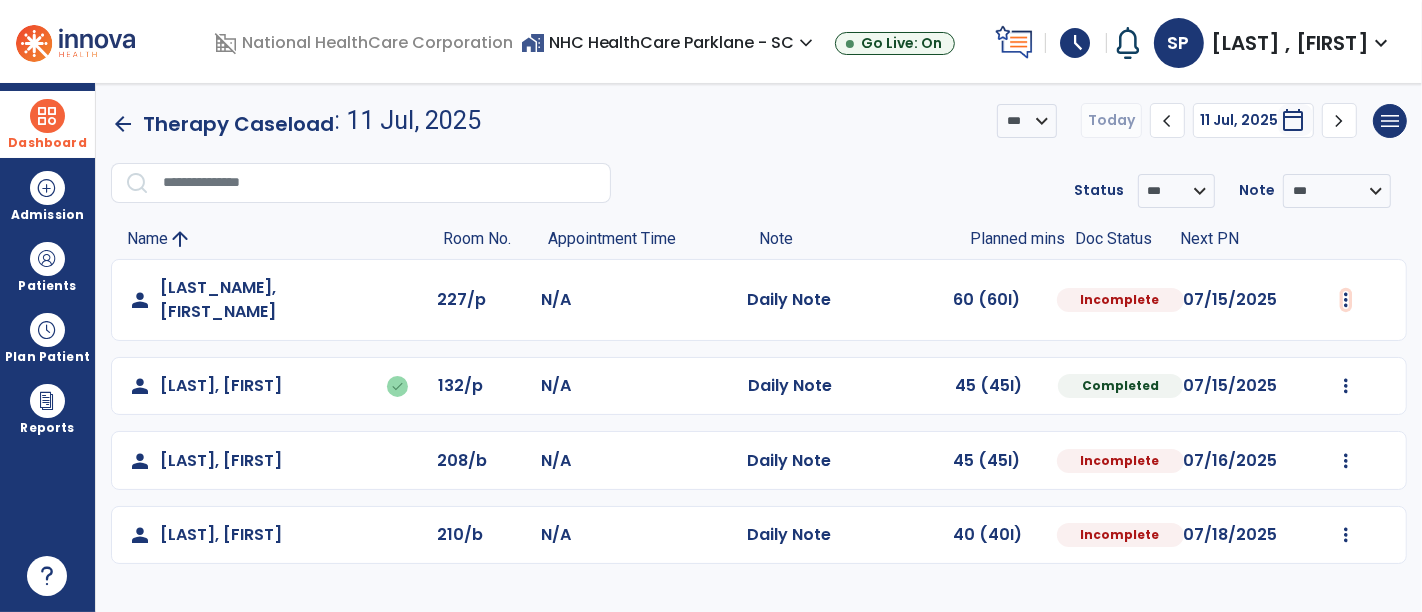 click on "Mark Visit As Complete   Reset Note   Open Document   G + C Mins" 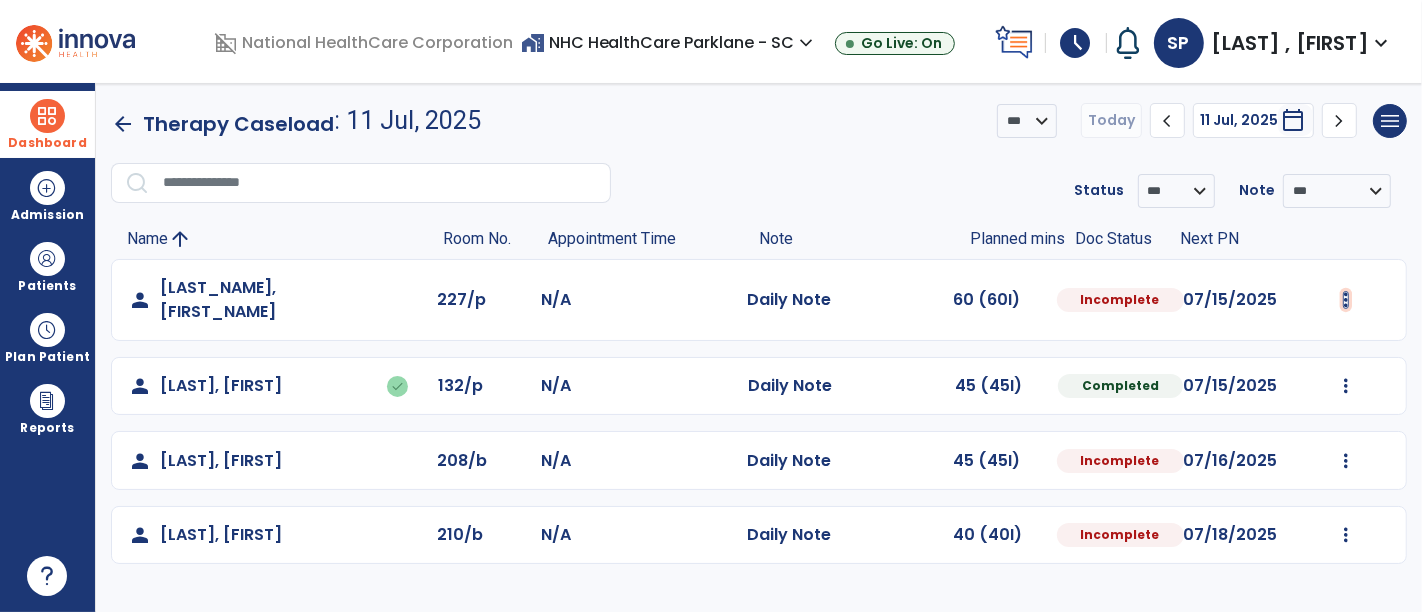 click at bounding box center (1346, 300) 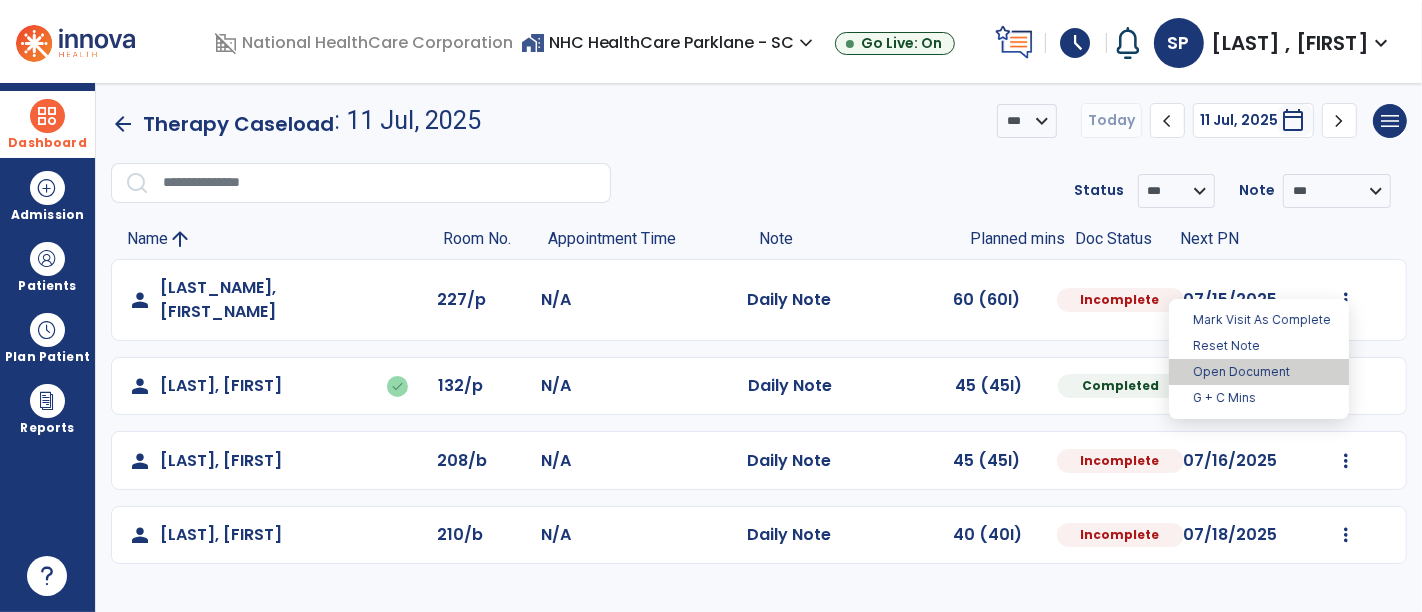 click on "Open Document" at bounding box center (1259, 372) 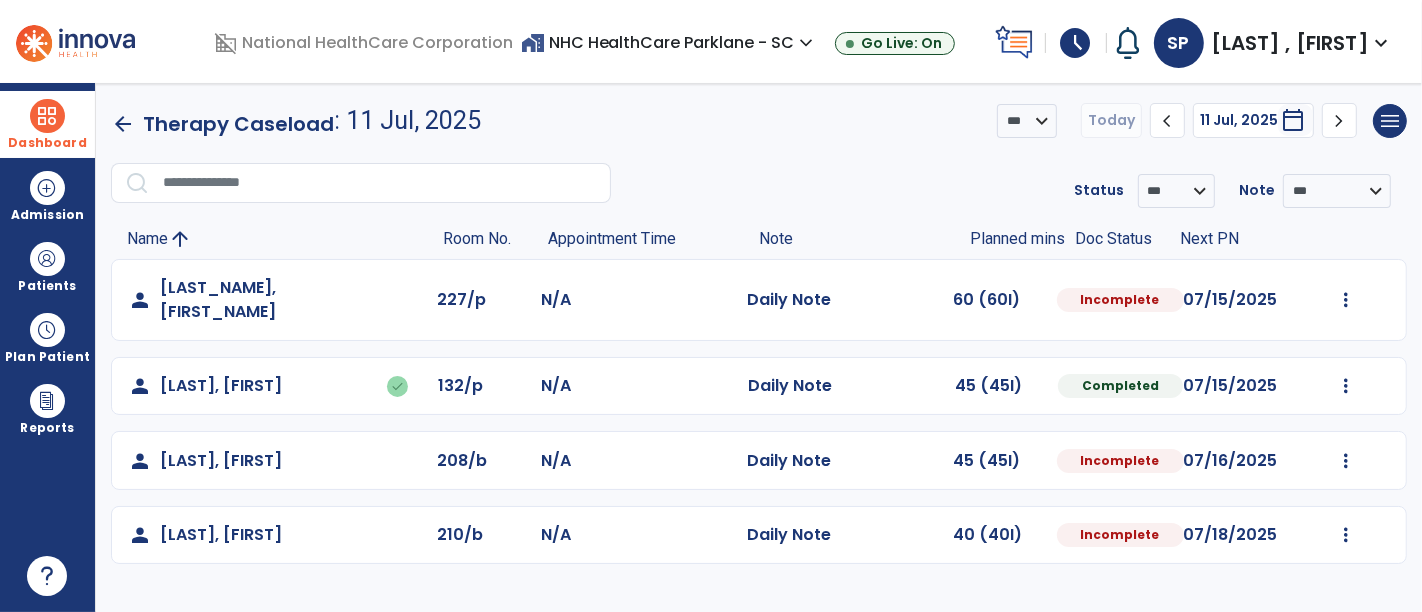 select on "*" 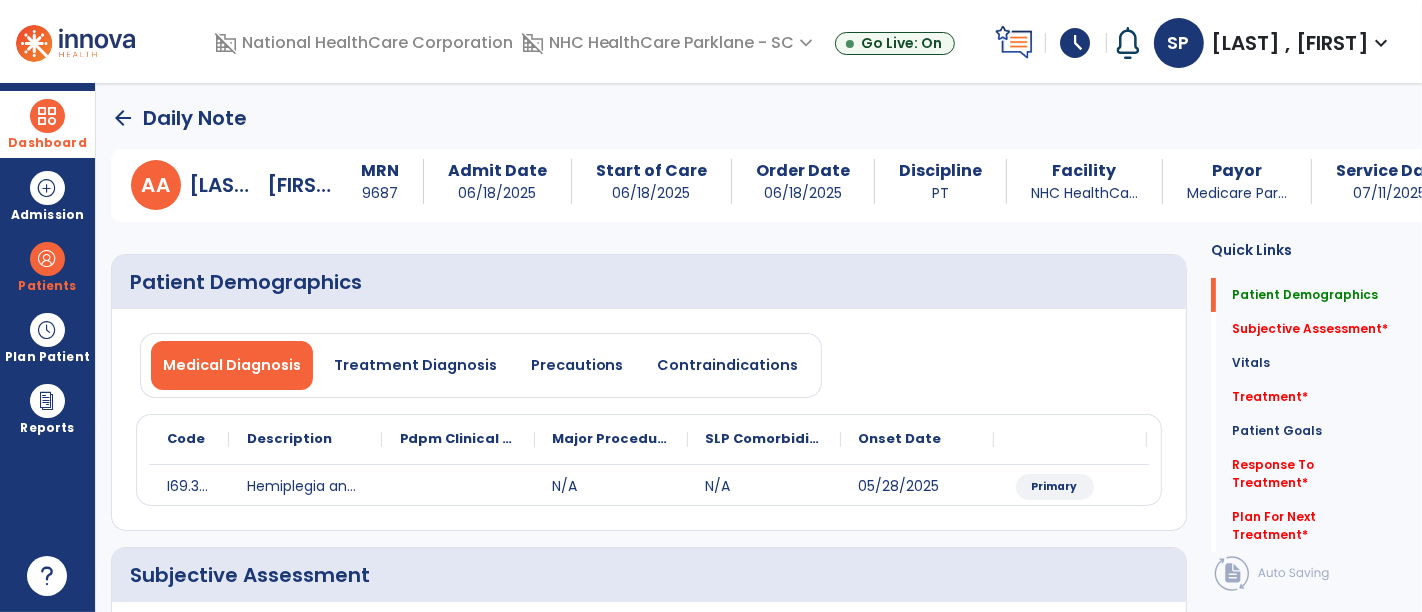 click at bounding box center (47, 116) 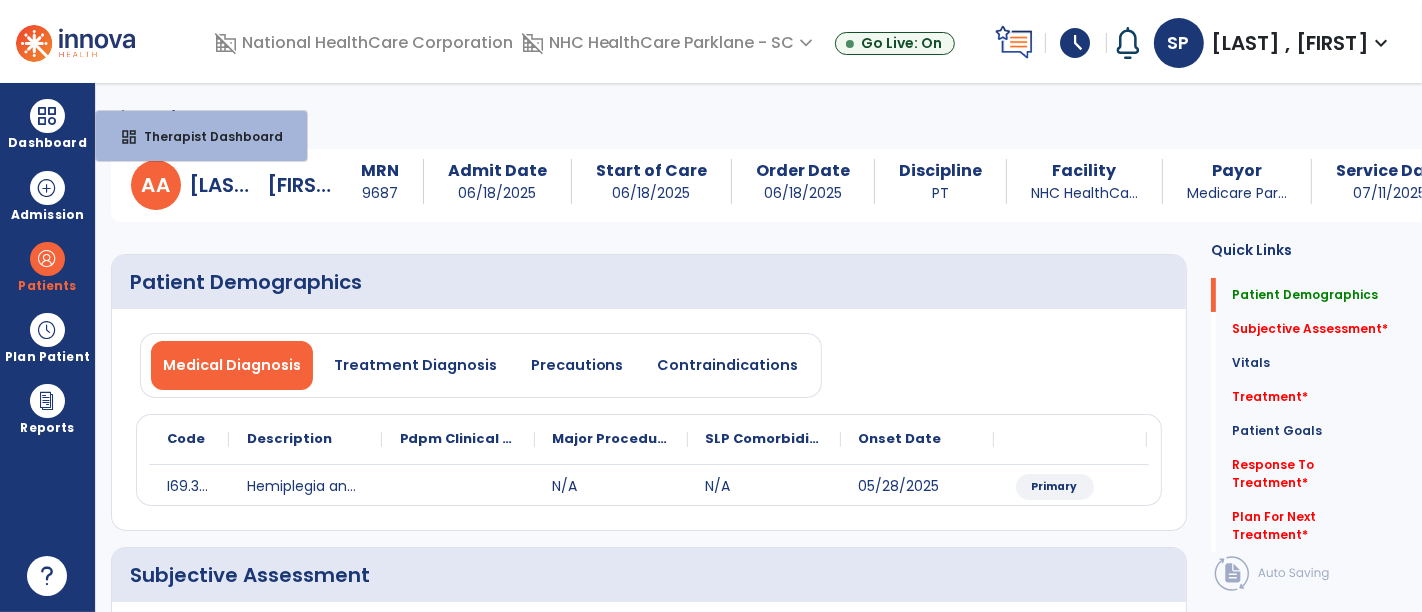 click on "arrow_back   Daily Note" 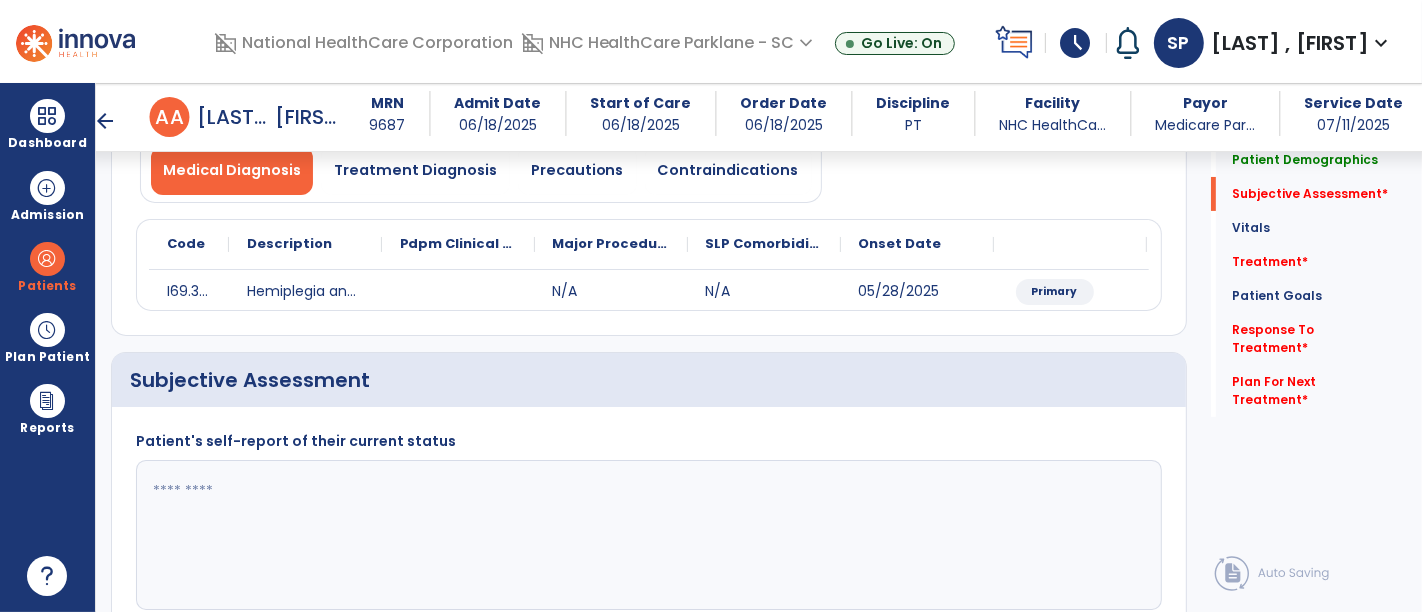 scroll, scrollTop: 254, scrollLeft: 0, axis: vertical 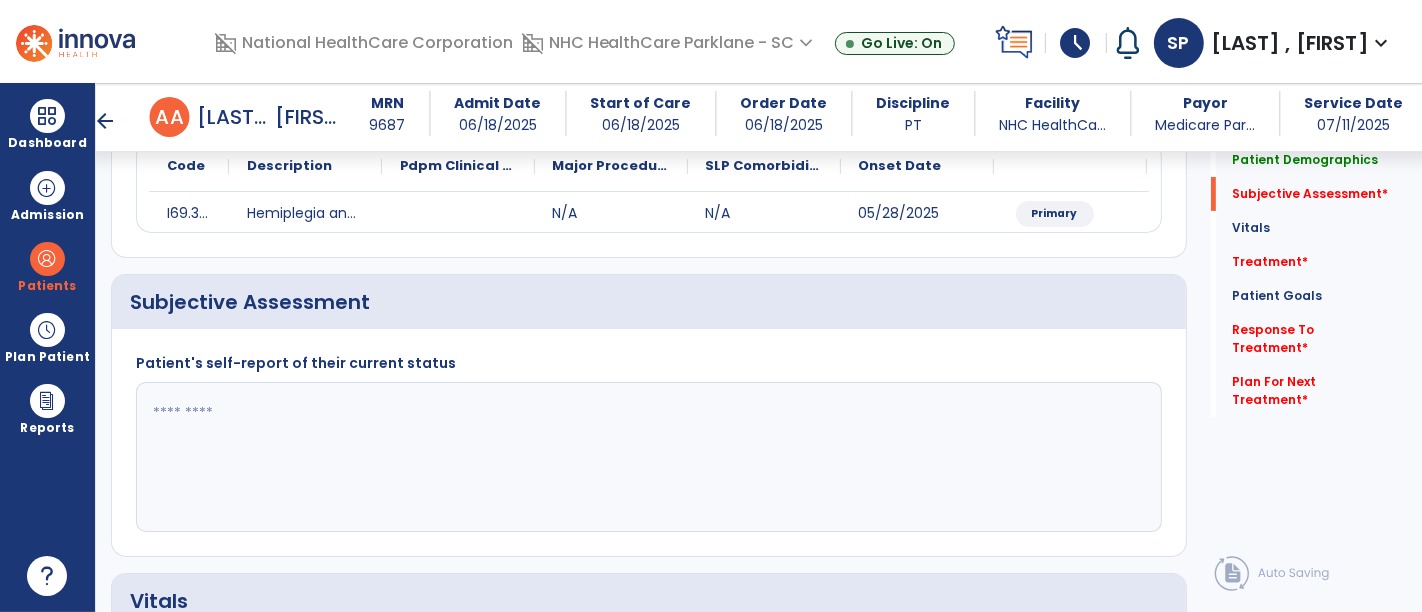 click 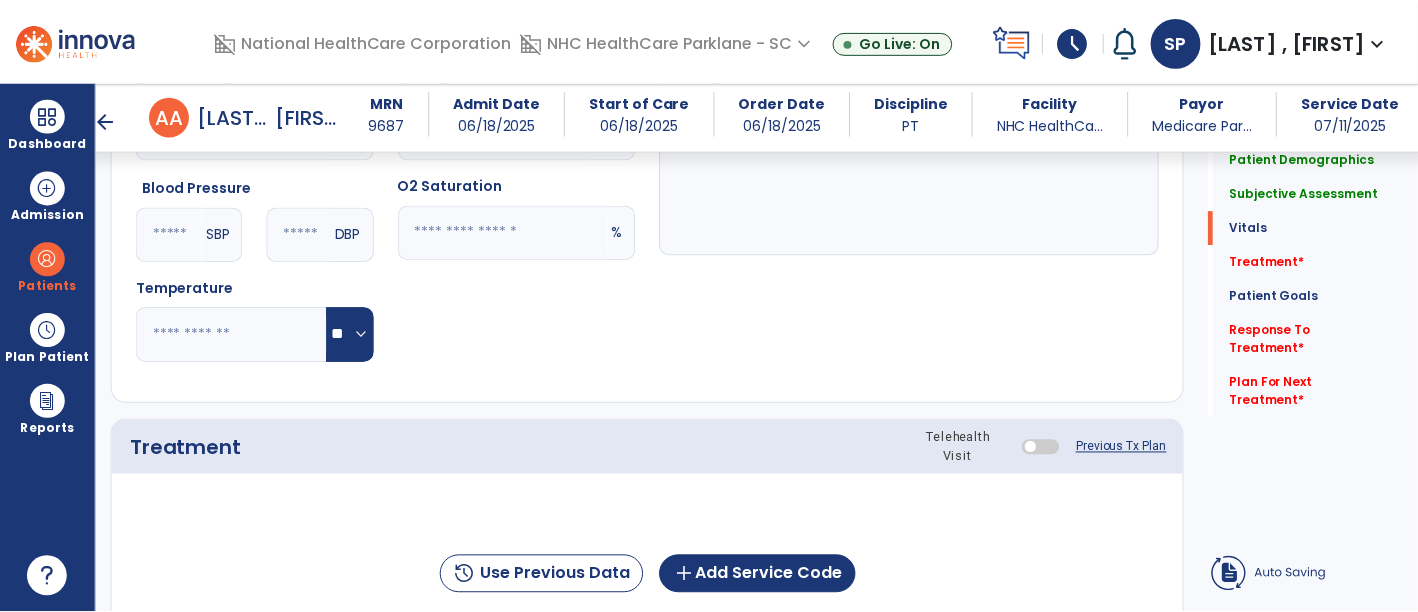 scroll, scrollTop: 1037, scrollLeft: 0, axis: vertical 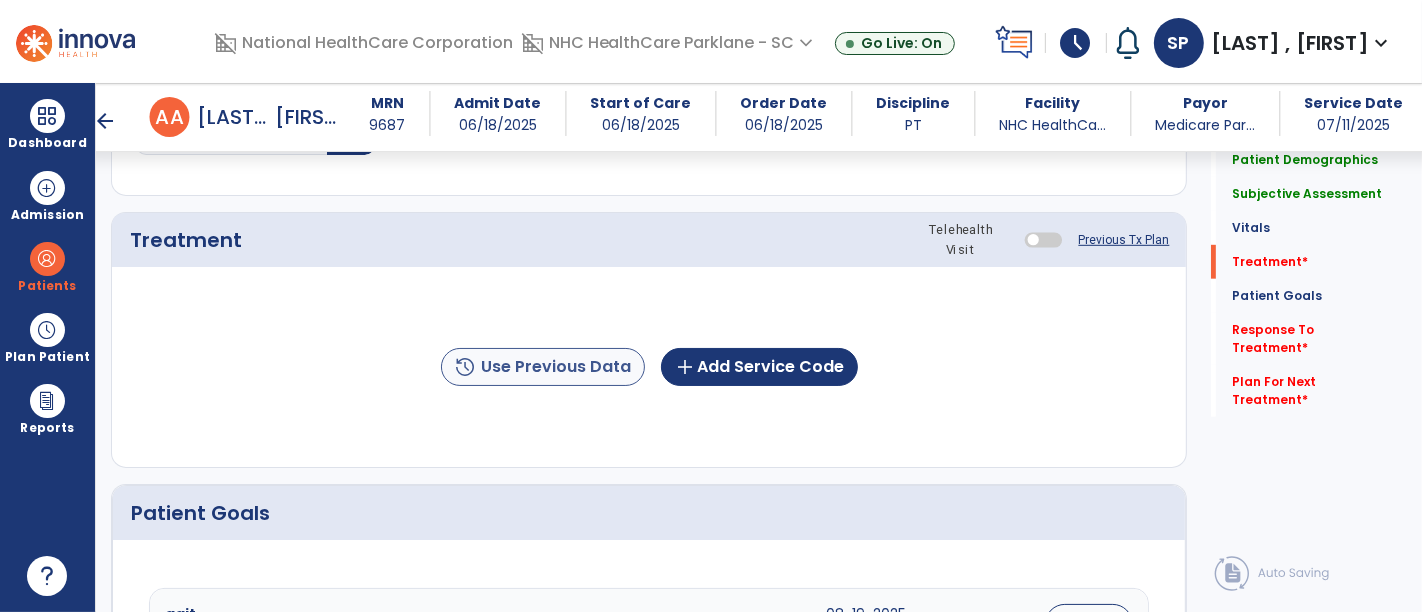 type on "**********" 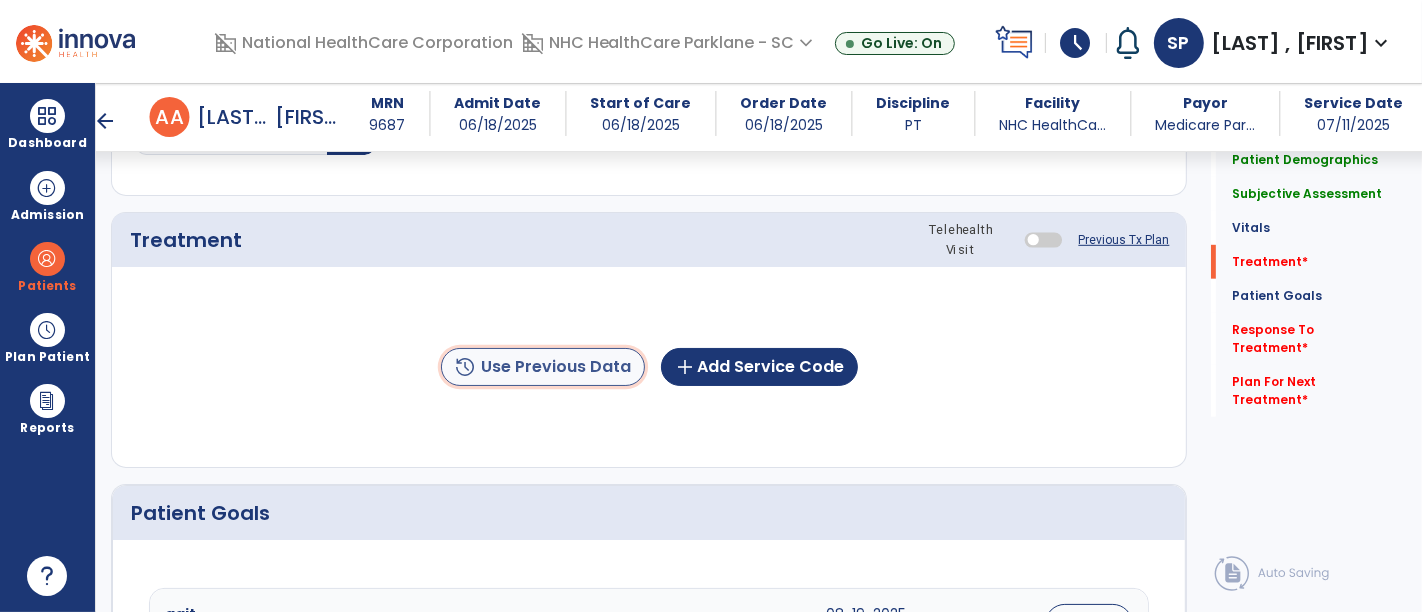 click on "history  Use Previous Data" 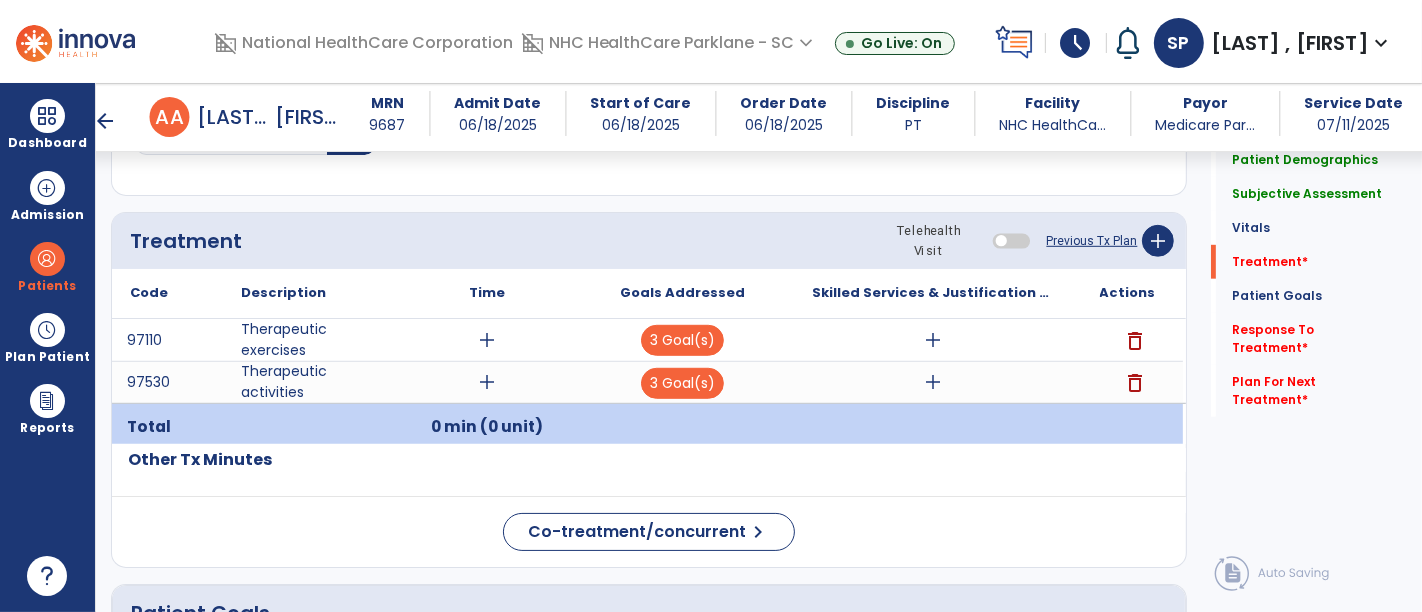 click on "add" at bounding box center (933, 340) 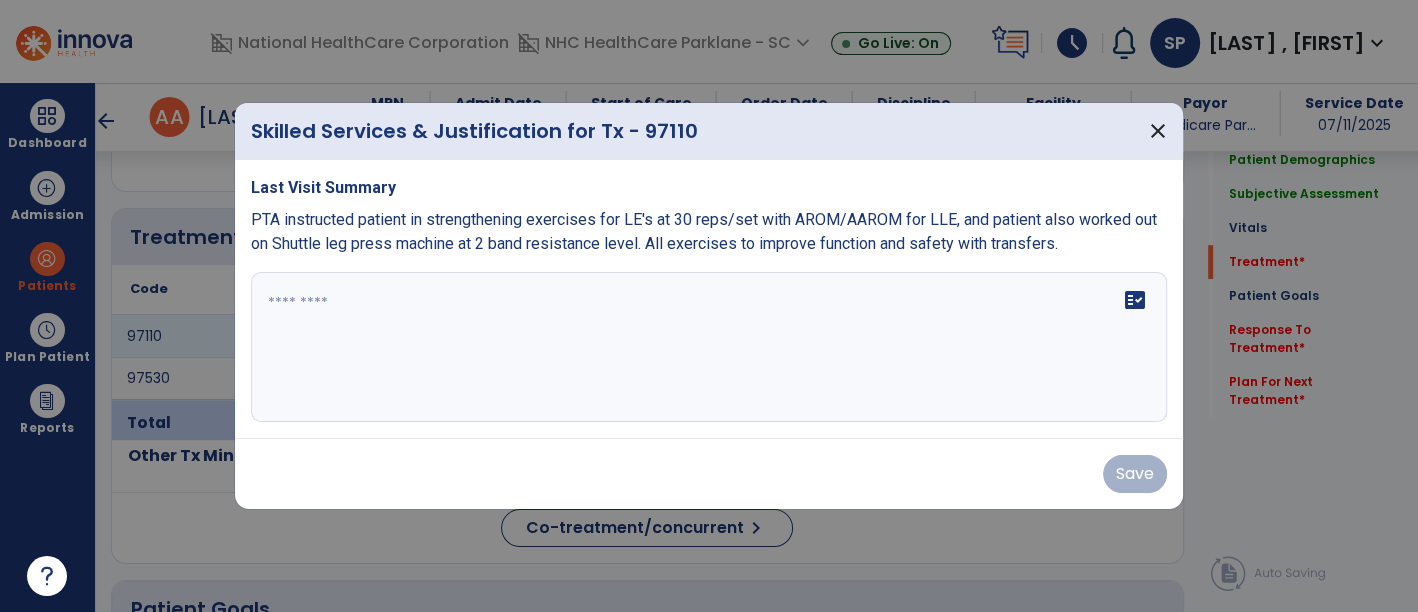 scroll, scrollTop: 1037, scrollLeft: 0, axis: vertical 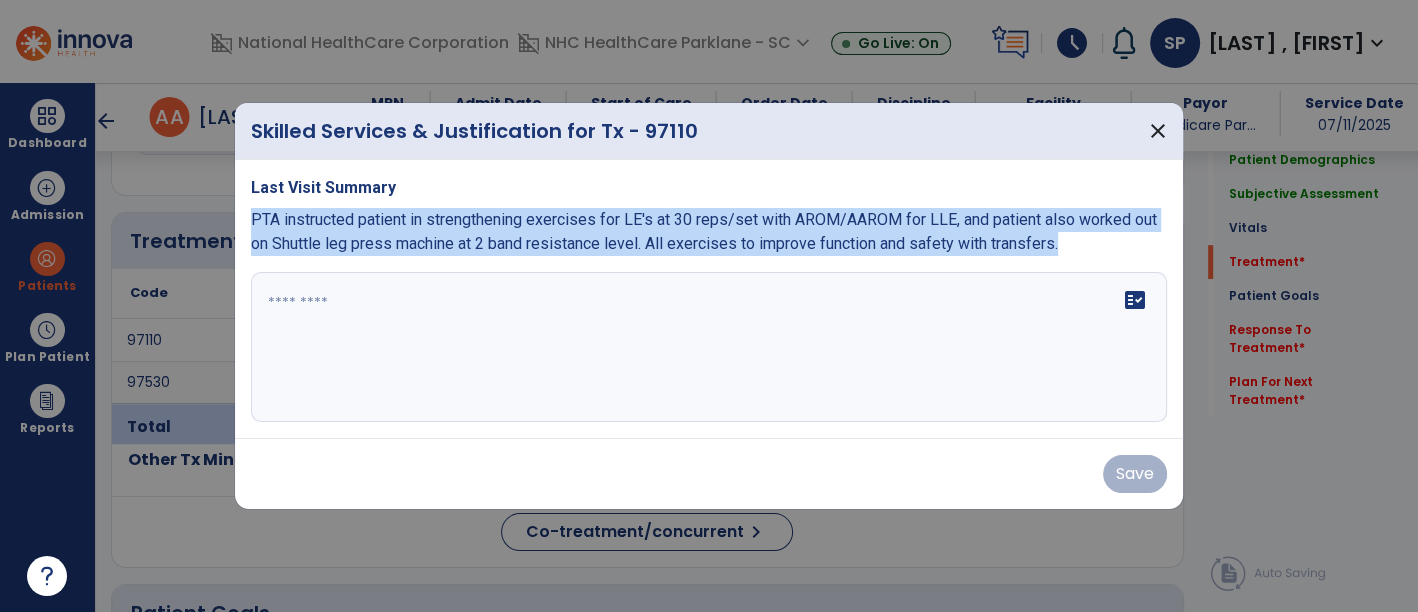 drag, startPoint x: 1058, startPoint y: 252, endPoint x: 245, endPoint y: 222, distance: 813.55334 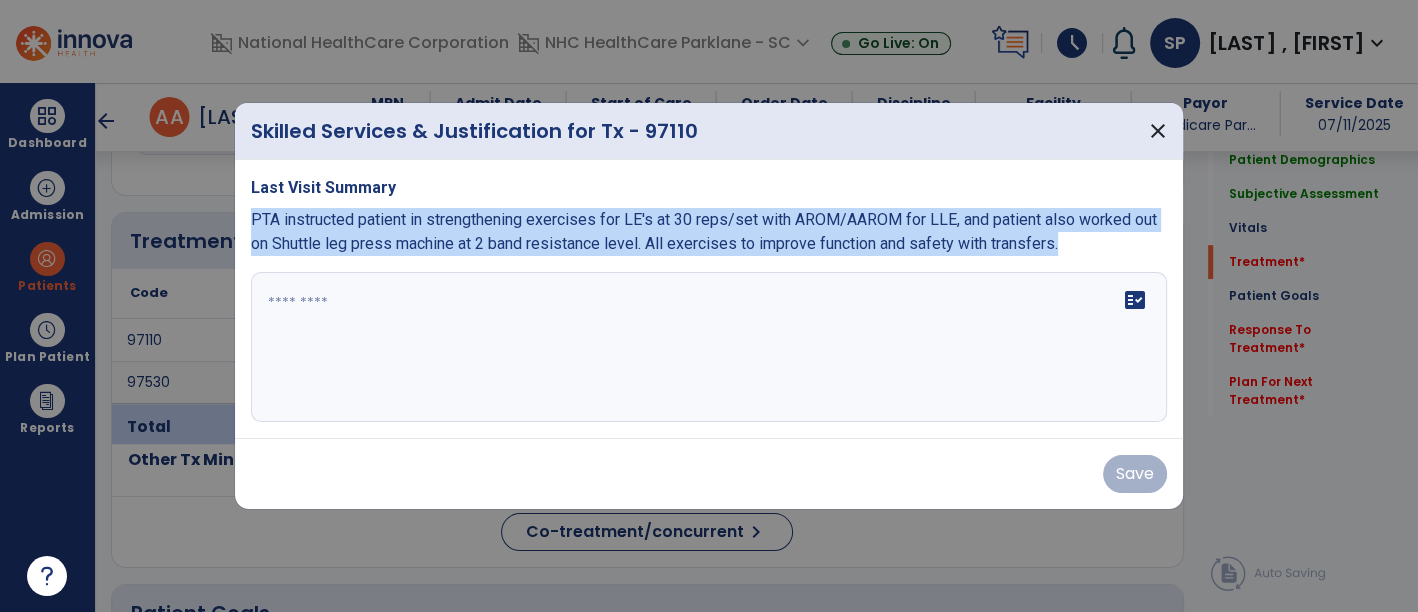 click on "Last Visit Summary PTA instructed patient in strengthening exercises for LE's at 30 reps/set with AROM/AAROM for LLE, and patient also worked out on Shuttle leg press machine at 2 band resistance level. All exercises to improve function and safety with transfers.   fact_check" at bounding box center [709, 299] 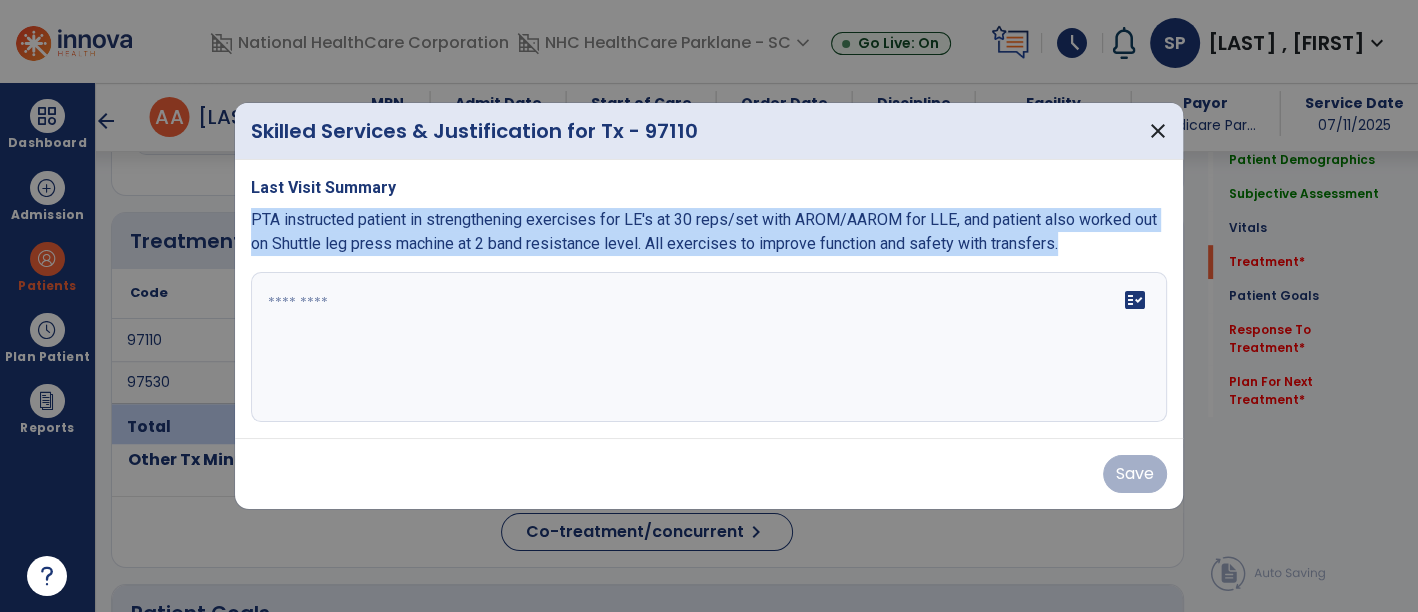 copy on "PTA instructed patient in strengthening exercises for LE's at 30 reps/set with AROM/AAROM for LLE, and patient also worked out on Shuttle leg press machine at 2 band resistance level. All exercises to improve function and safety with transfers." 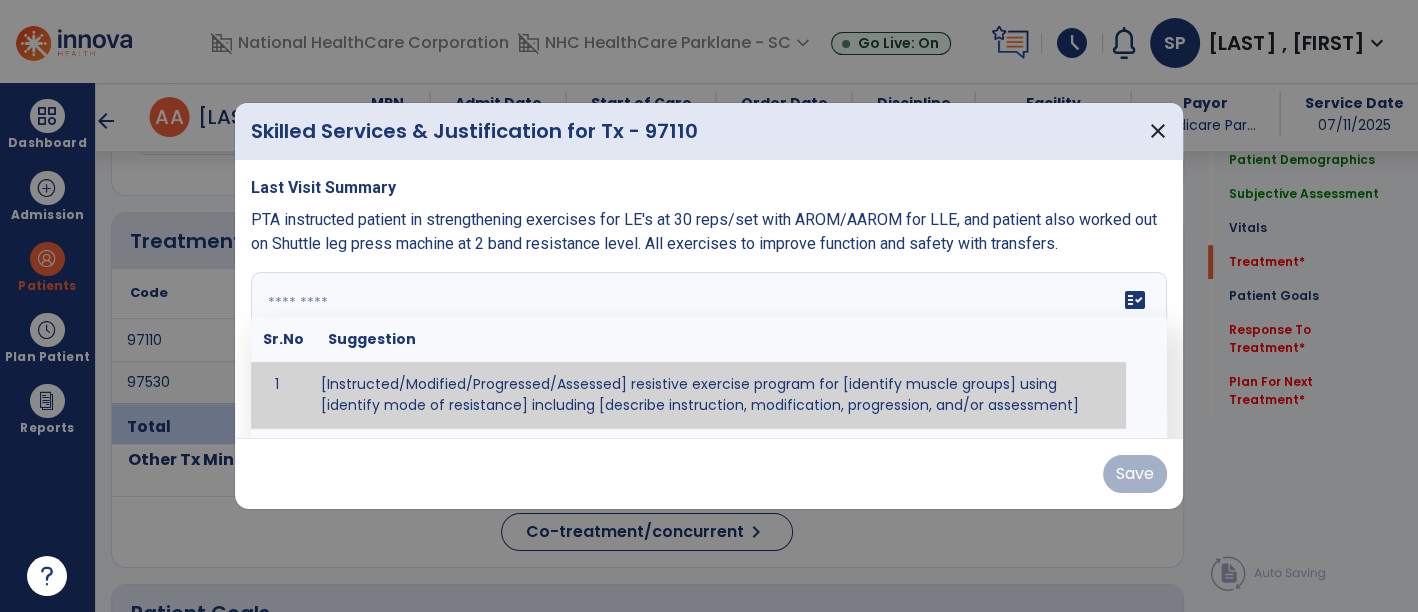 click at bounding box center (709, 347) 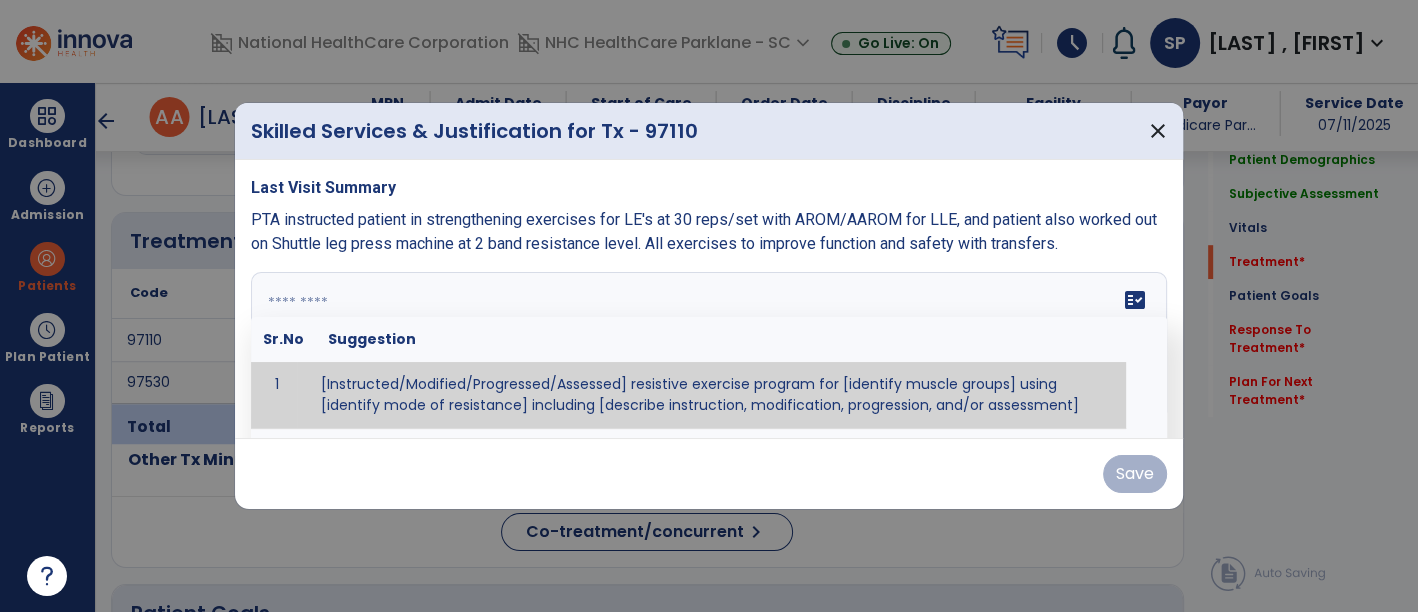 paste on "**********" 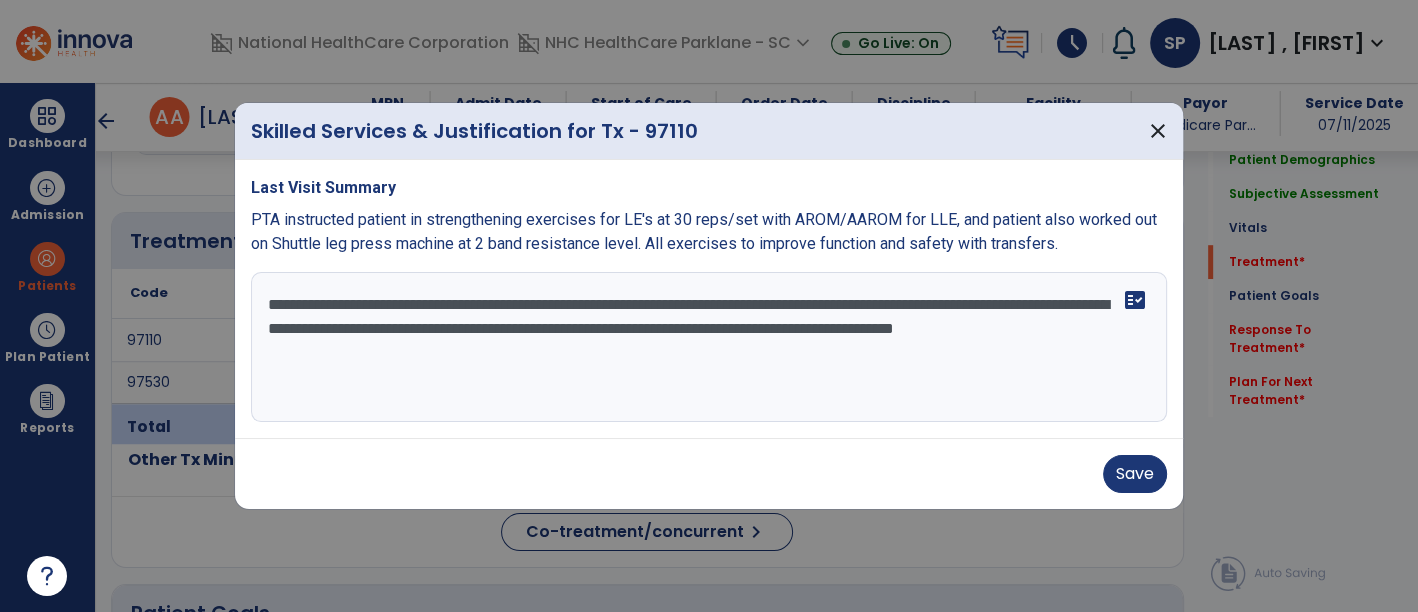 drag, startPoint x: 1183, startPoint y: 287, endPoint x: 1177, endPoint y: 307, distance: 20.880613 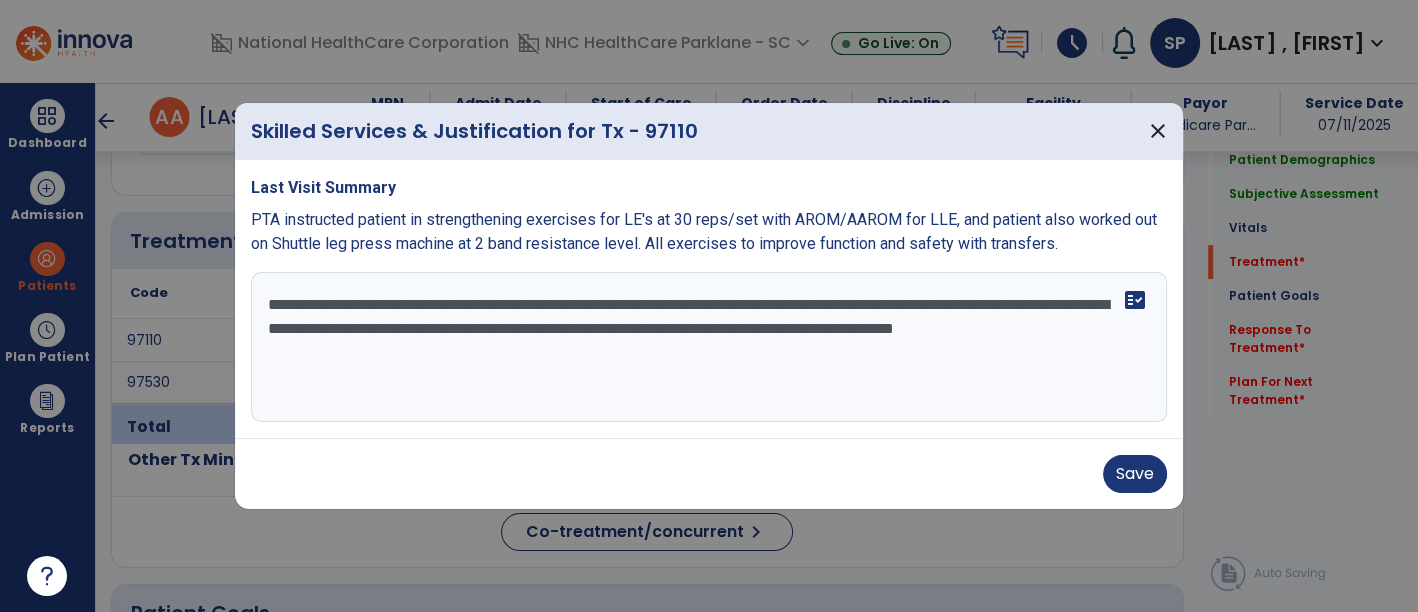 click on "**********" at bounding box center [709, 347] 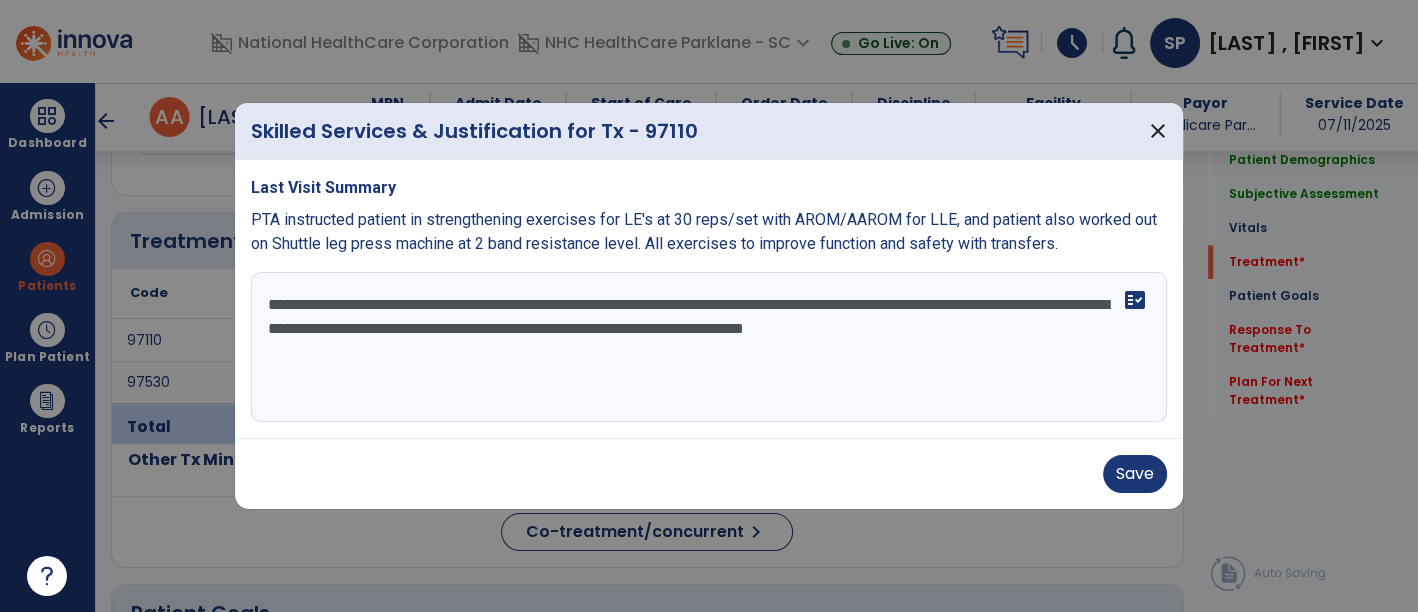 click on "**********" at bounding box center (709, 347) 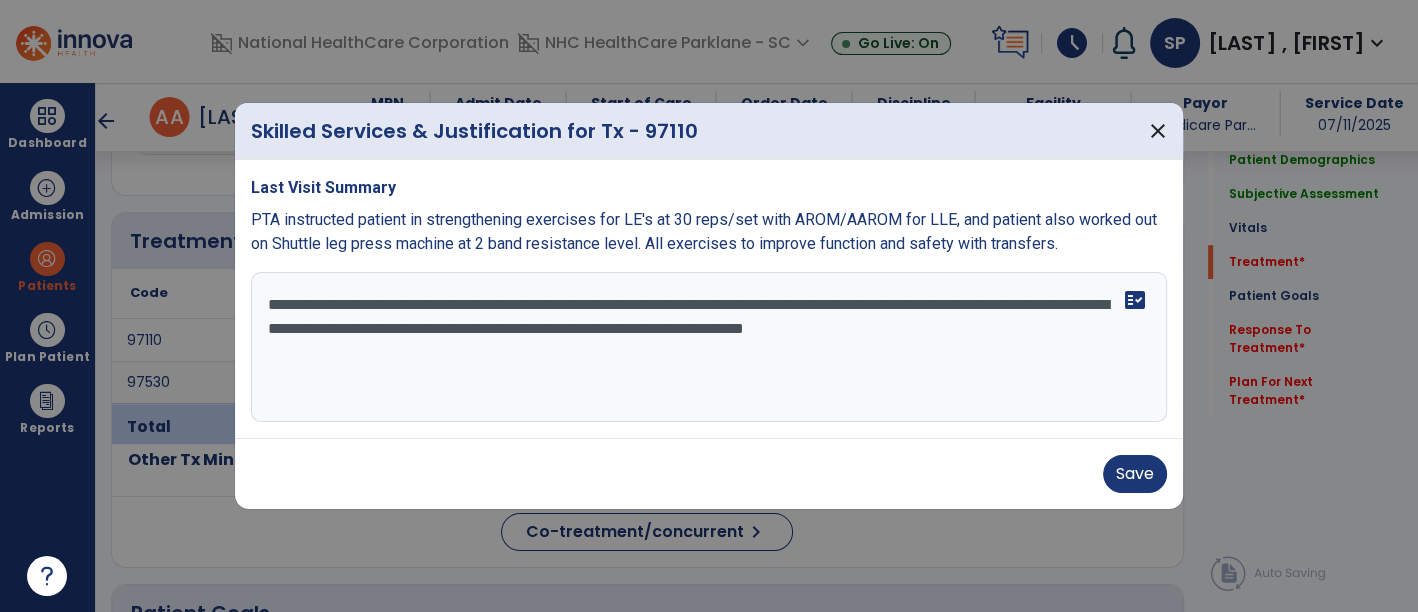 click on "**********" at bounding box center [709, 347] 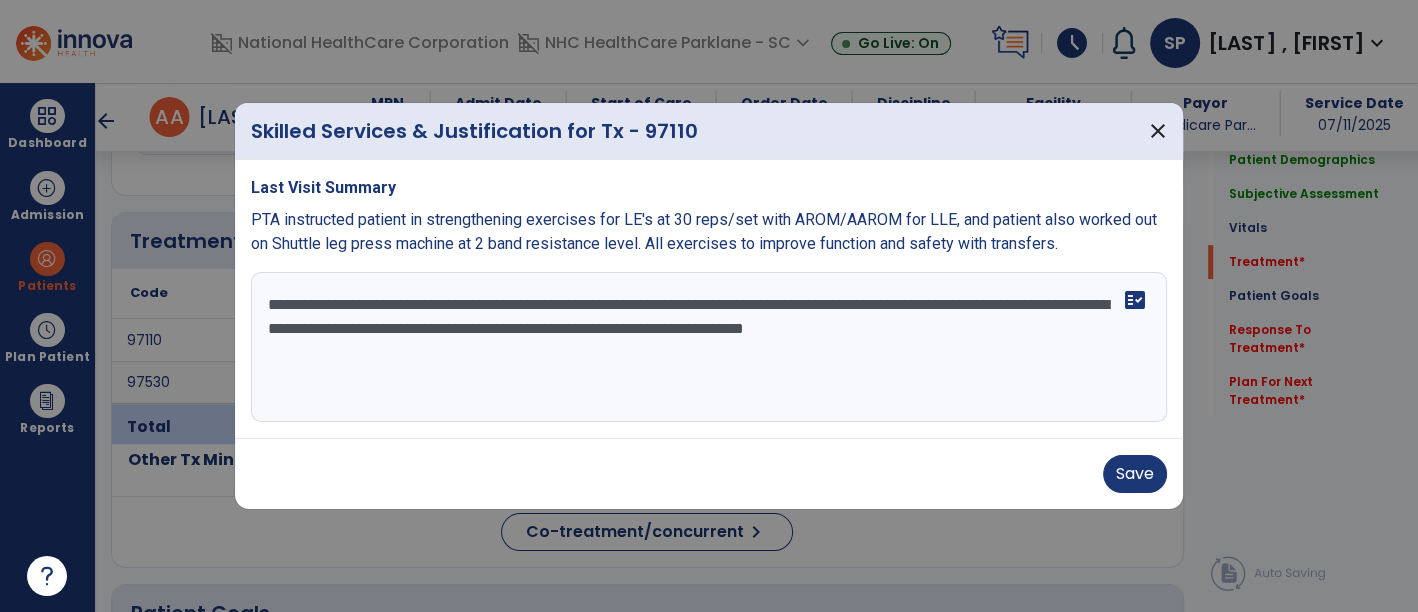 type on "**********" 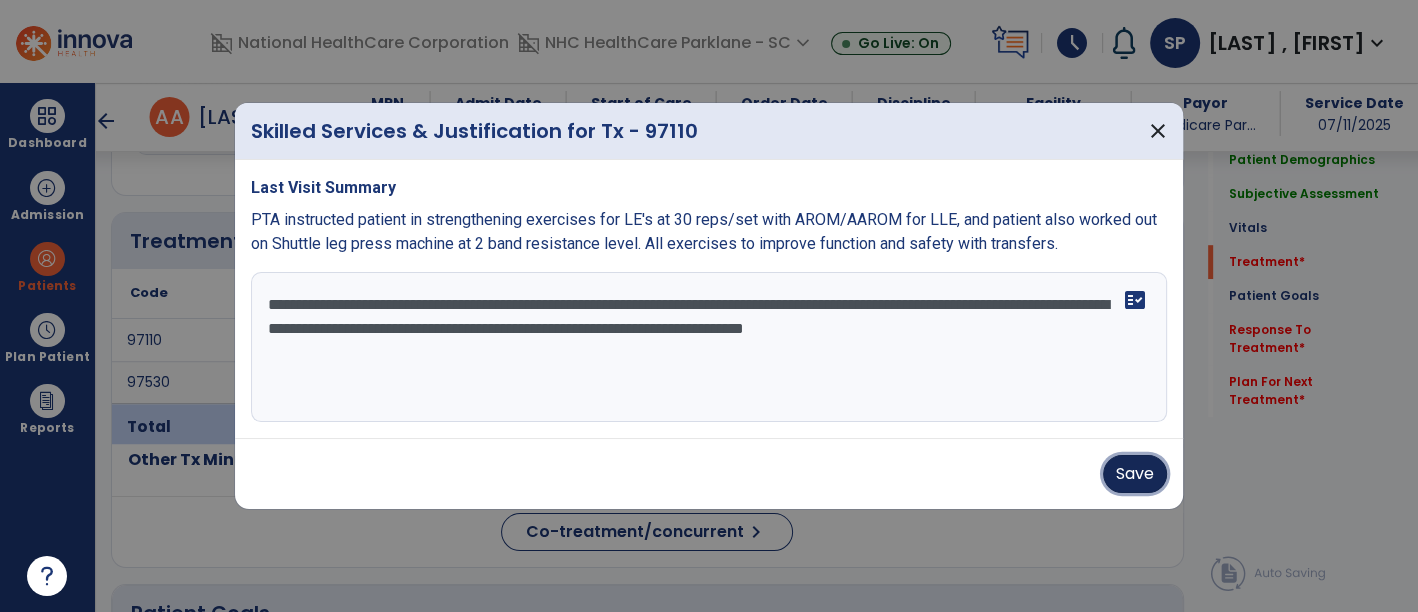 click on "Save" at bounding box center (1135, 474) 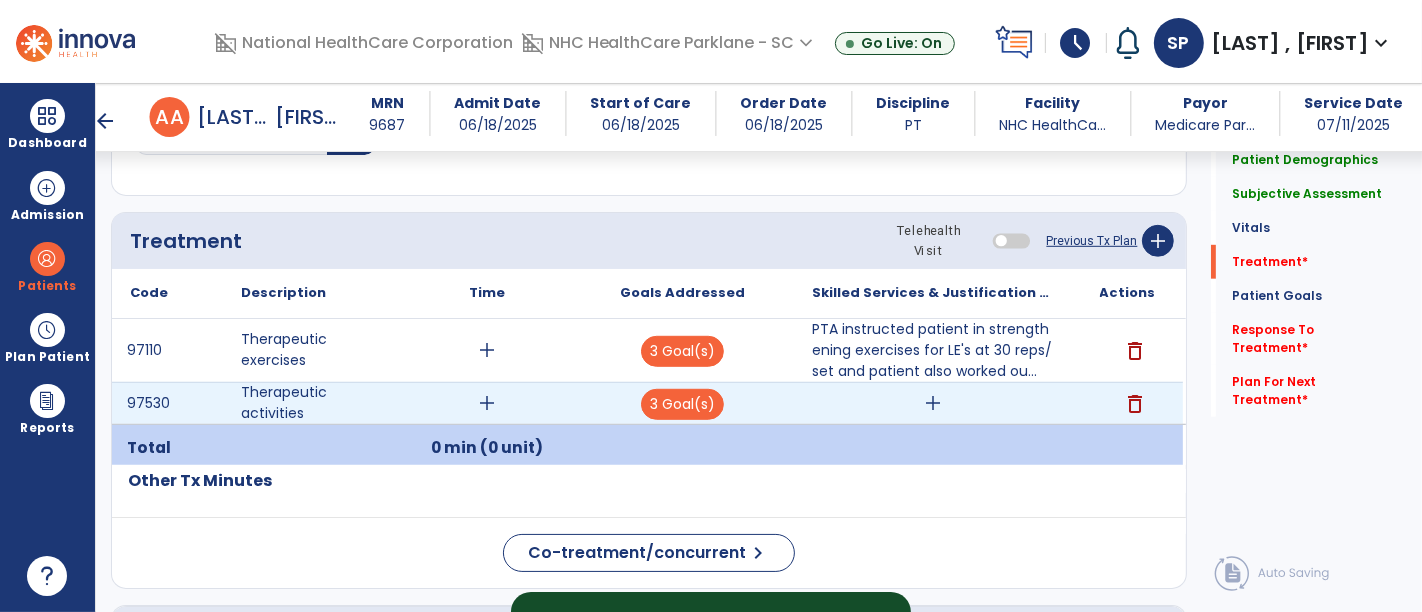 click on "add" at bounding box center (933, 403) 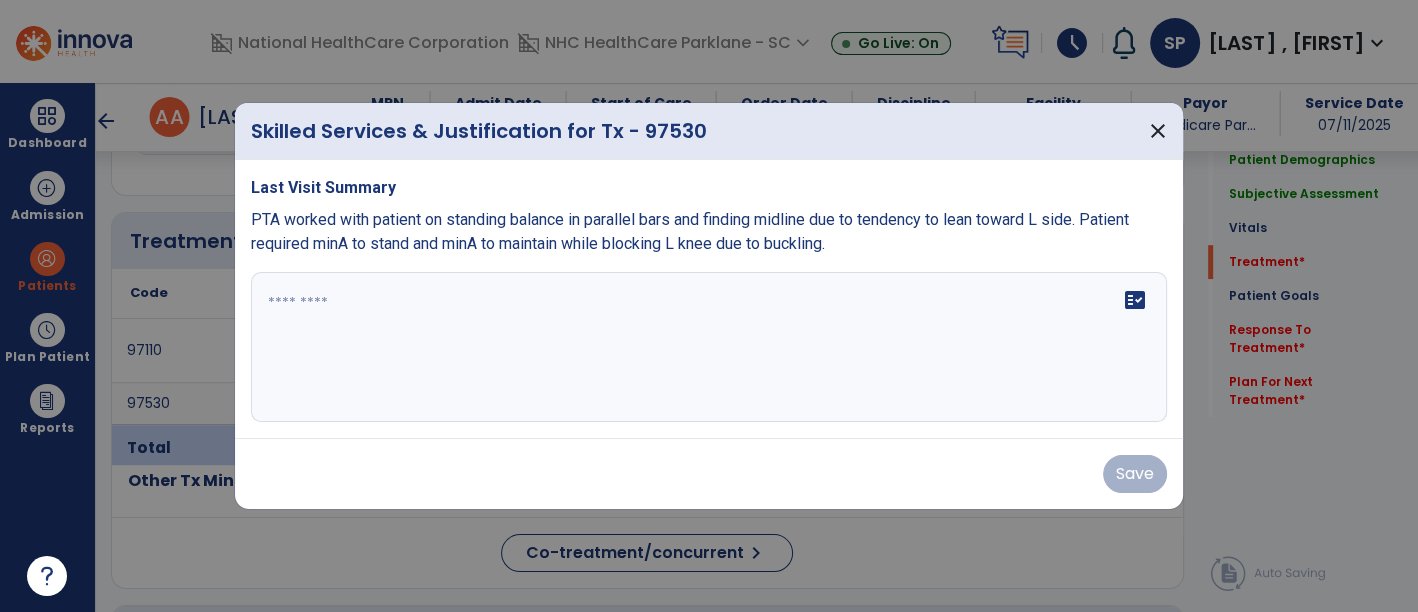 scroll, scrollTop: 1037, scrollLeft: 0, axis: vertical 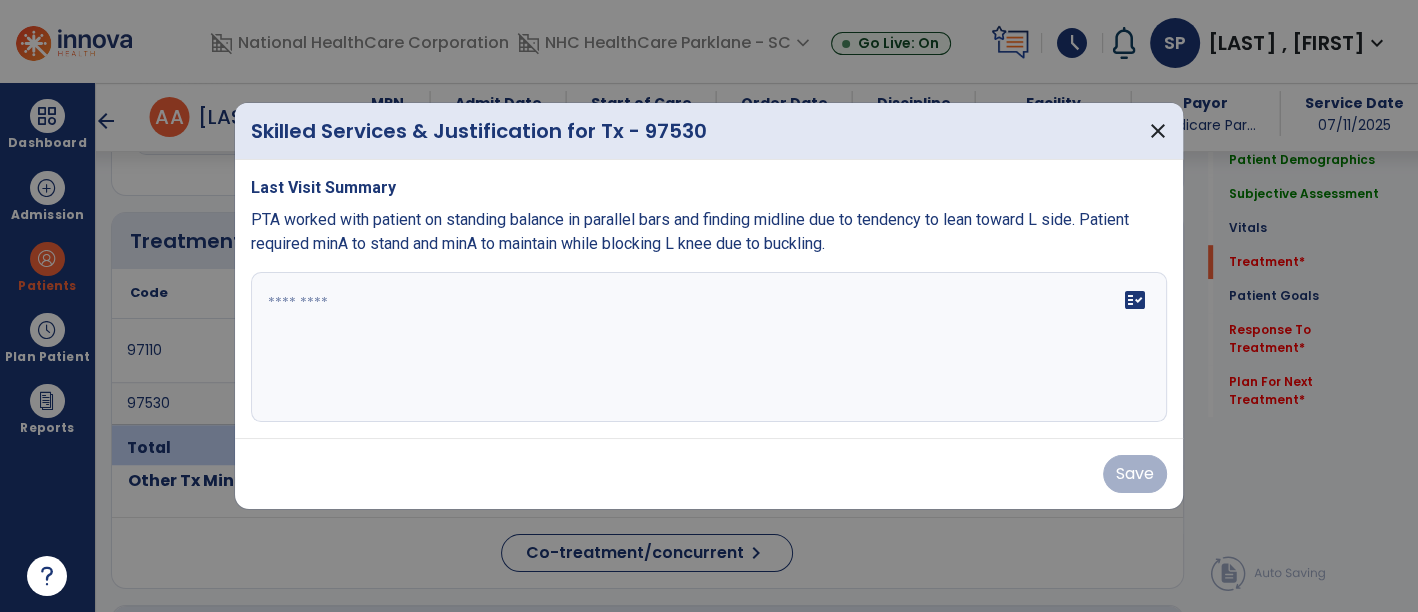 click on "Last Visit Summary PTA worked with patient on standing balance in parallel bars and finding midline due to tendency to lean toward L side. Patient required minA to stand and minA to maintain while blocking L knee due to buckling. fact_check" at bounding box center [709, 299] 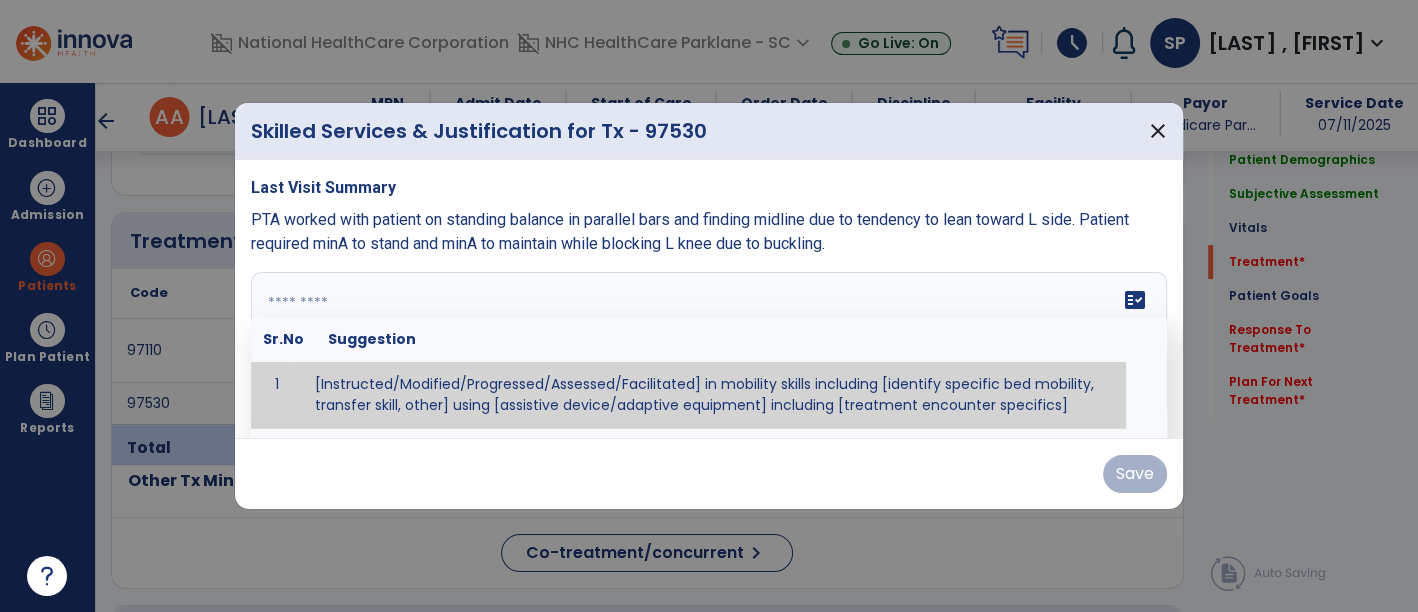 click at bounding box center [707, 347] 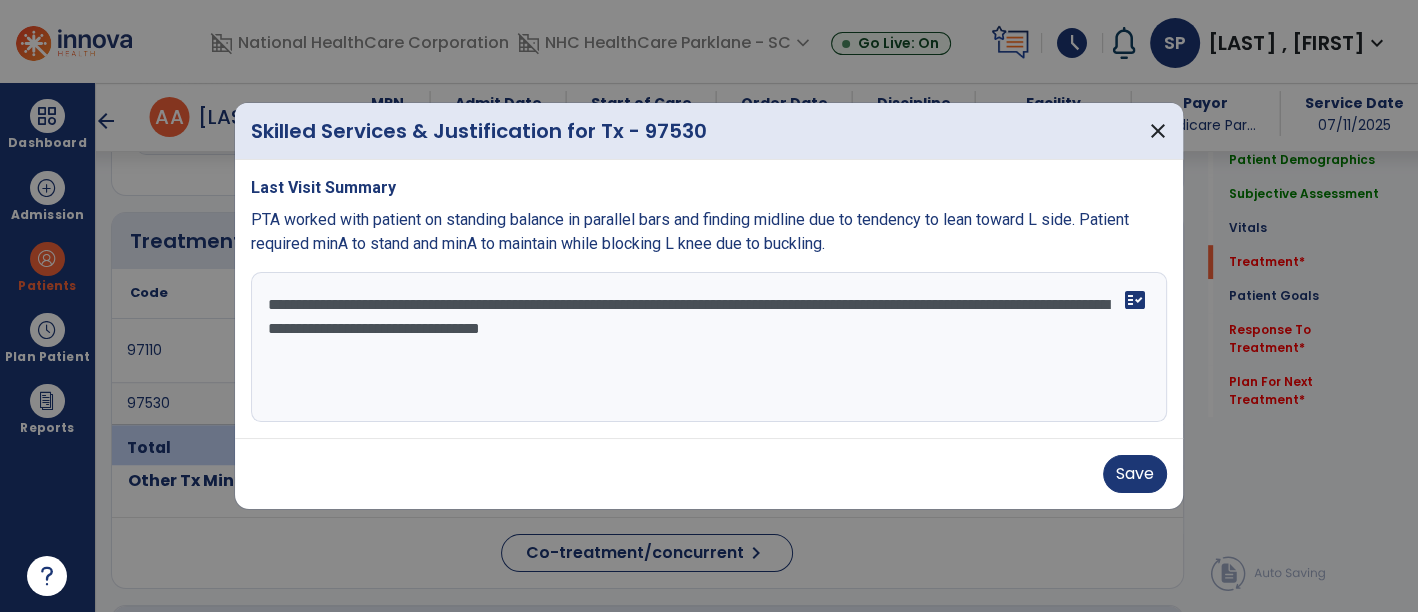 click on "**********" at bounding box center [709, 347] 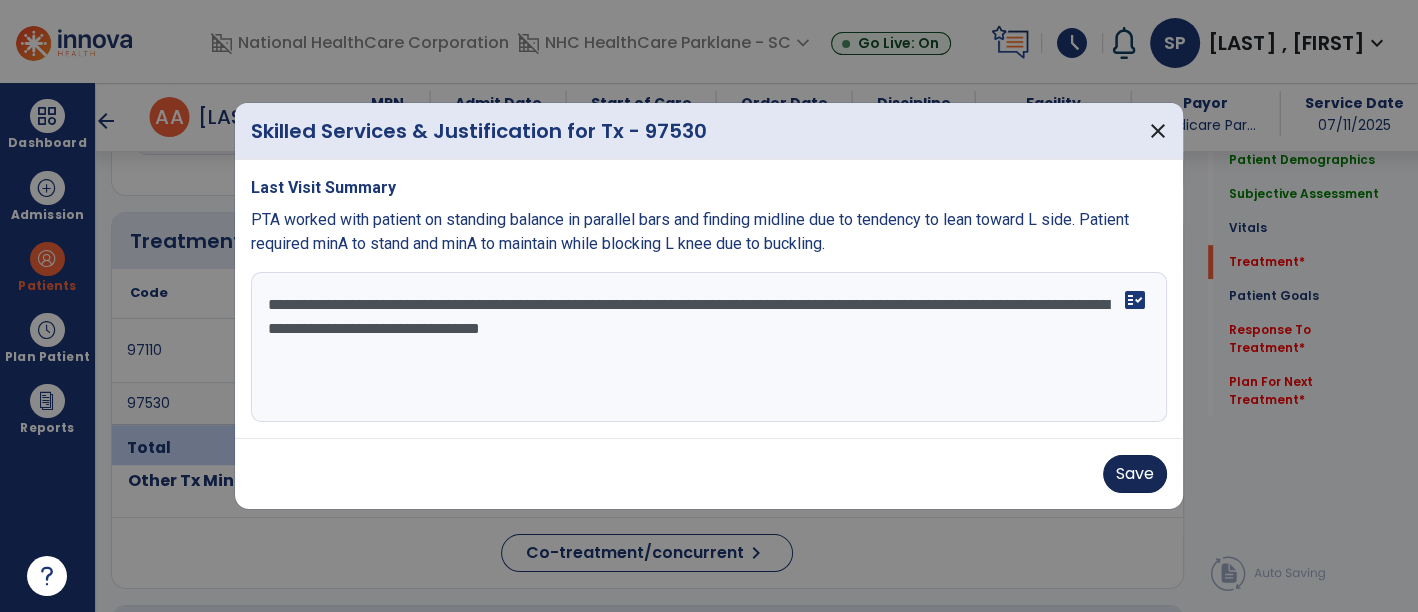type on "**********" 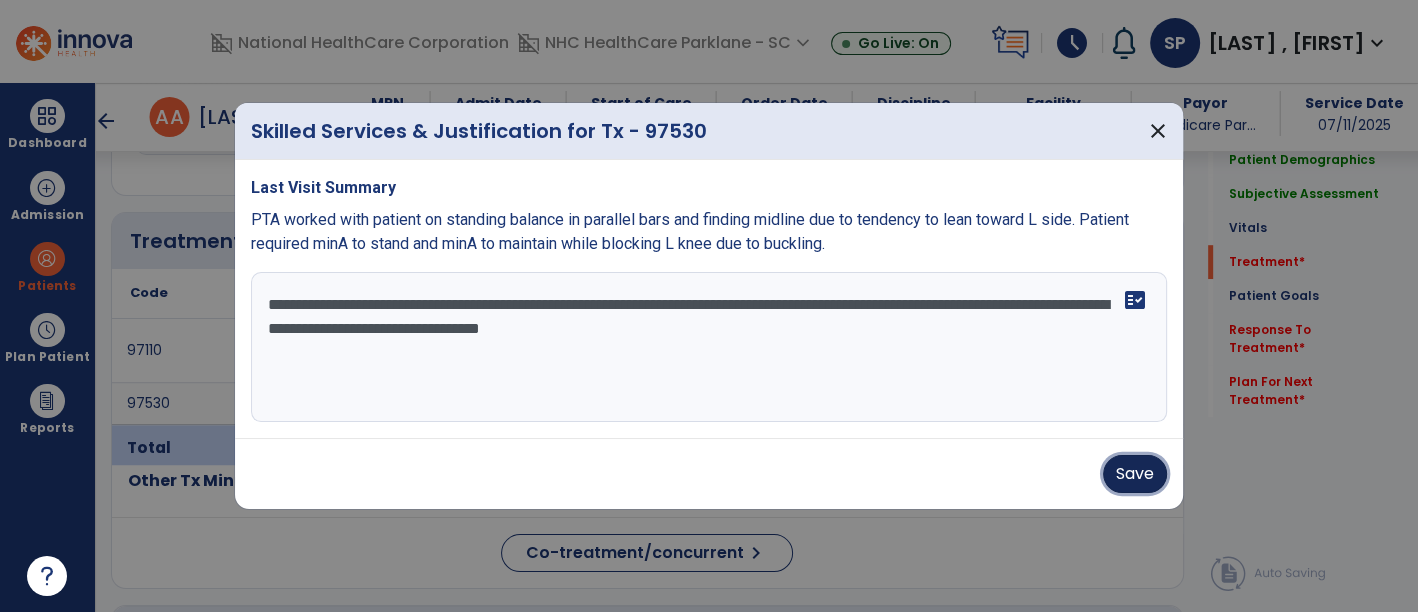 click on "Save" at bounding box center [1135, 474] 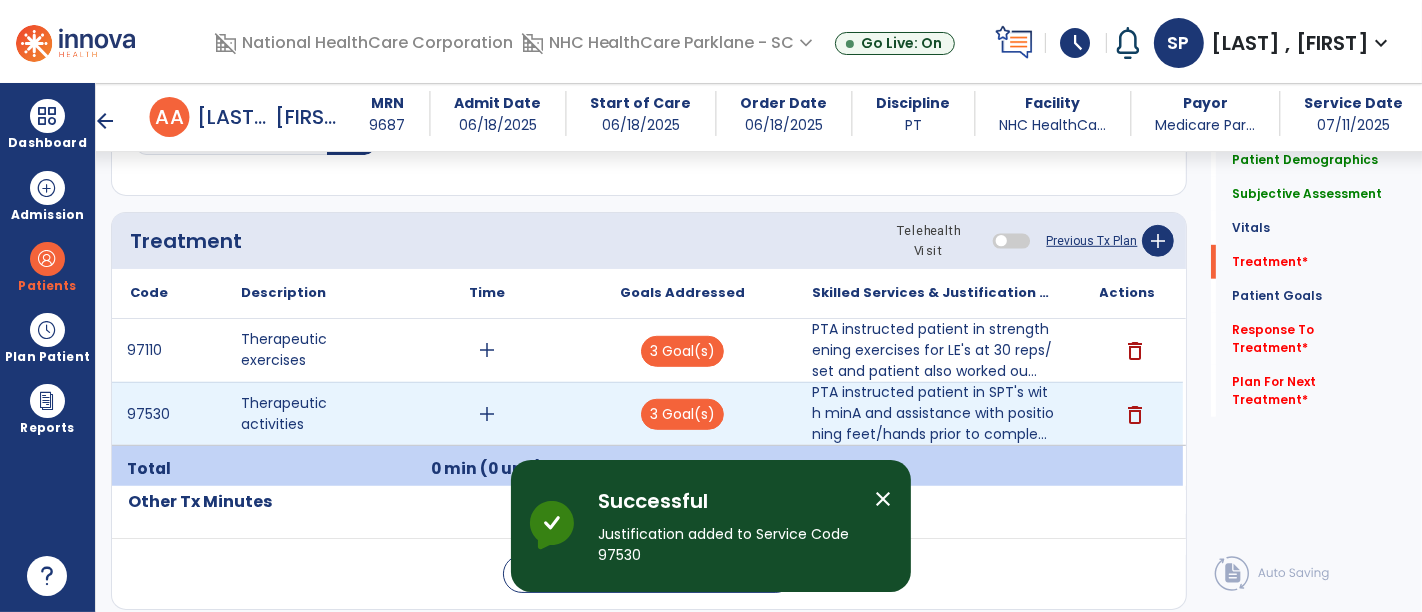click on "add" at bounding box center (488, 414) 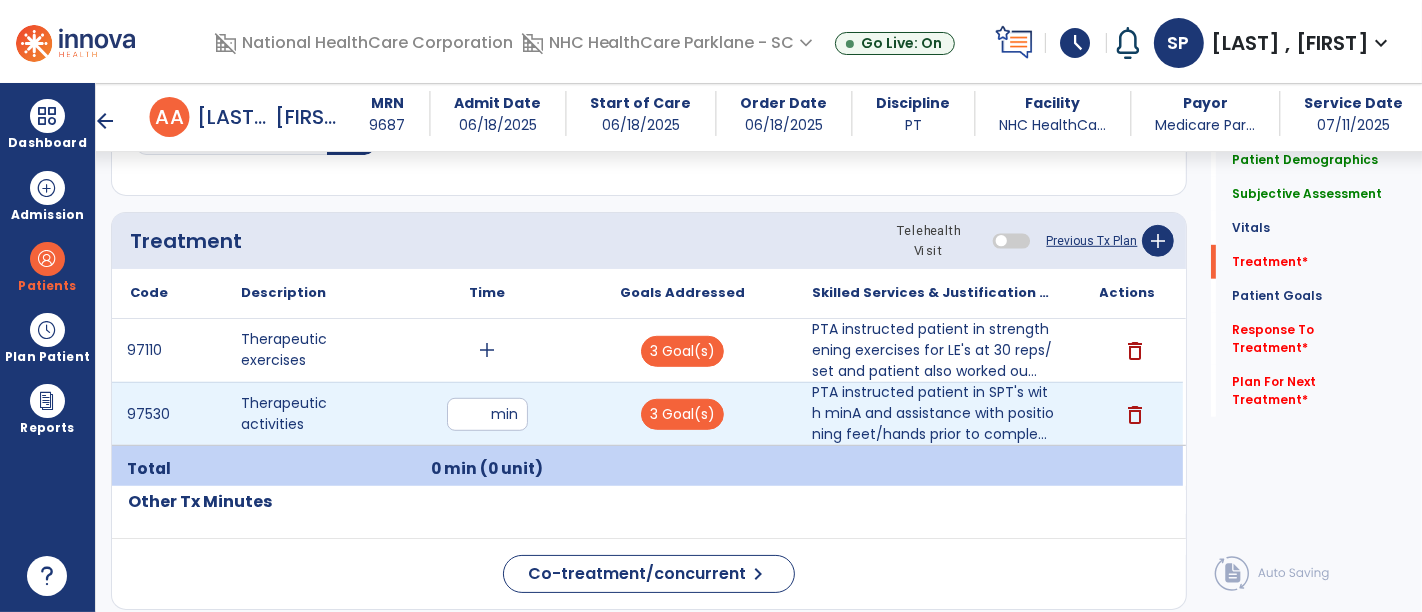 click at bounding box center (487, 414) 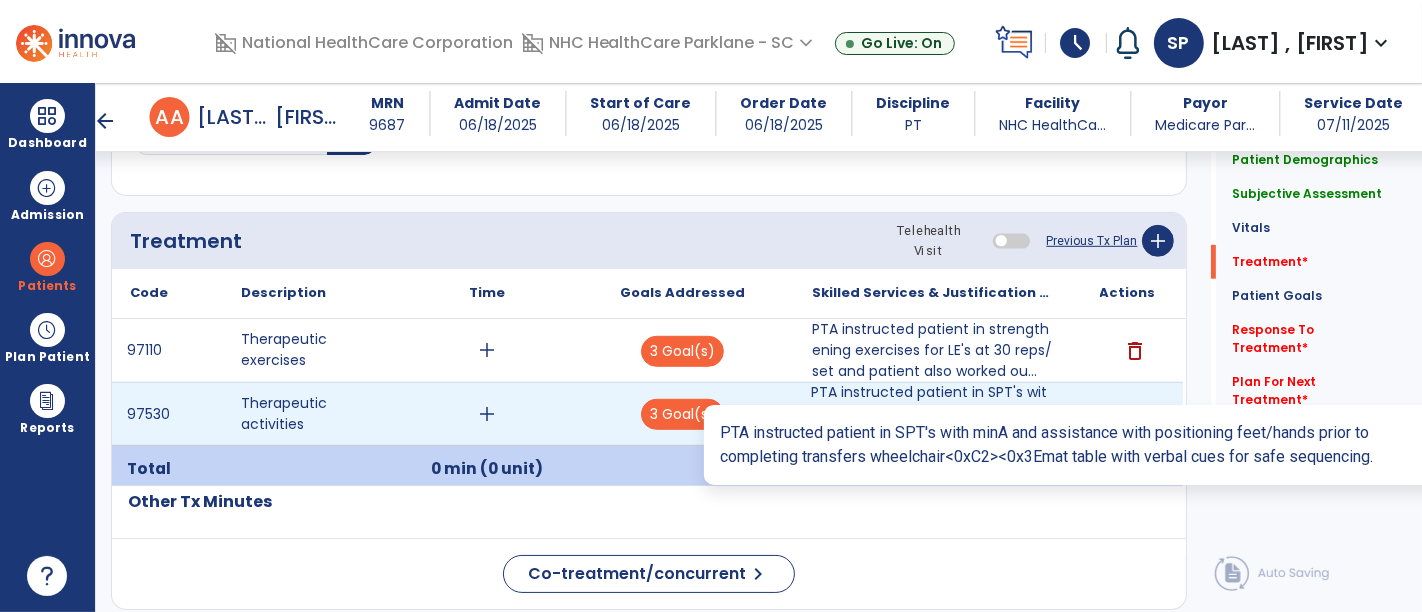 click on "PTA instructed patient in SPT's with minA and assistance with positioning feet/hands prior to comple..." at bounding box center [933, 413] 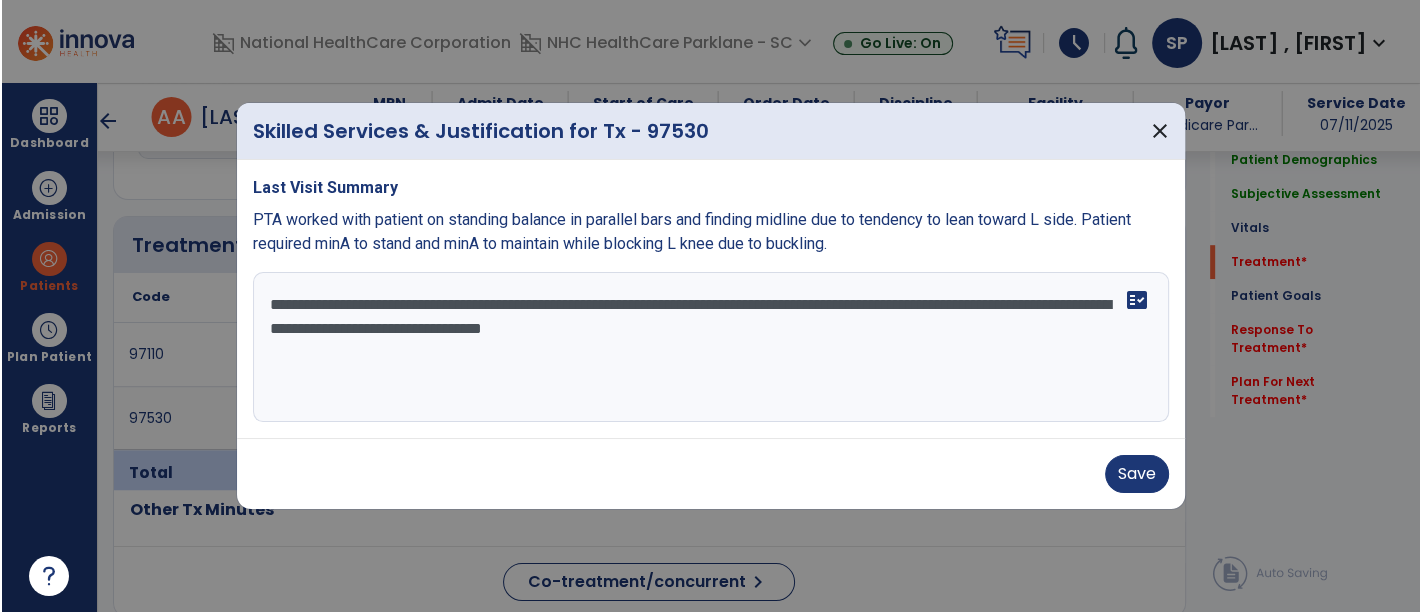 scroll, scrollTop: 1037, scrollLeft: 0, axis: vertical 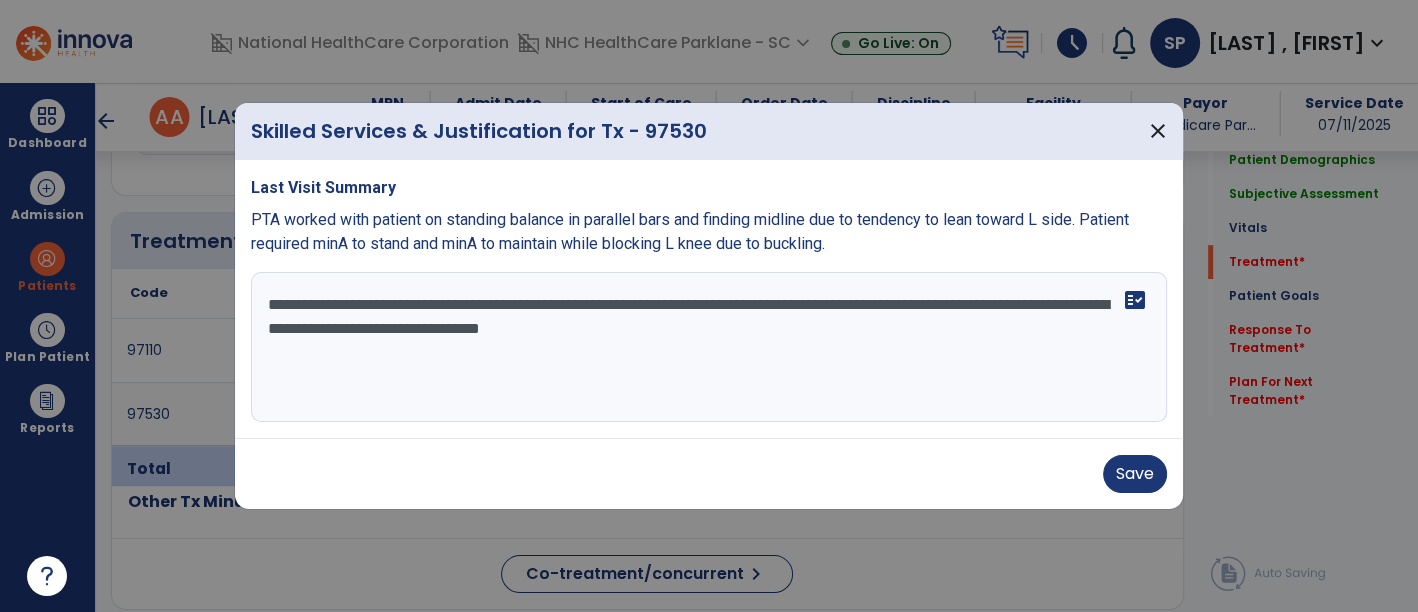 click on "**********" at bounding box center [709, 347] 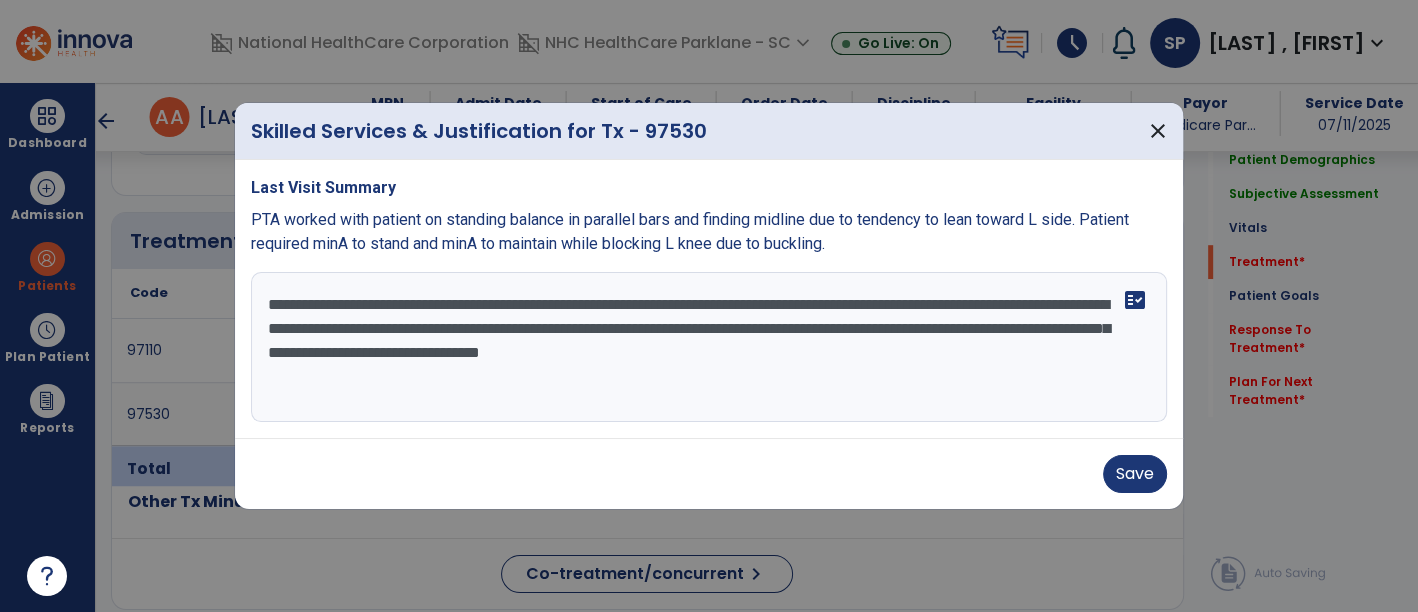 click on "**********" at bounding box center (709, 347) 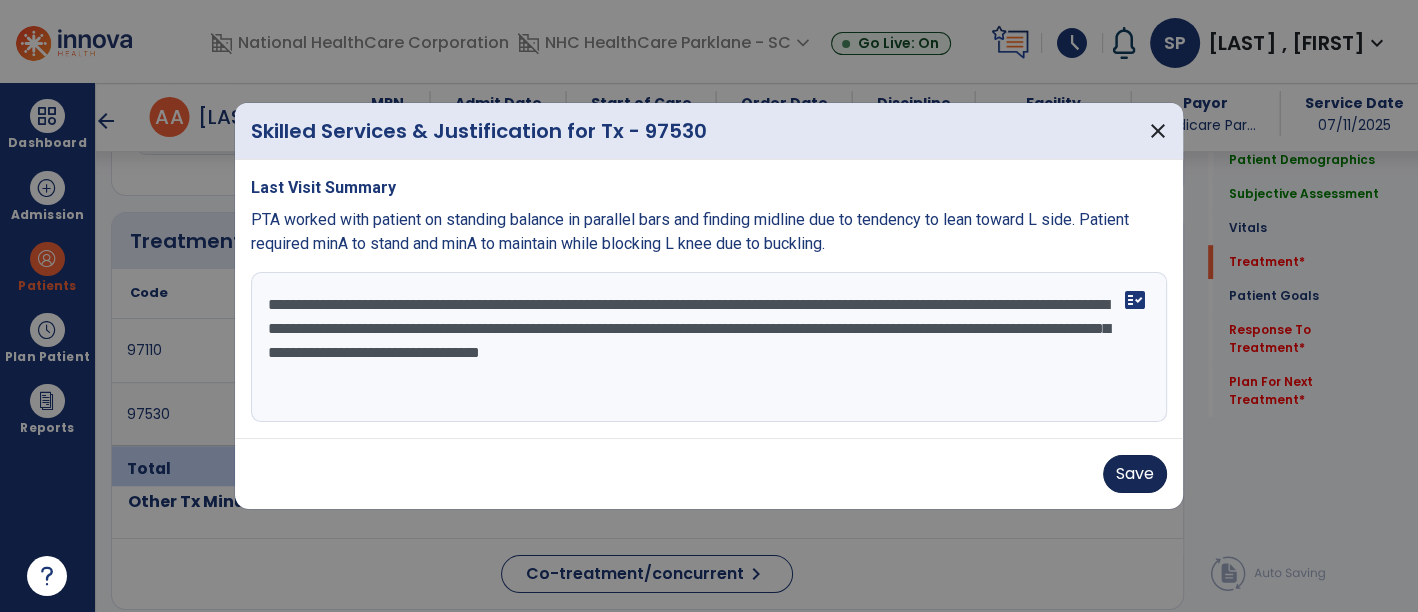 type on "**********" 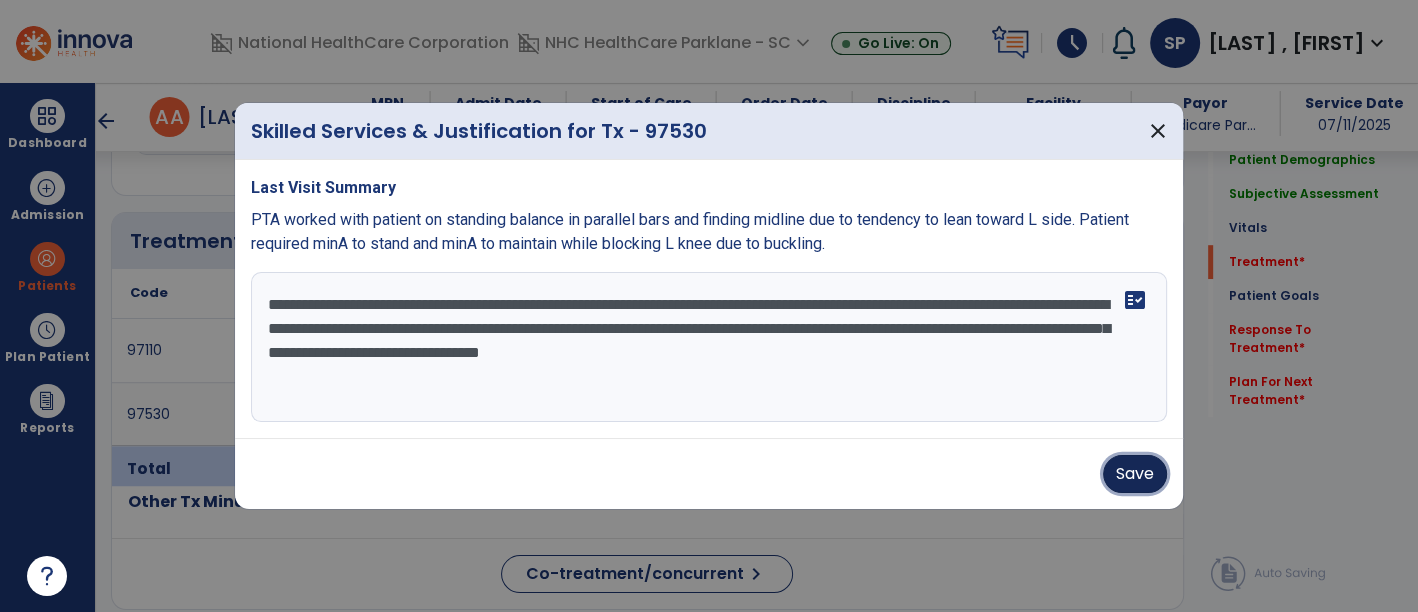 click on "Save" at bounding box center (1135, 474) 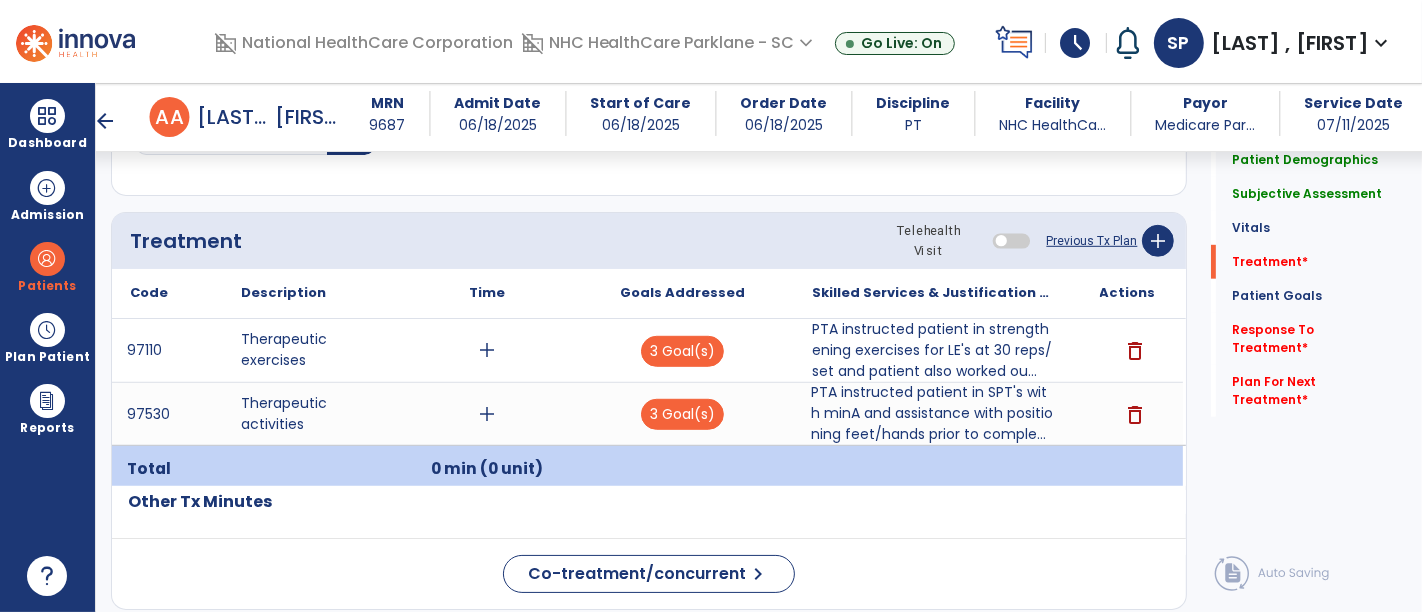click on "add" at bounding box center (488, 414) 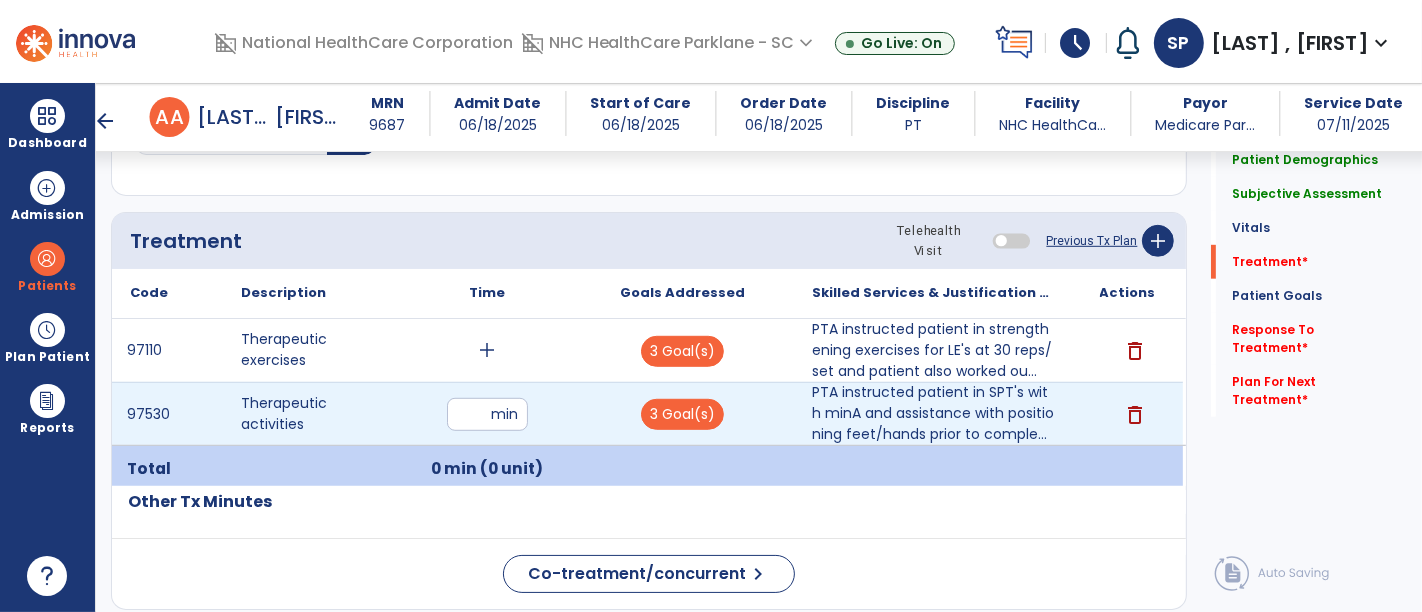 type on "**" 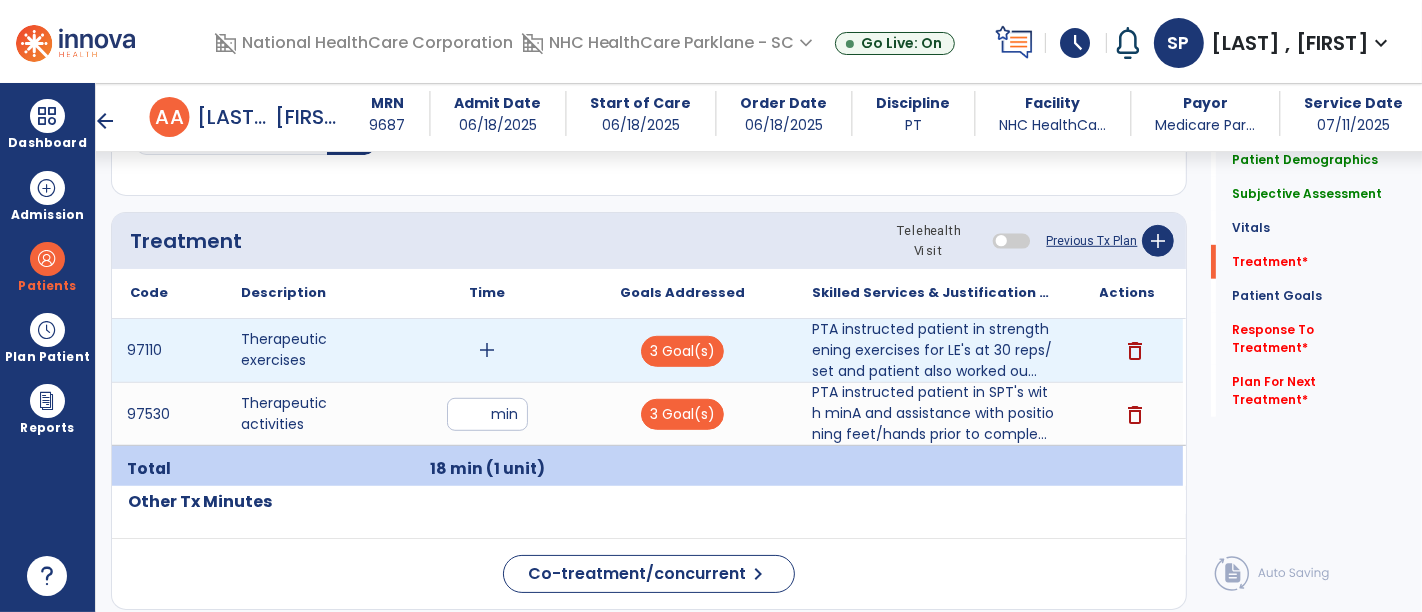 click on "add" at bounding box center (488, 350) 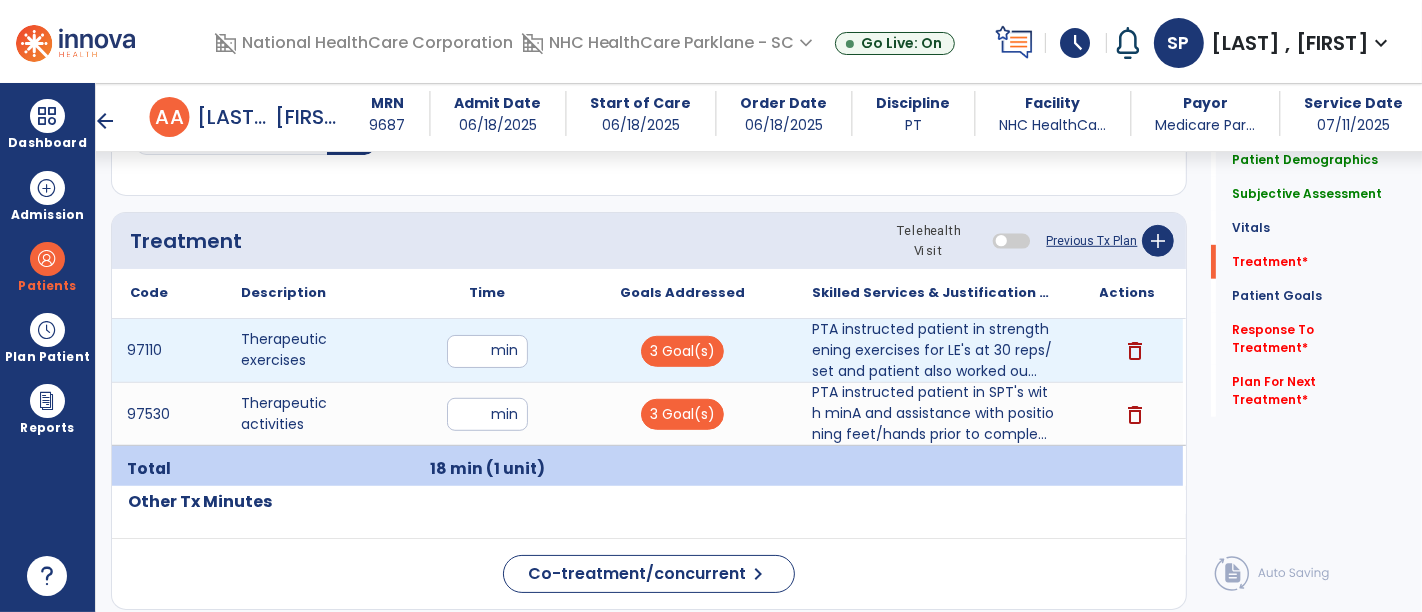 type on "**" 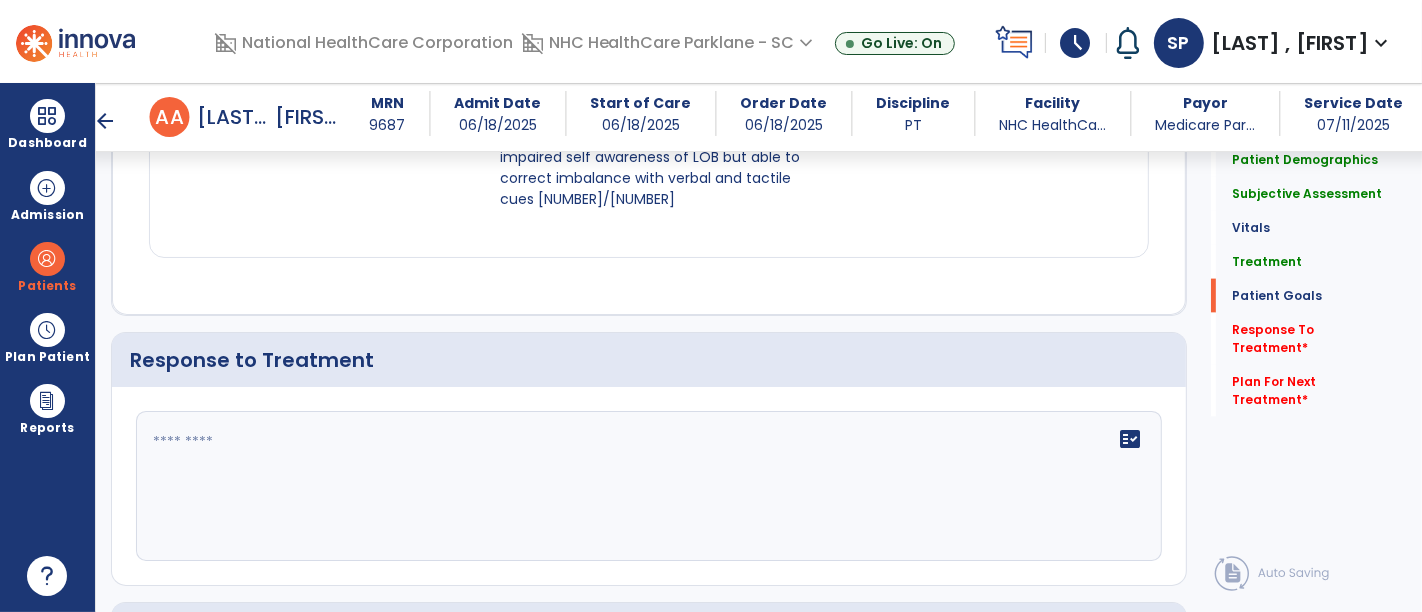 scroll, scrollTop: 2397, scrollLeft: 0, axis: vertical 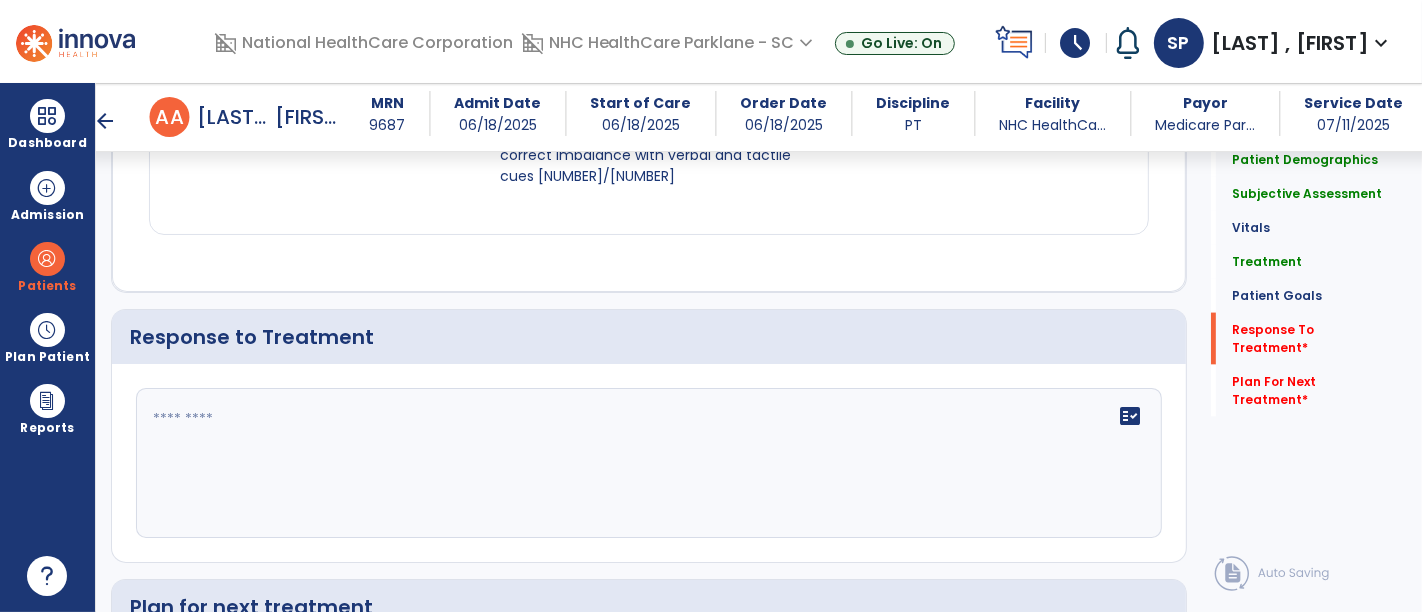 click 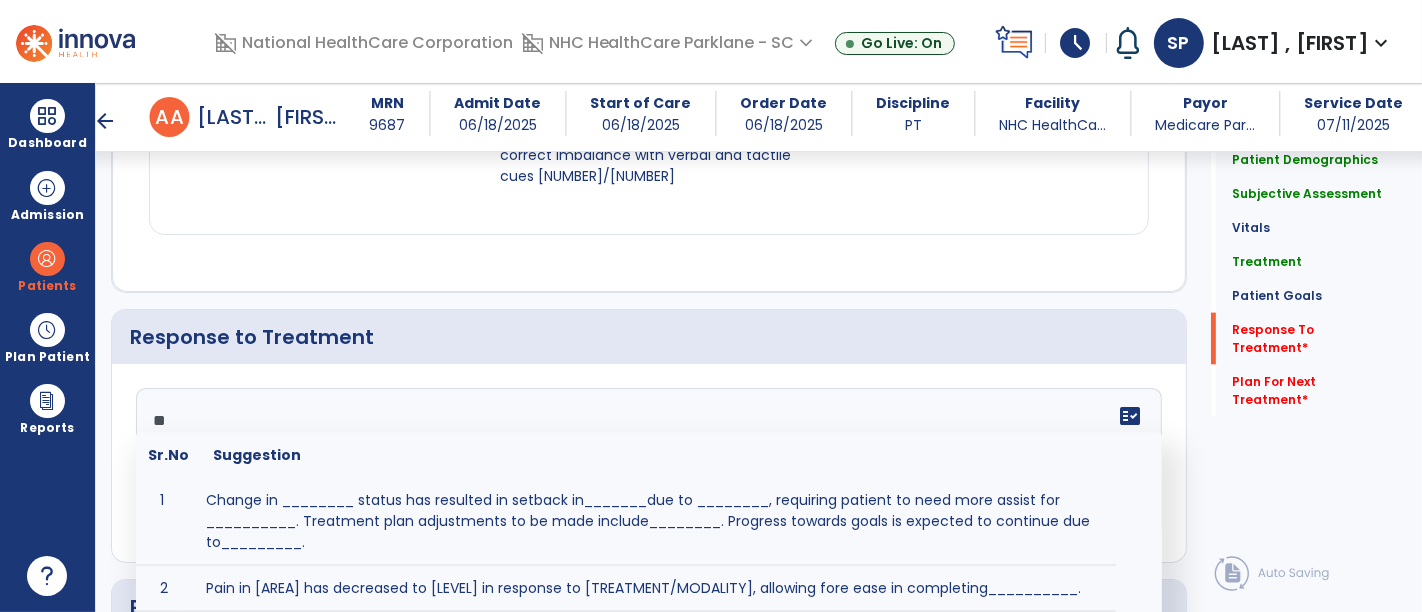 type on "*" 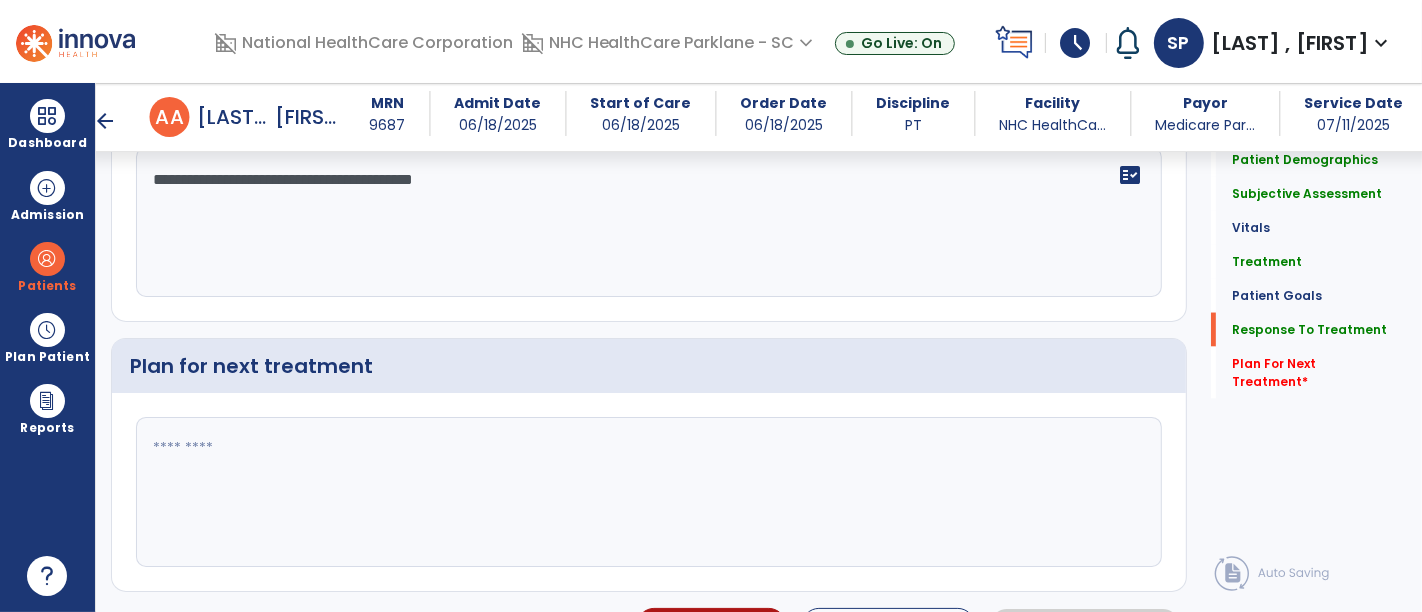 scroll, scrollTop: 2674, scrollLeft: 0, axis: vertical 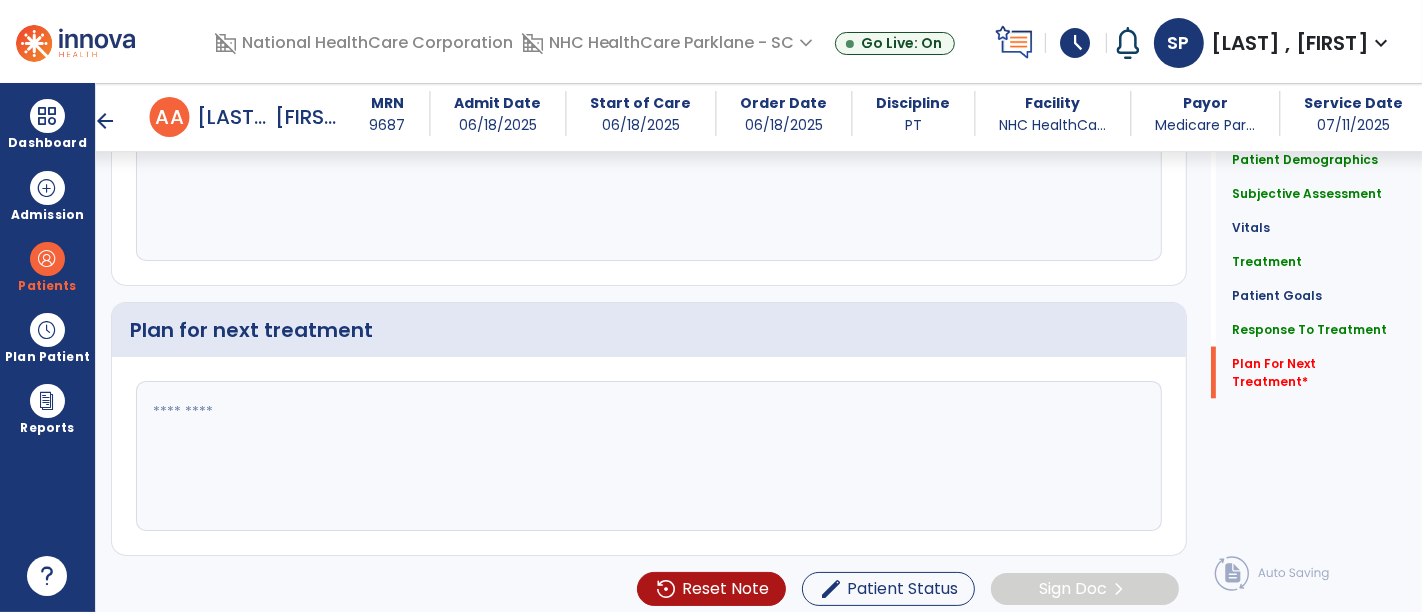 type on "**********" 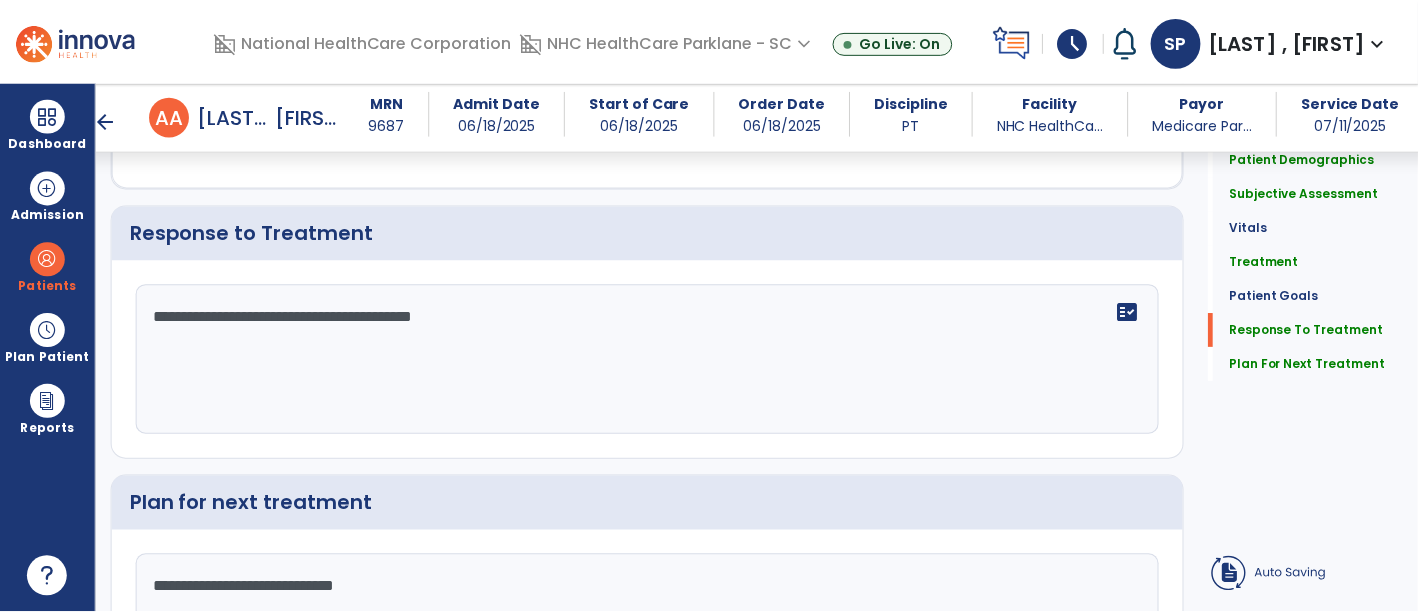 scroll, scrollTop: 2628, scrollLeft: 0, axis: vertical 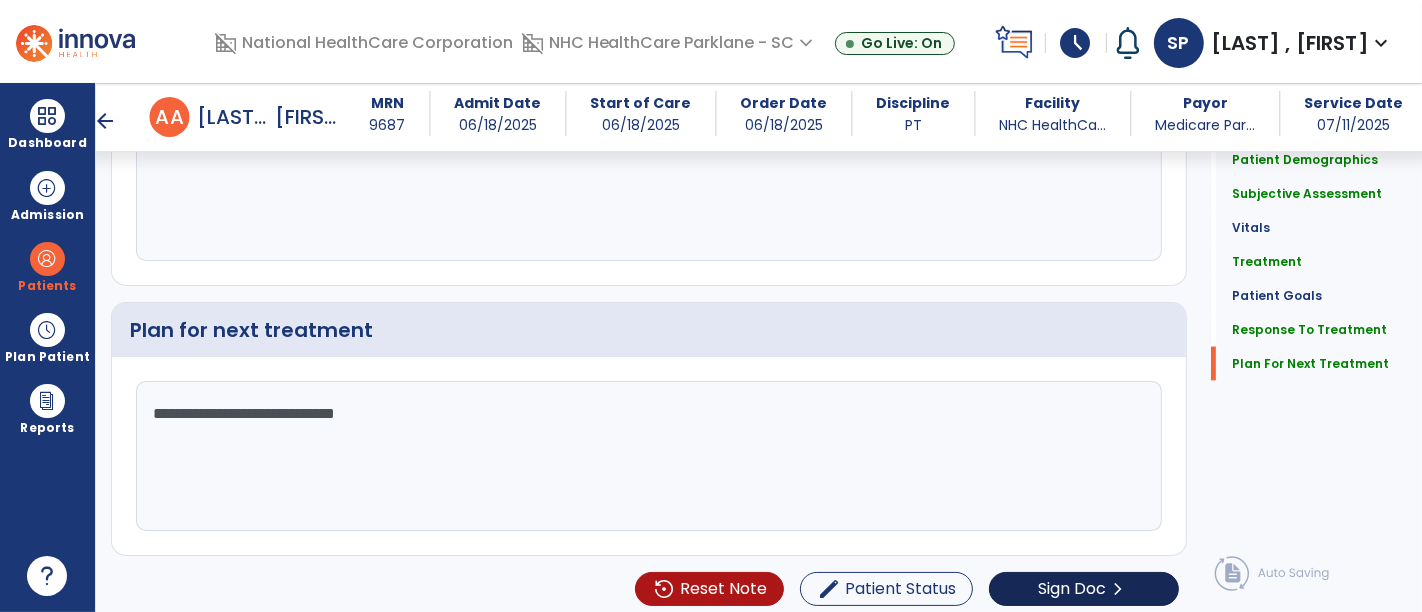 type on "**********" 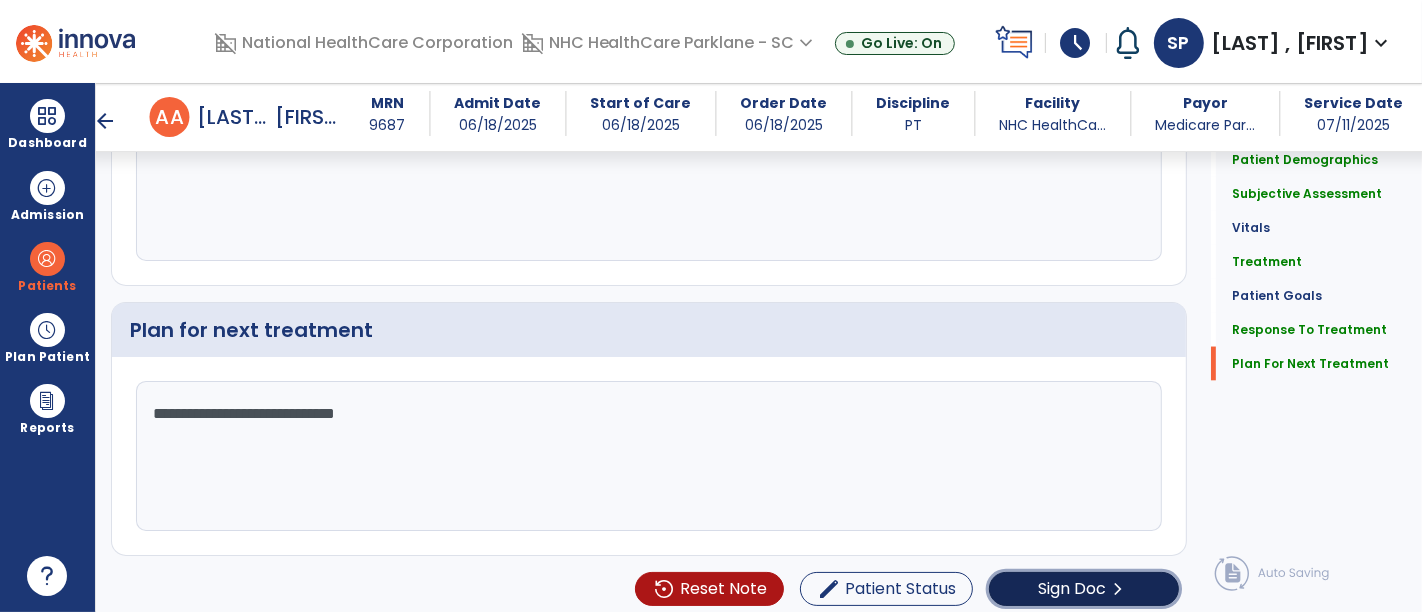 click on "Sign Doc" 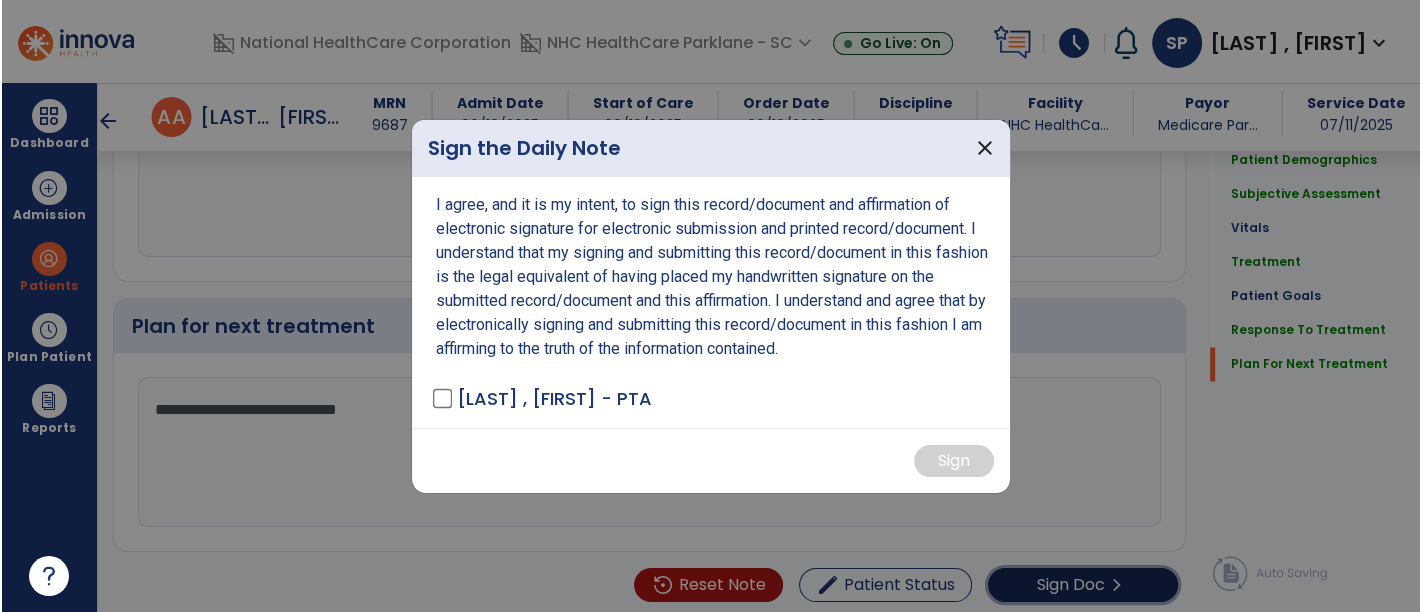 scroll, scrollTop: 2674, scrollLeft: 0, axis: vertical 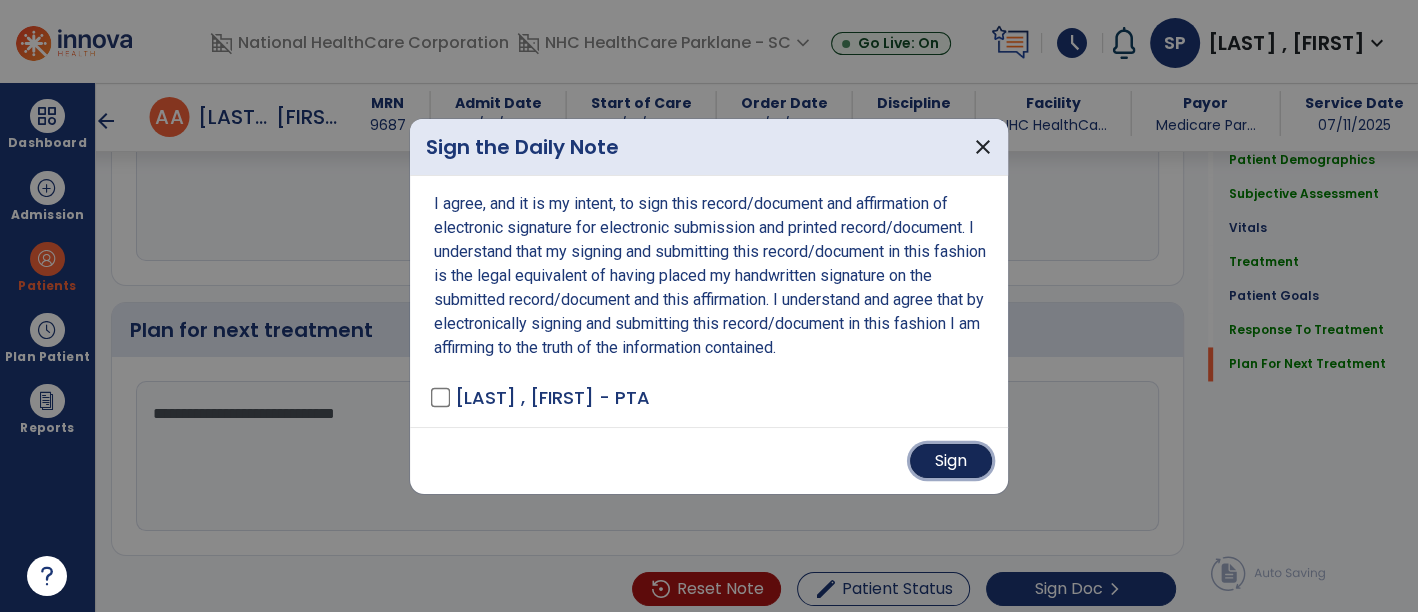 click on "Sign" at bounding box center [951, 461] 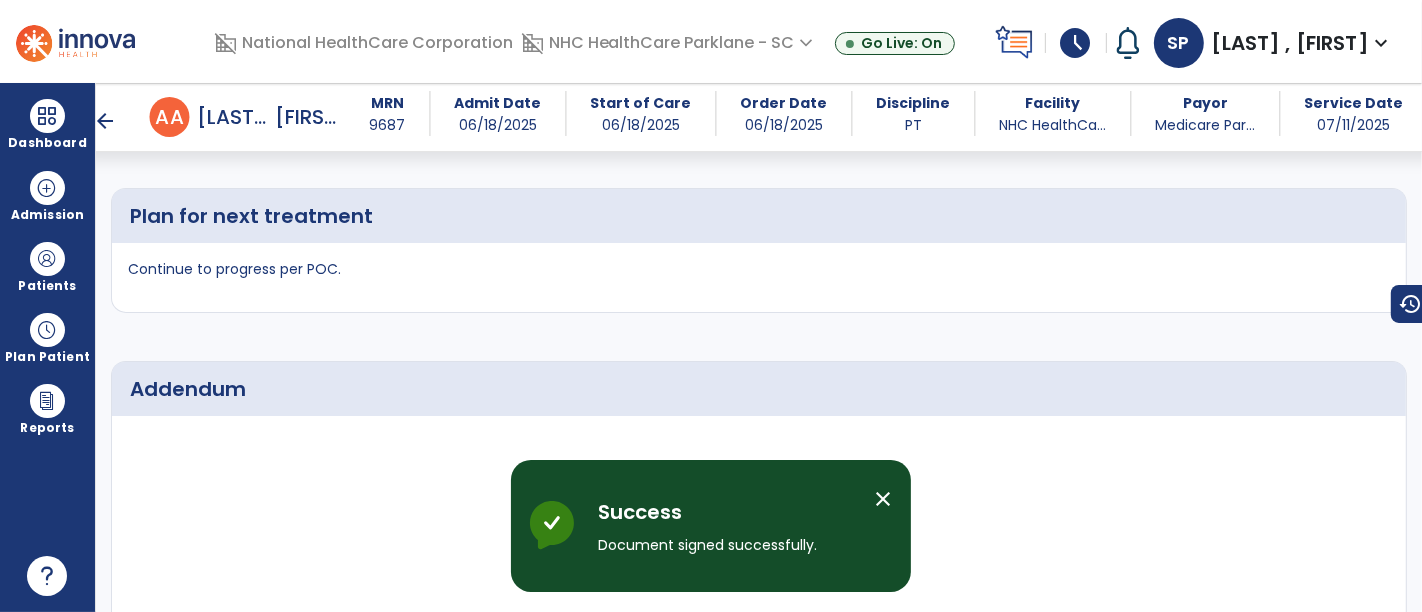 scroll, scrollTop: 4068, scrollLeft: 0, axis: vertical 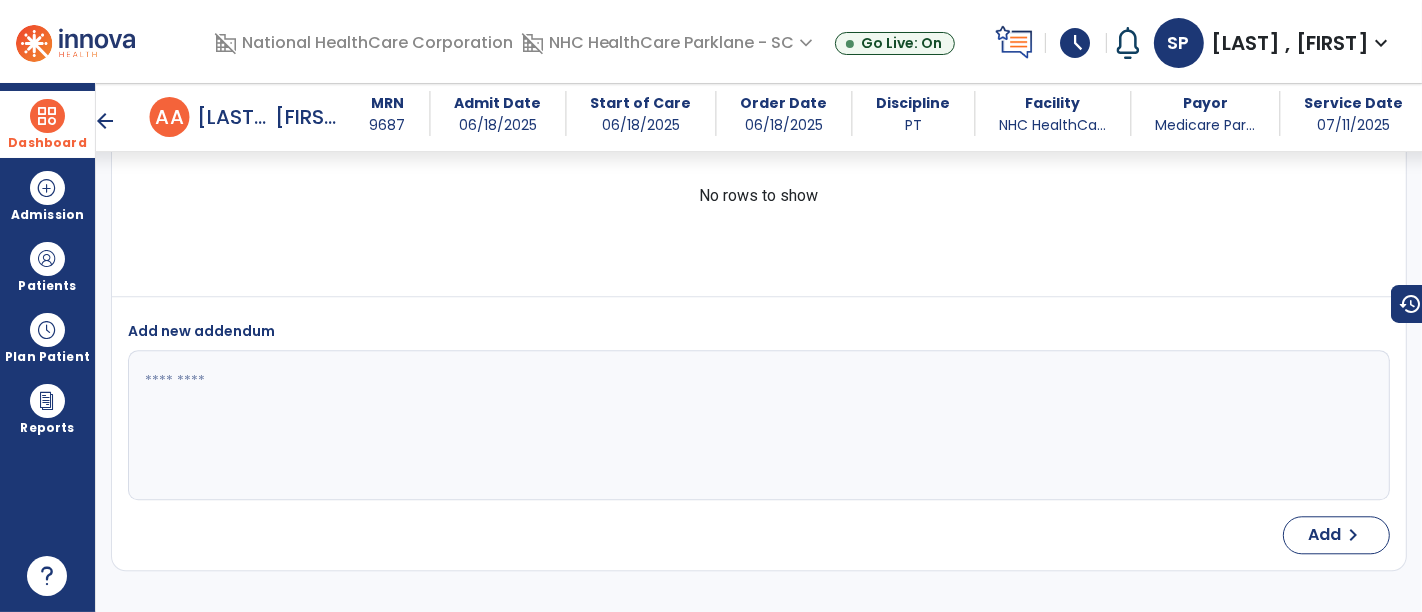 click at bounding box center [47, 116] 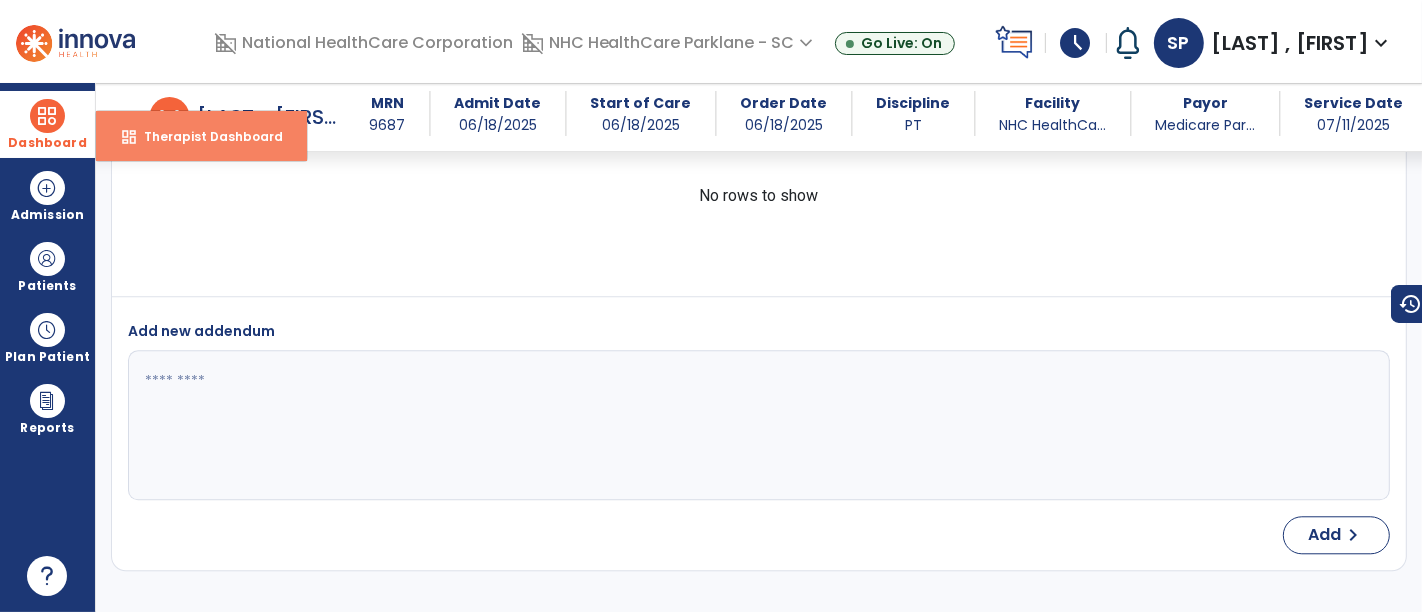 click on "dashboard  Therapist Dashboard" at bounding box center (201, 136) 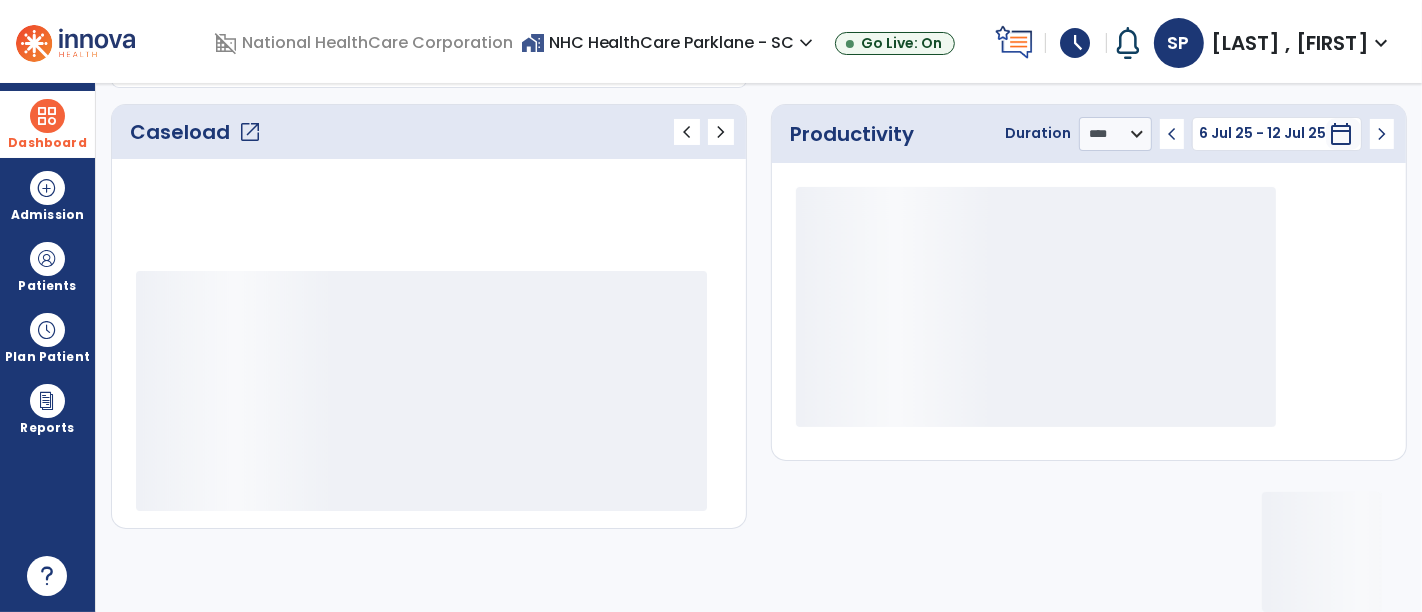 scroll, scrollTop: 259, scrollLeft: 0, axis: vertical 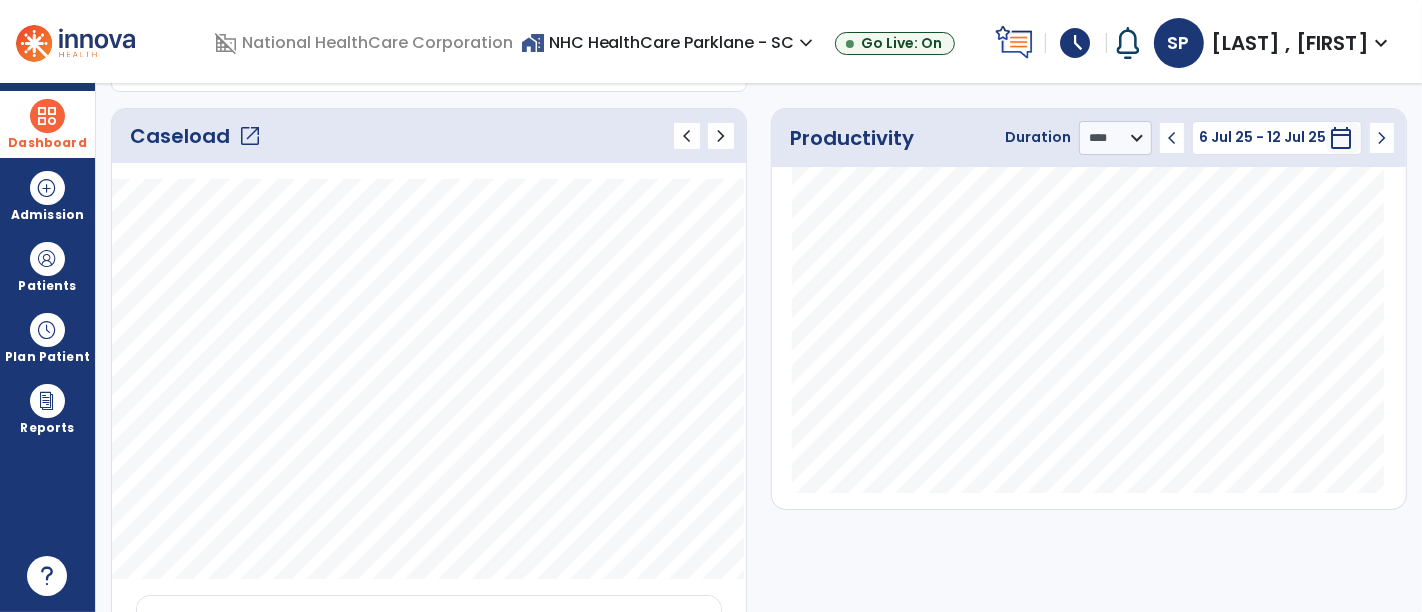 click on "Caseload   open_in_new" 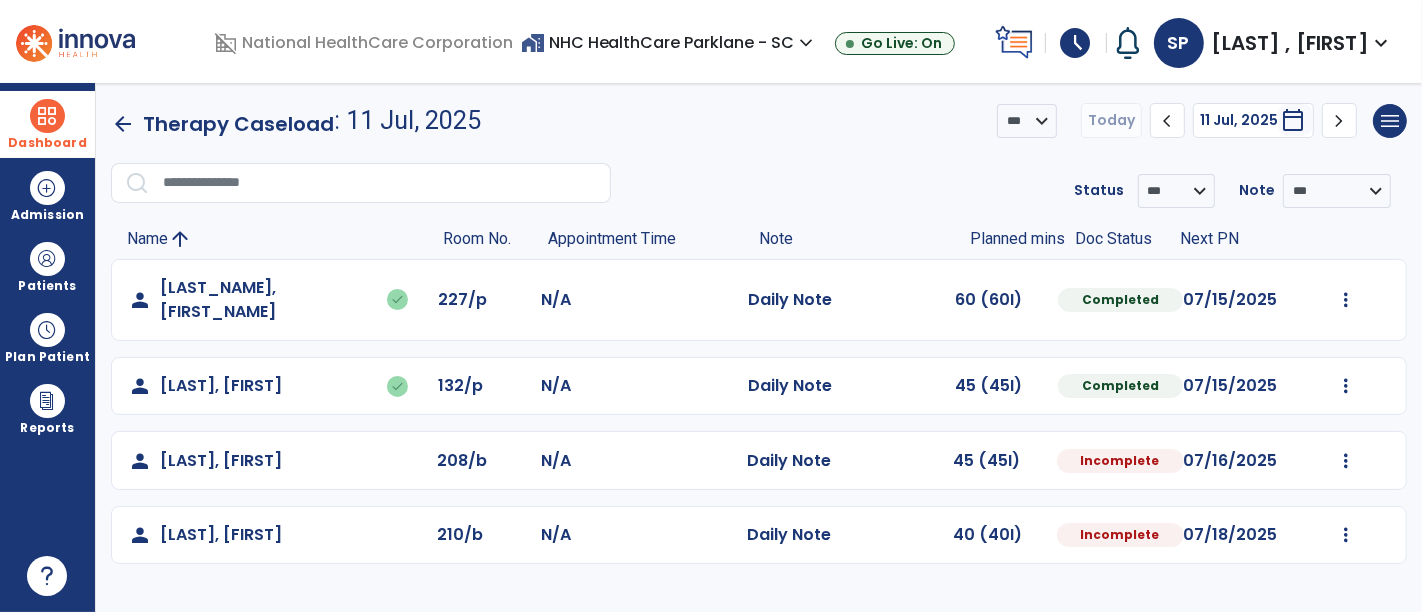 scroll, scrollTop: 0, scrollLeft: 0, axis: both 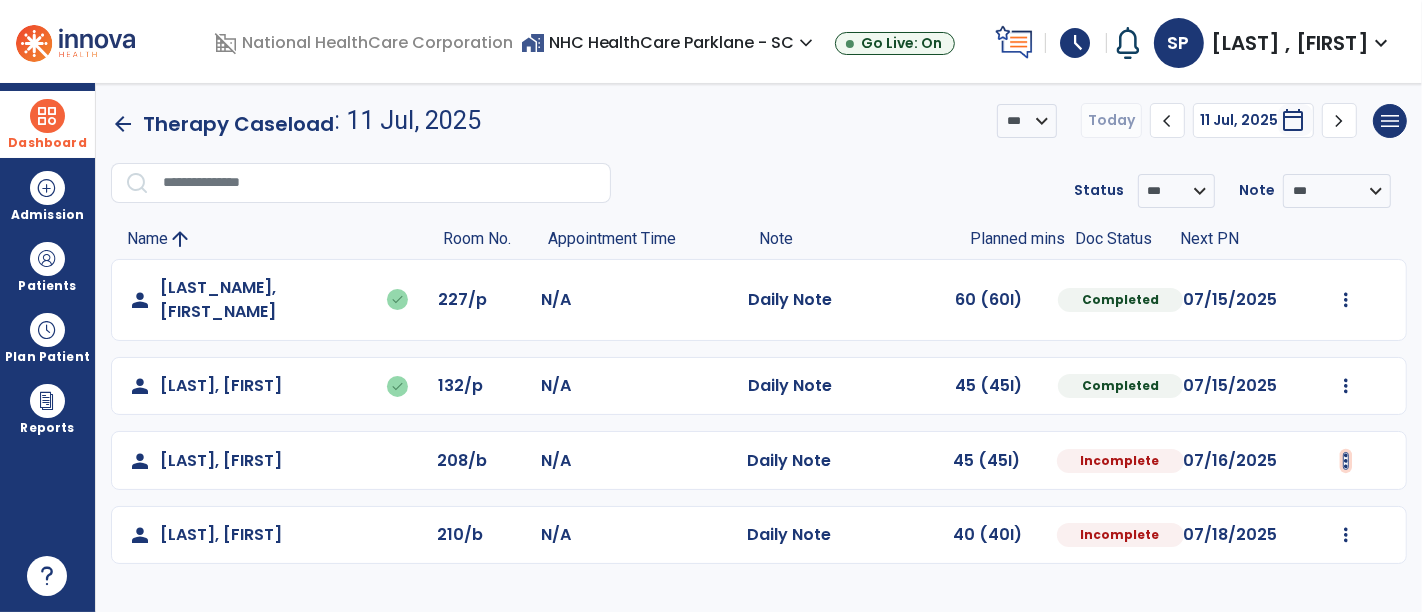 click at bounding box center [1346, 300] 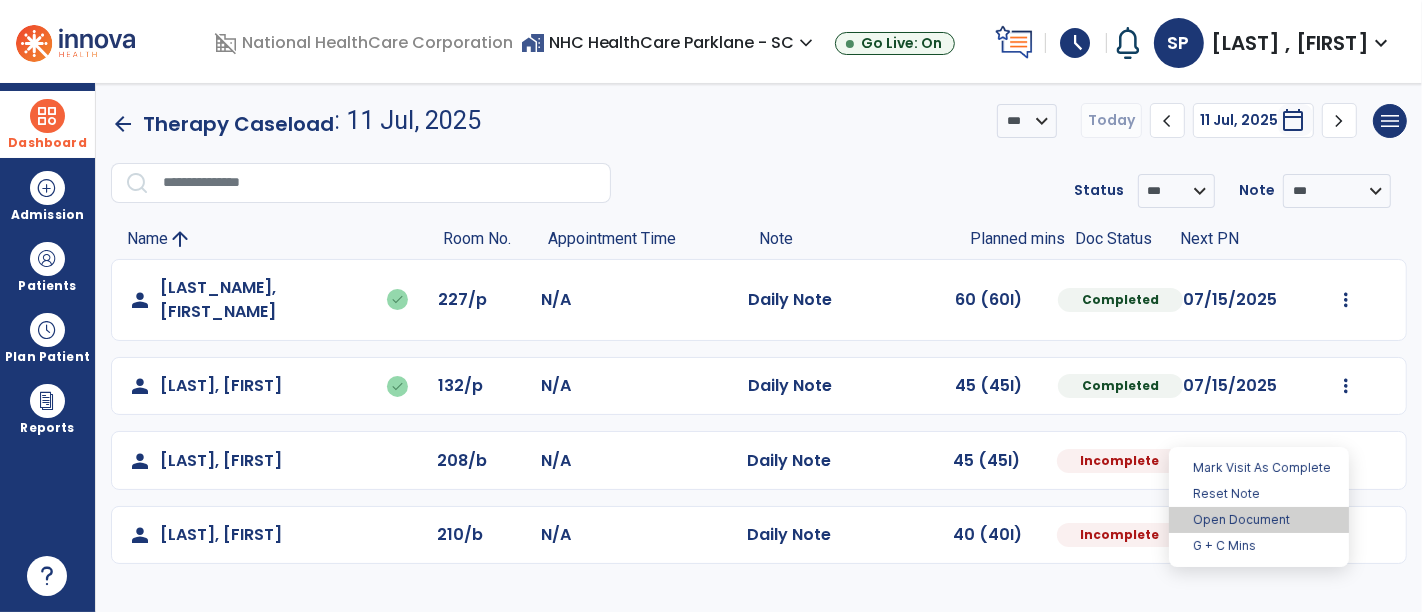 click on "Open Document" at bounding box center [1259, 520] 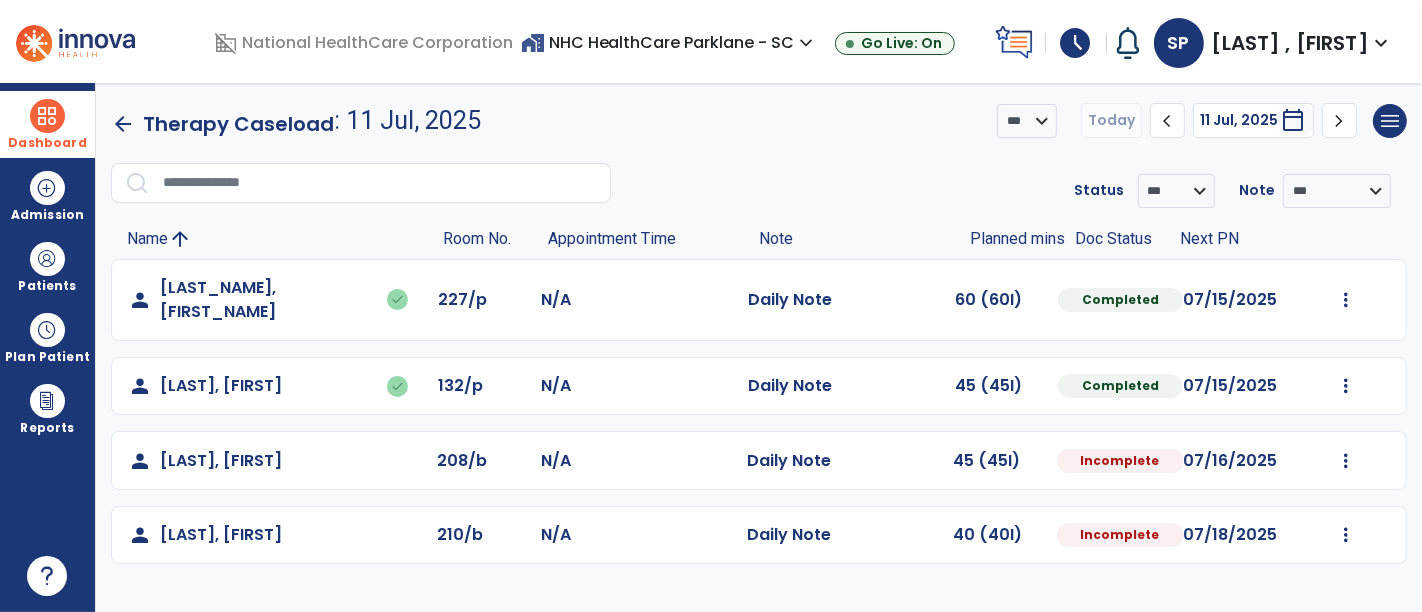 select on "*" 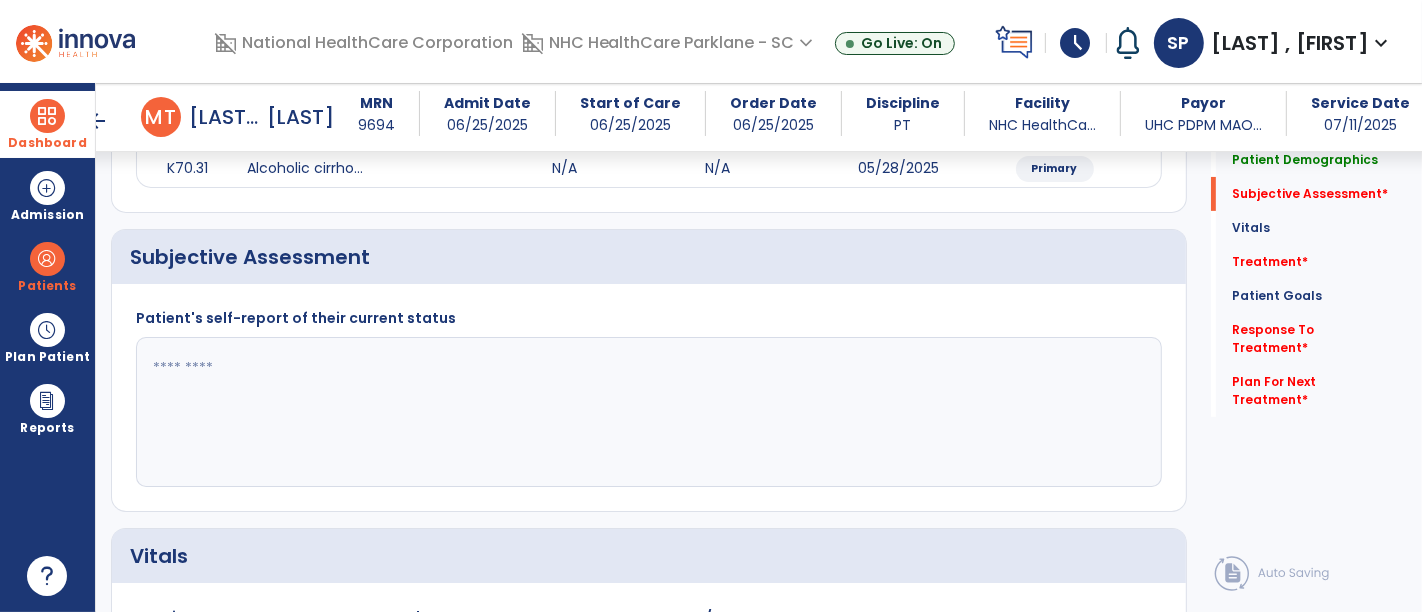 scroll, scrollTop: 303, scrollLeft: 0, axis: vertical 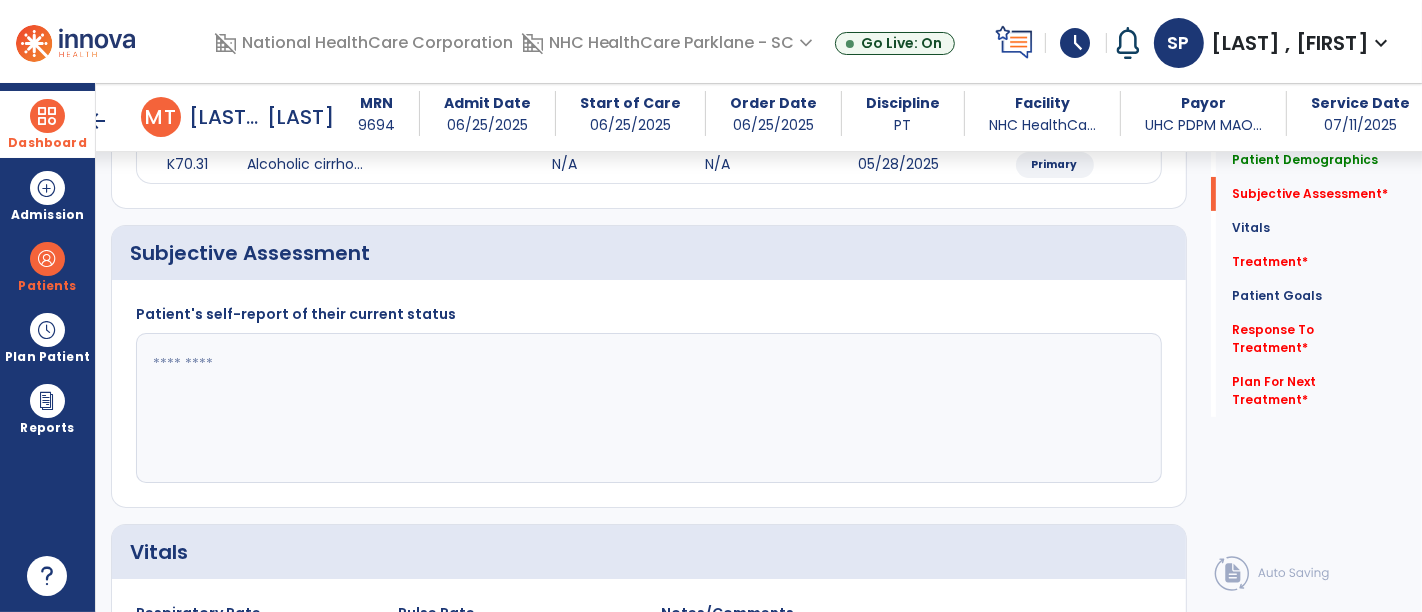 click 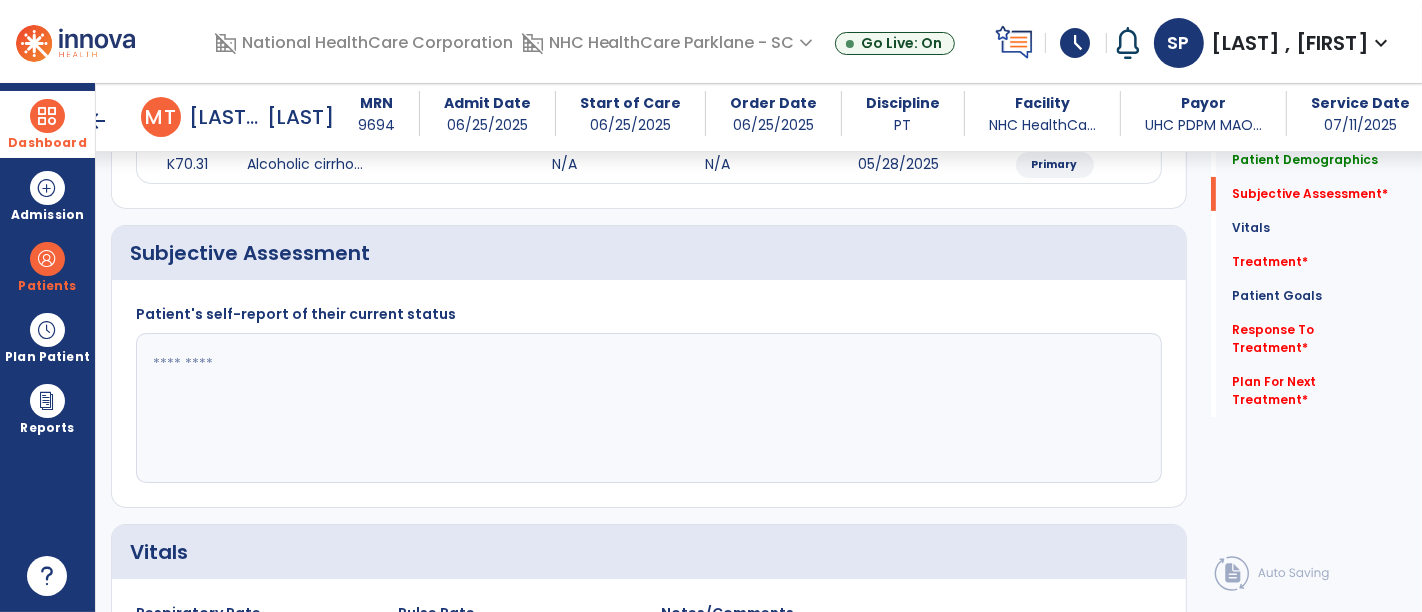 click 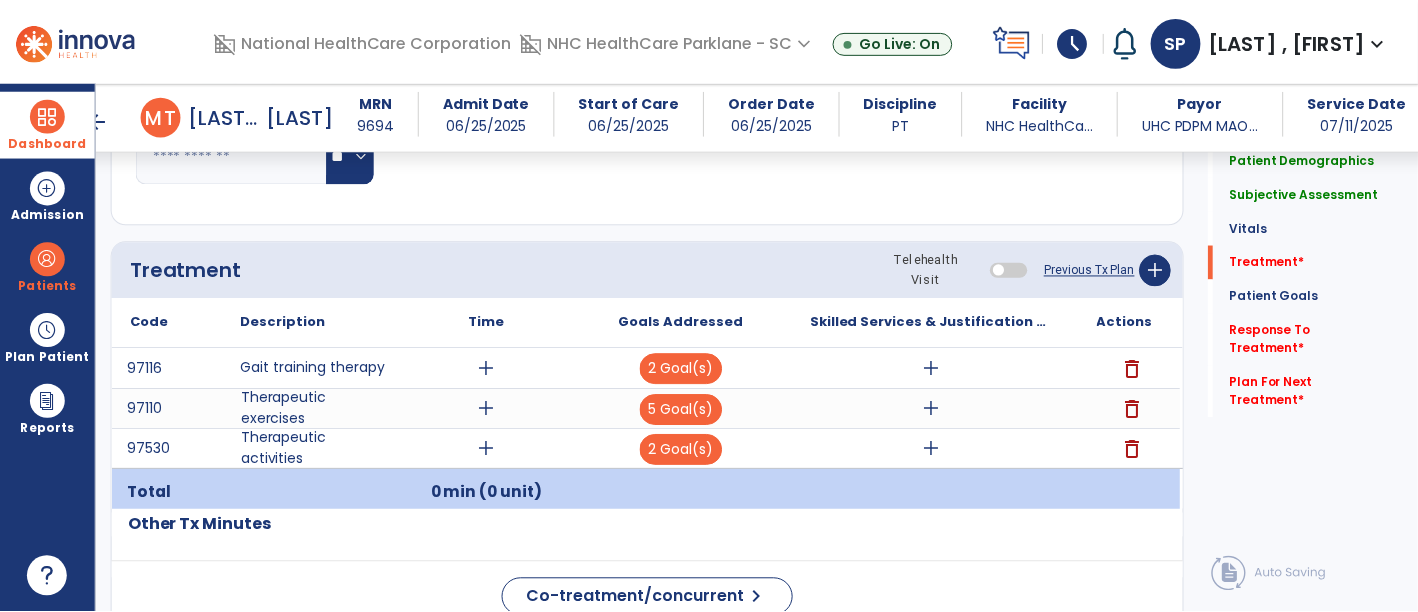 scroll, scrollTop: 1021, scrollLeft: 0, axis: vertical 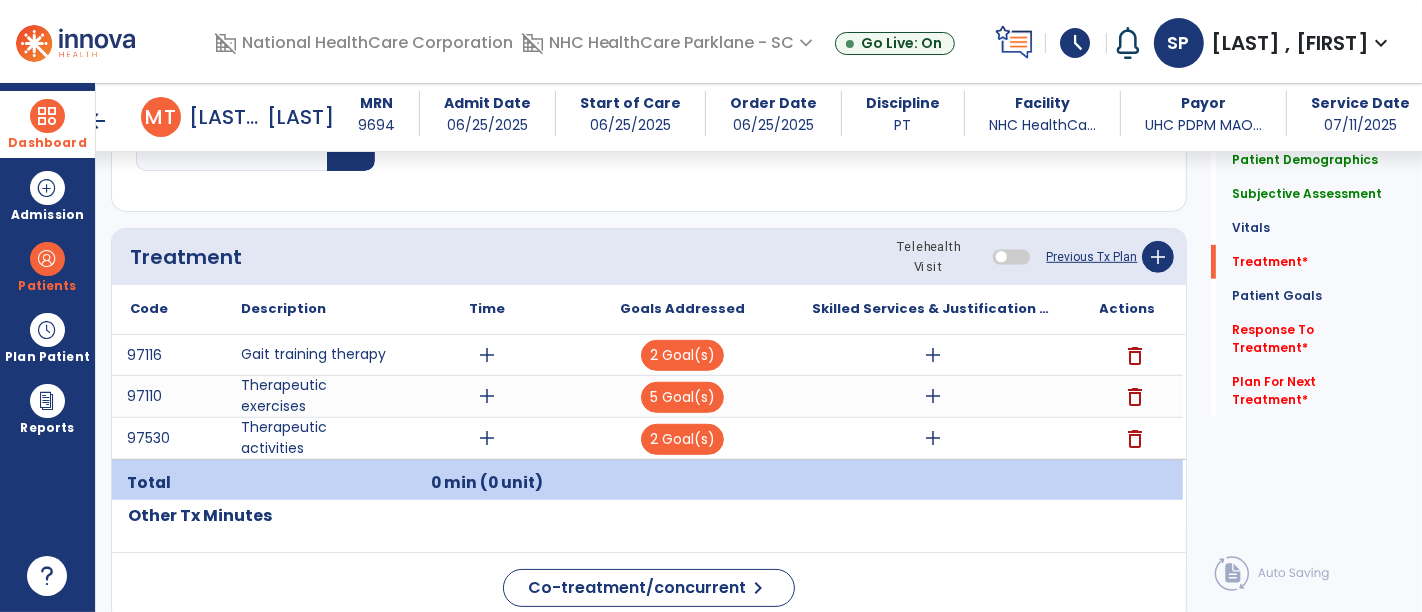 type on "**********" 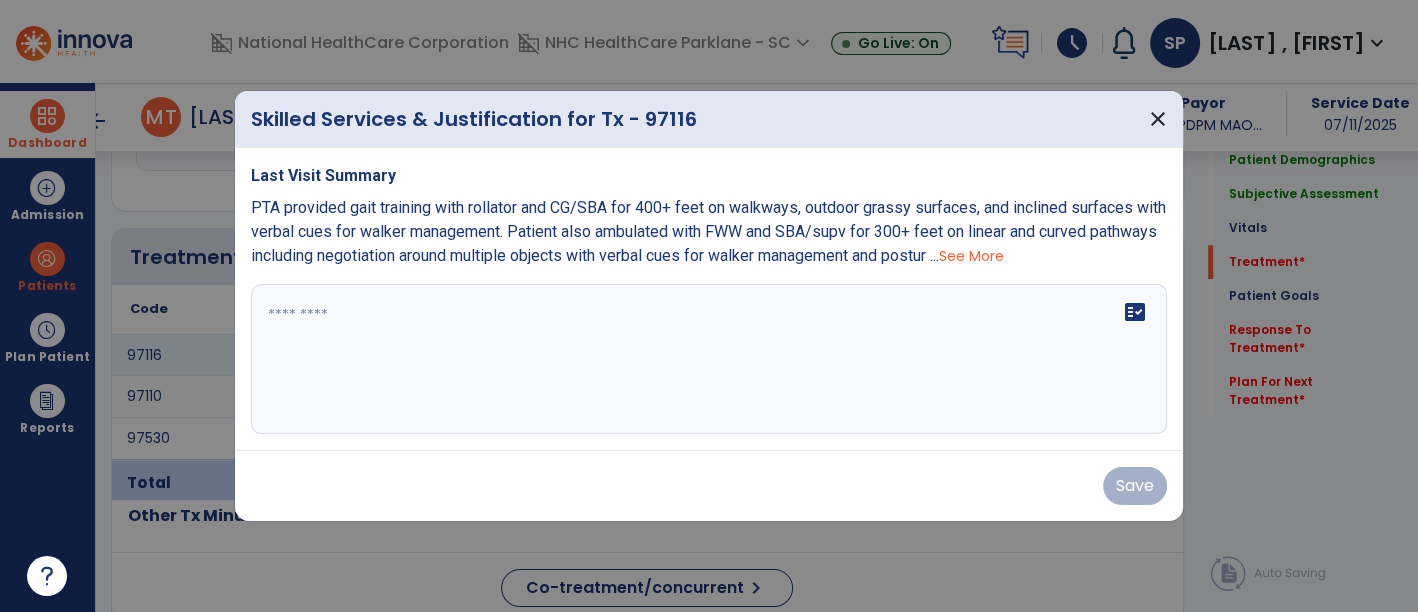 scroll, scrollTop: 1021, scrollLeft: 0, axis: vertical 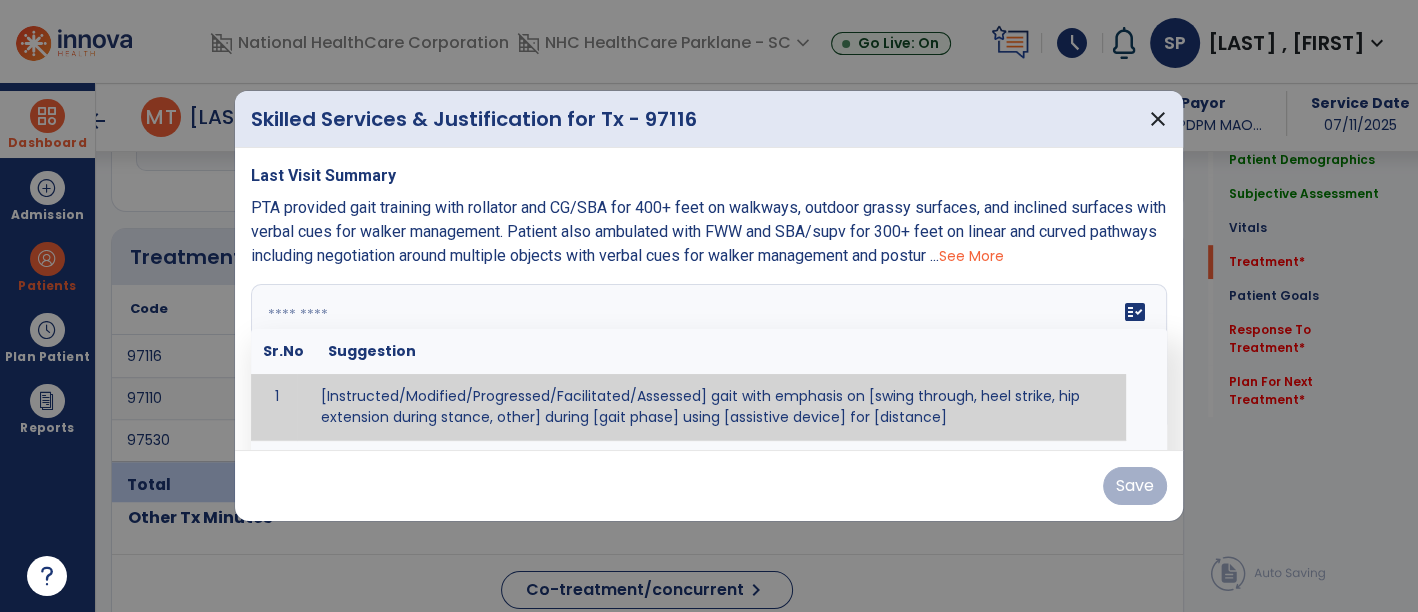click at bounding box center [707, 359] 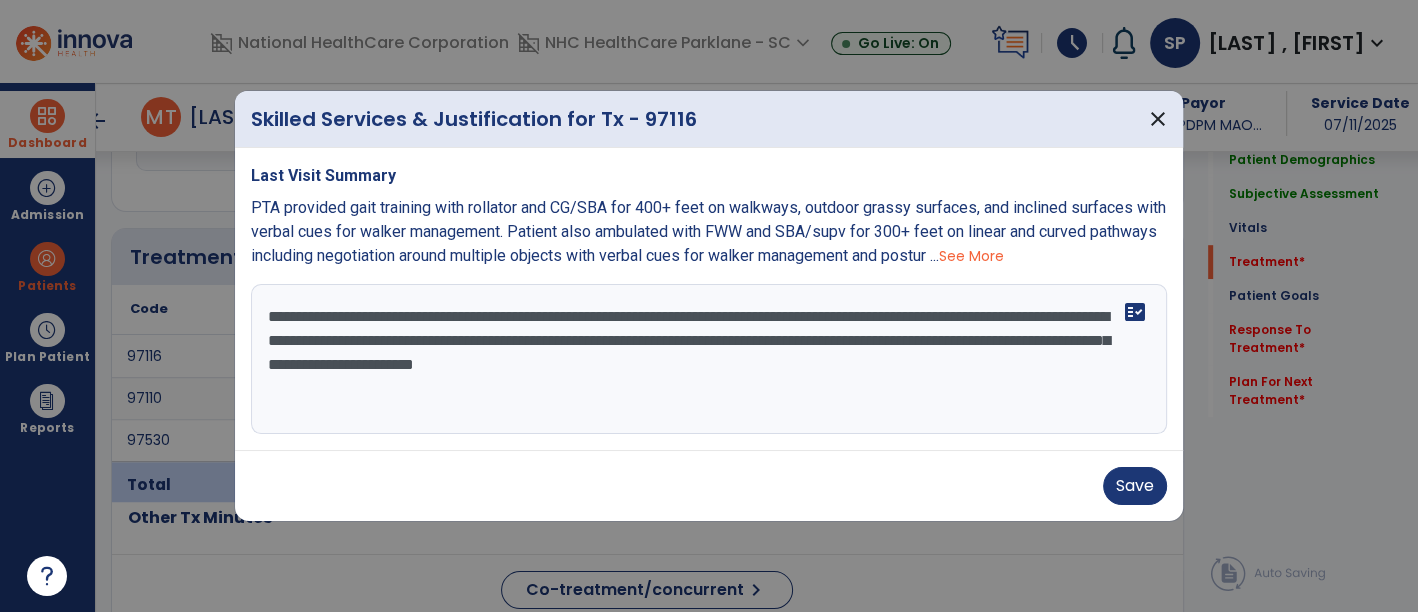 click on "**********" at bounding box center [709, 359] 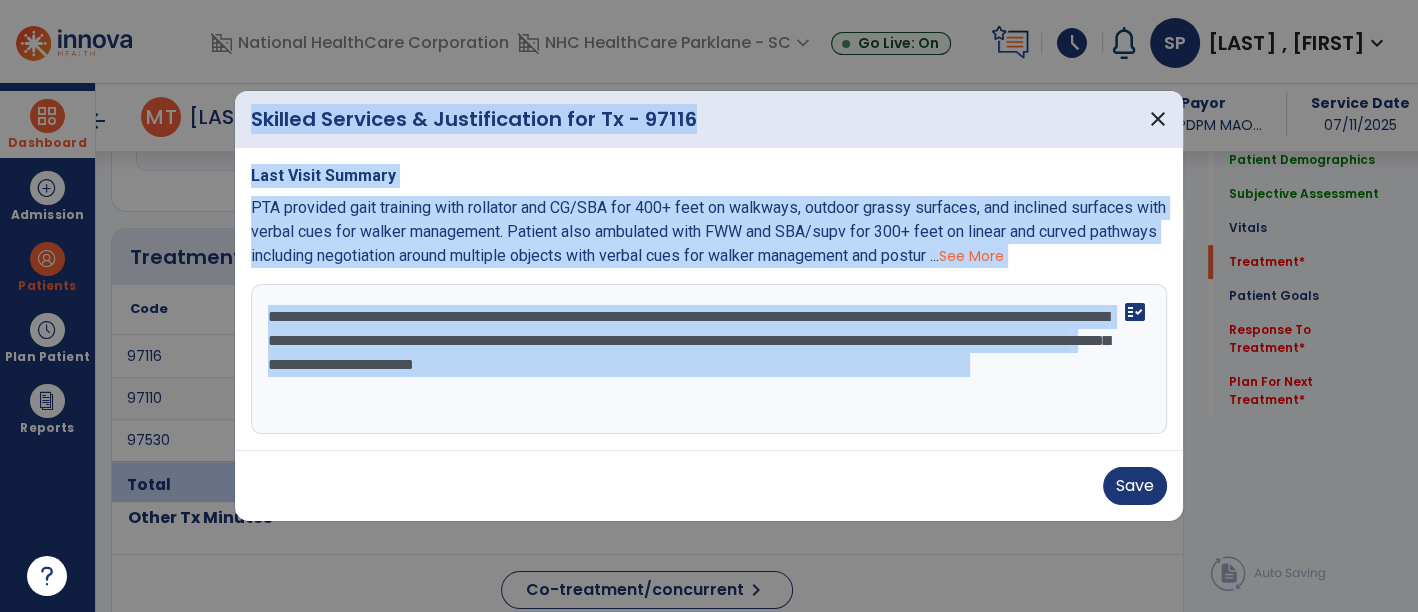 click on "**********" at bounding box center (709, 359) 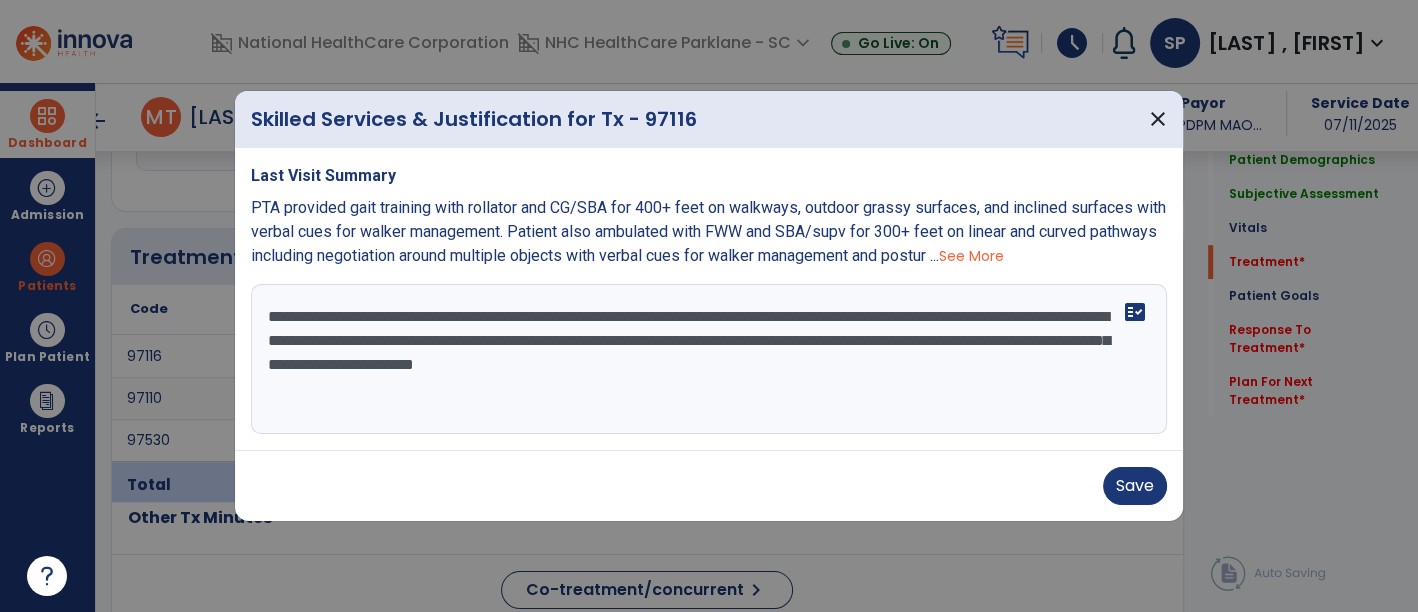 click on "**********" at bounding box center (709, 359) 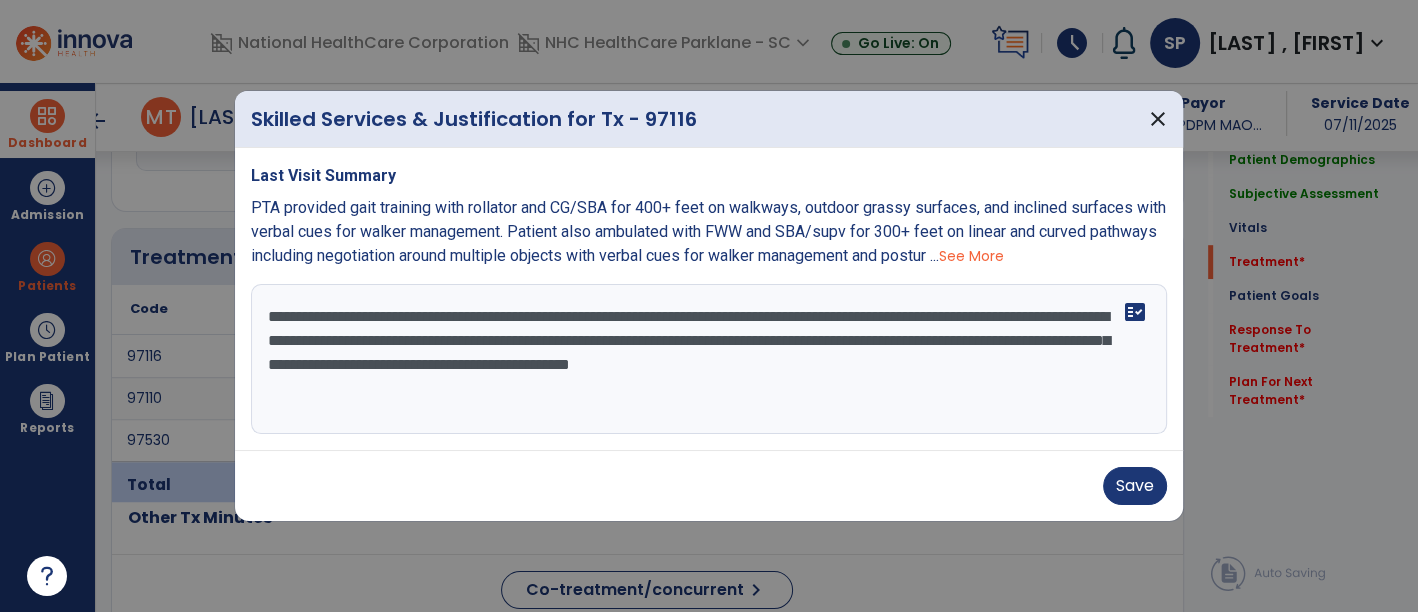 click on "**********" at bounding box center [709, 359] 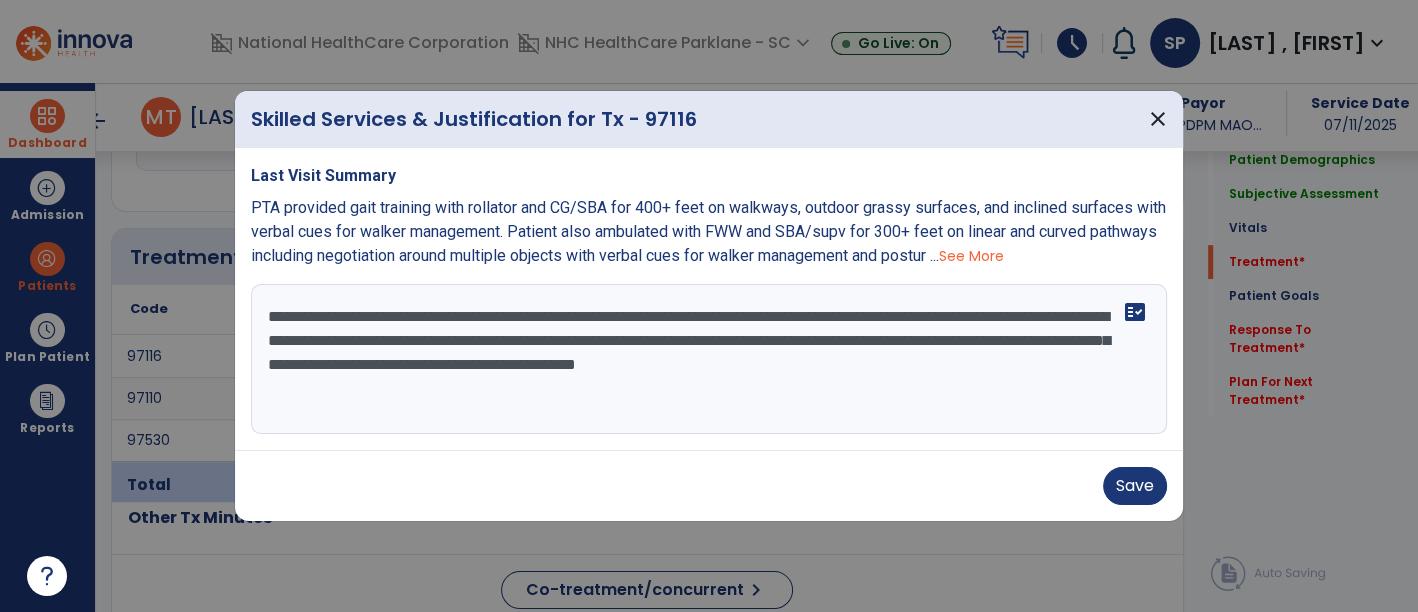 click on "**********" at bounding box center [709, 359] 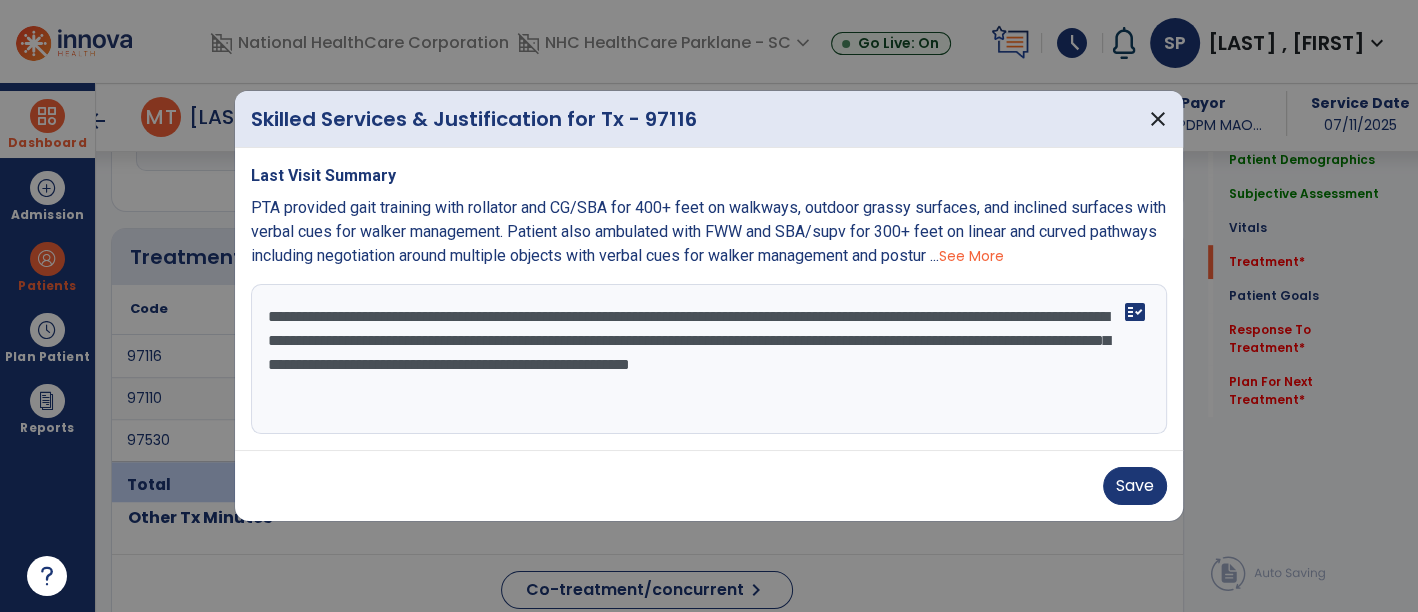 click on "**********" at bounding box center (709, 359) 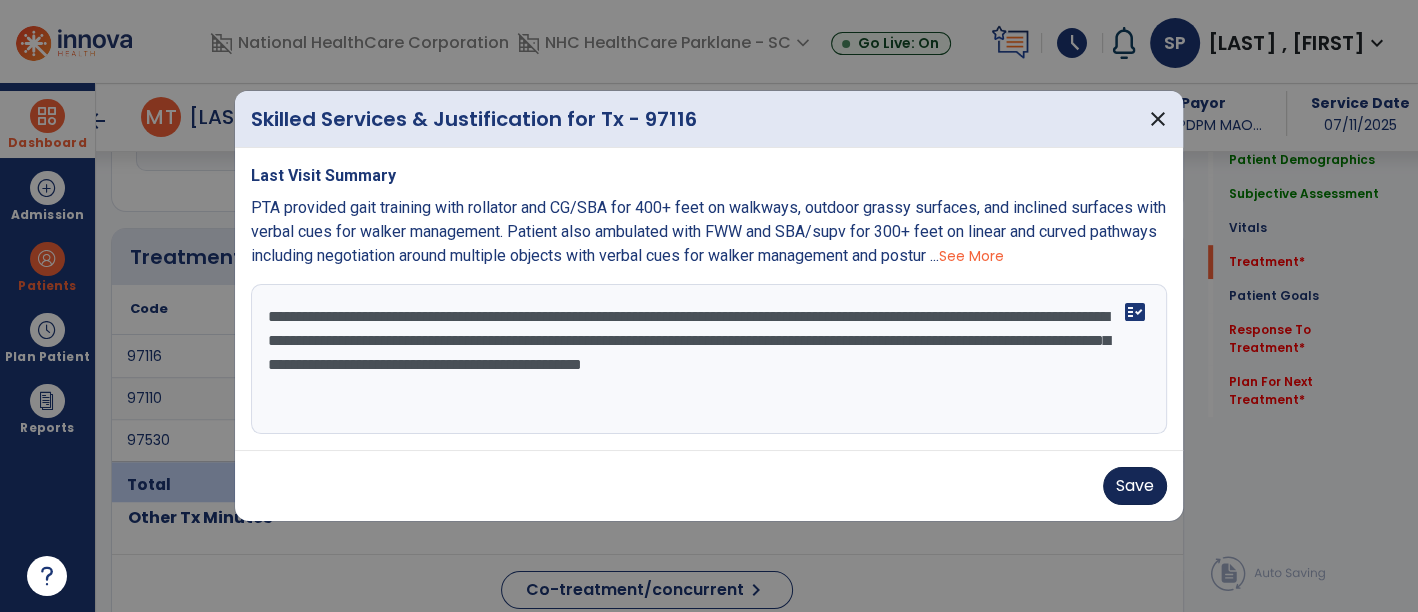 type on "**********" 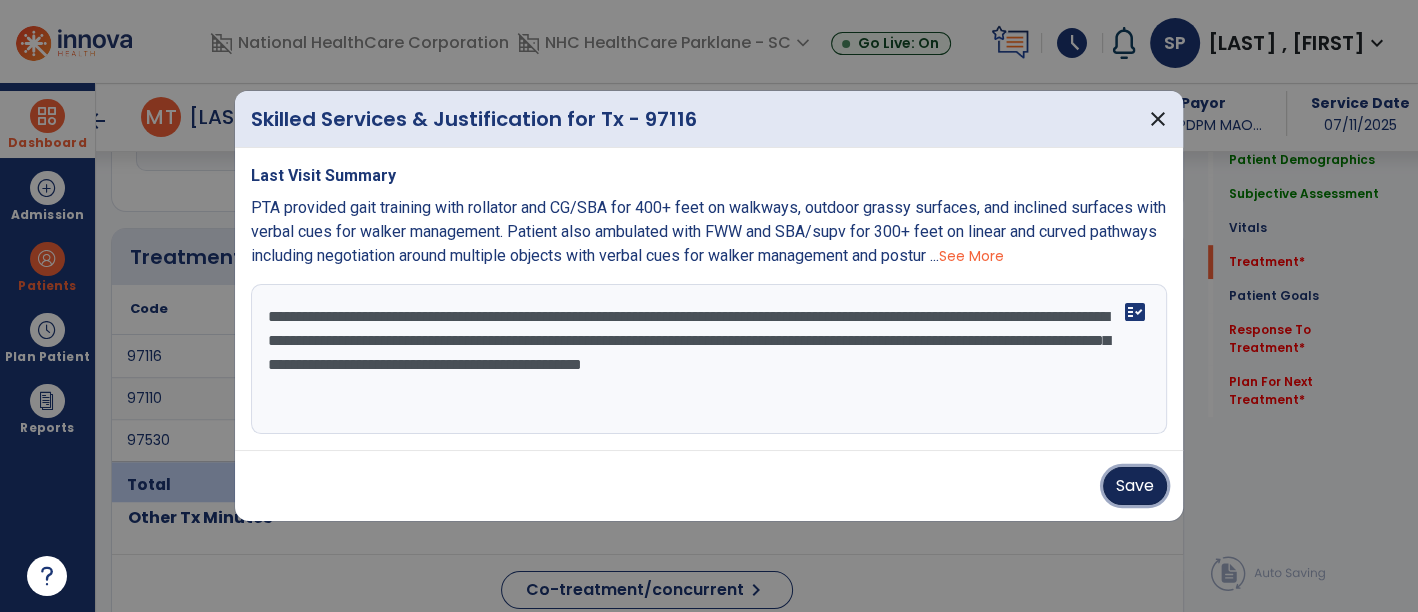 click on "Save" at bounding box center [1135, 486] 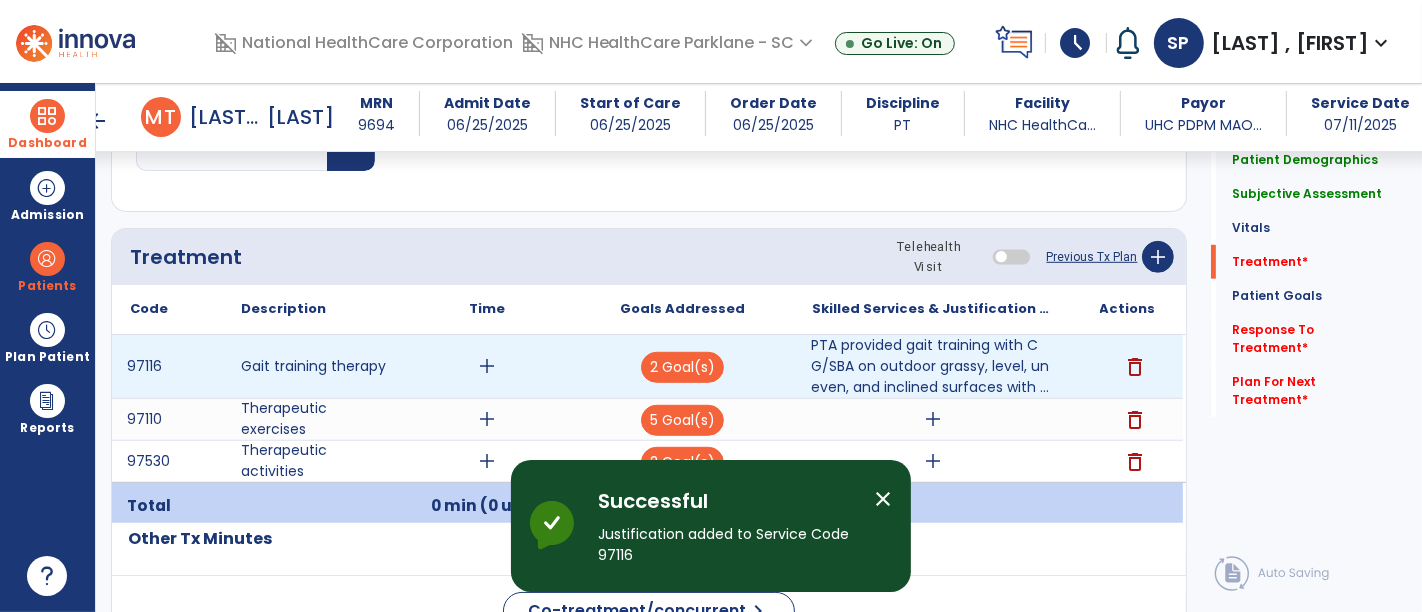 click on "add" at bounding box center [488, 366] 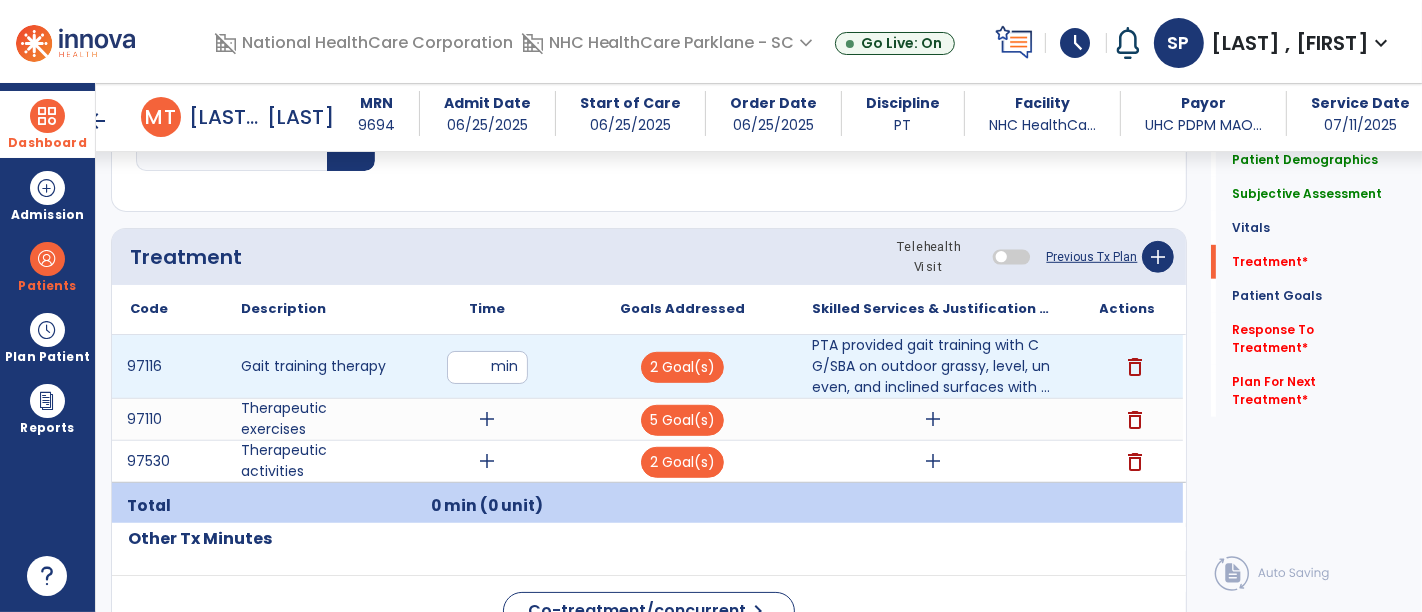 type on "**" 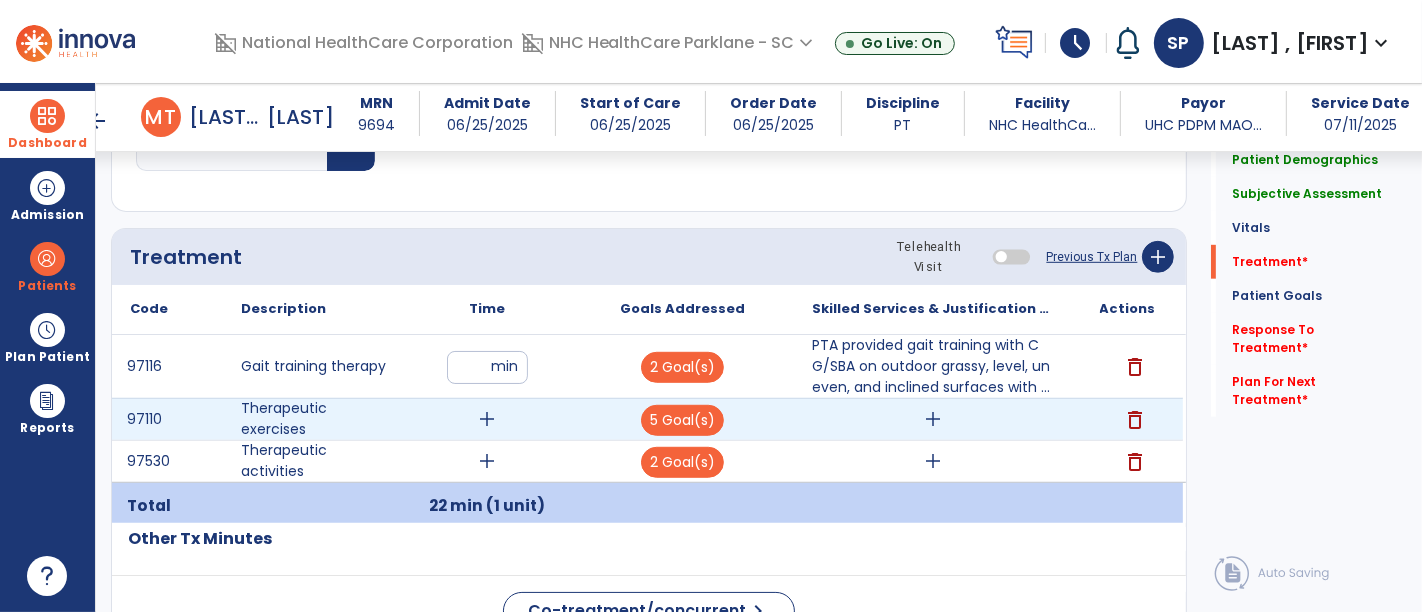 click on "add" at bounding box center [933, 419] 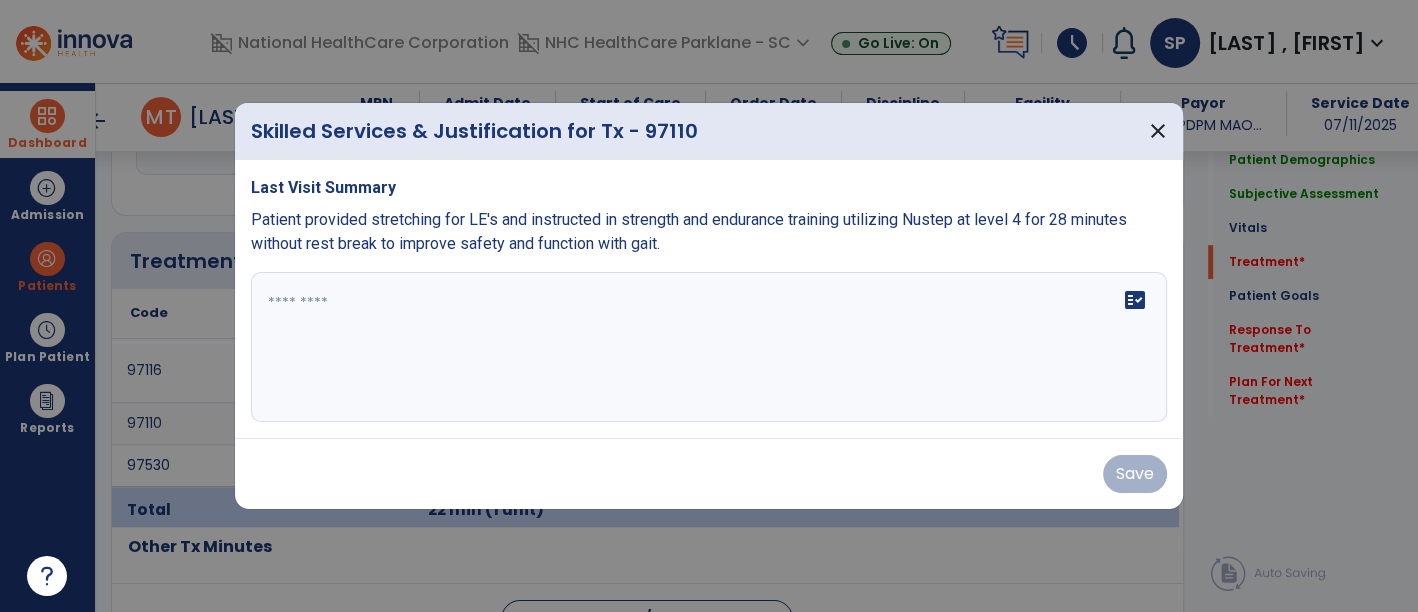 scroll, scrollTop: 1021, scrollLeft: 0, axis: vertical 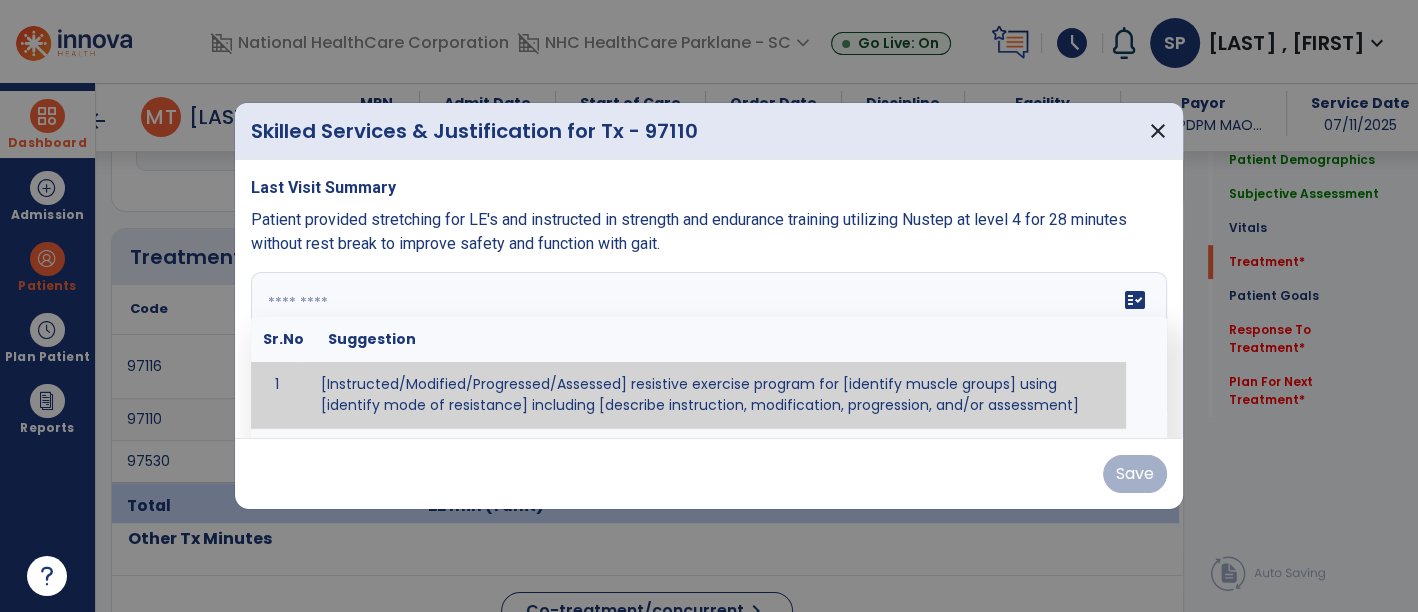 click on "fact_check  Sr.No Suggestion 1 [Instructed/Modified/Progressed/Assessed] resistive exercise program for [identify muscle groups] using [identify mode of resistance] including [describe instruction, modification, progression, and/or assessment] 2 [Instructed/Modified/Progressed/Assessed] aerobic exercise program using [identify equipment/mode] including [describe instruction, modification,progression, and/or assessment] 3 [Instructed/Modified/Progressed/Assessed] [PROM/A/AROM/AROM] program for [identify joint movements] using [contract-relax, over-pressure, inhibitory techniques, other] 4 [Assessed/Tested] aerobic capacity with administration of [aerobic capacity test]" at bounding box center (709, 347) 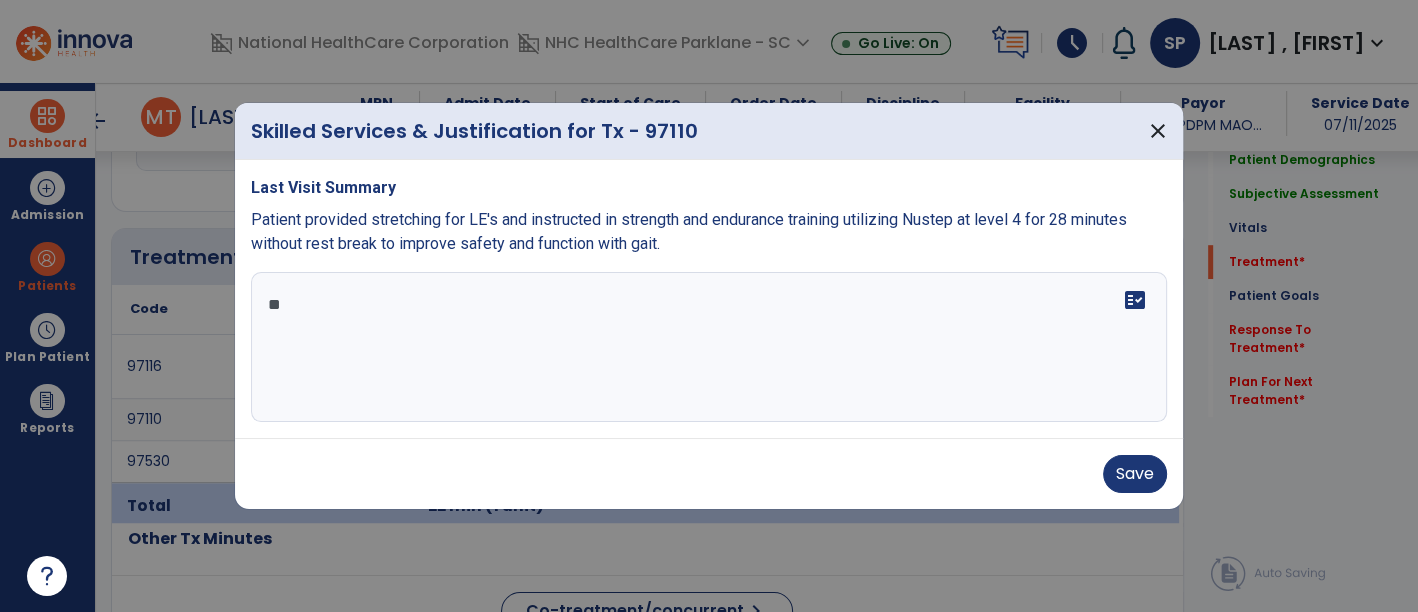 type on "*" 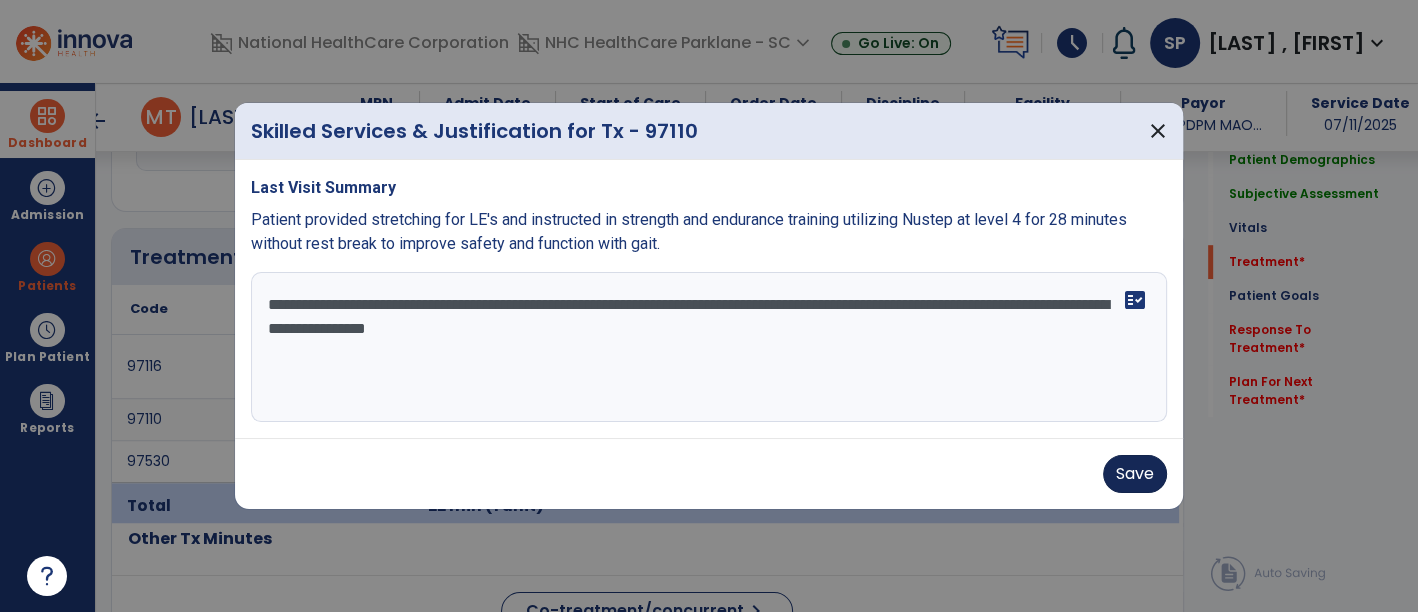 type on "**********" 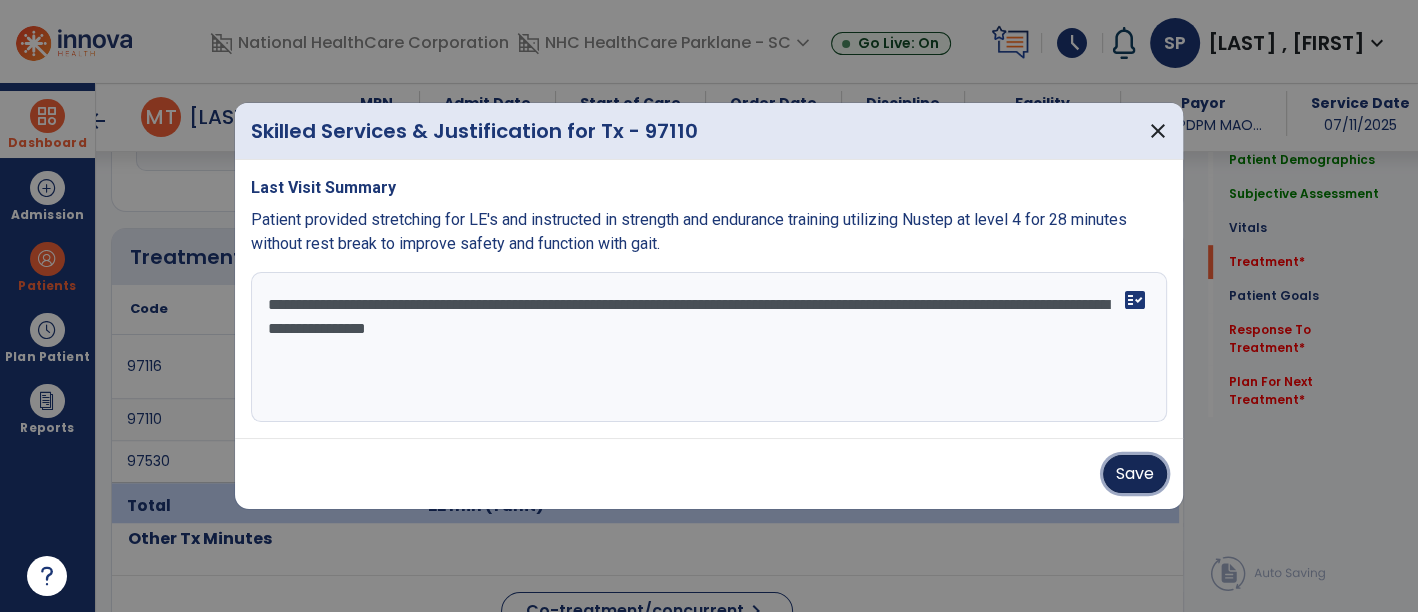 click on "Save" at bounding box center [1135, 474] 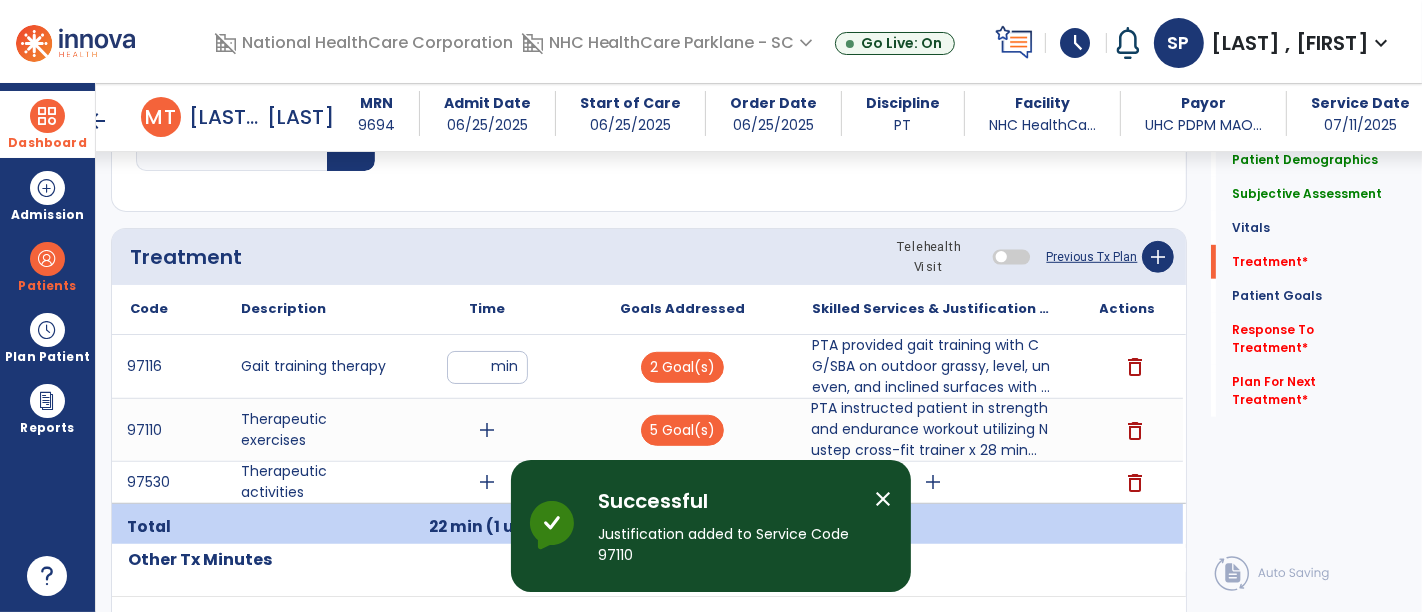 click on "add" at bounding box center (488, 430) 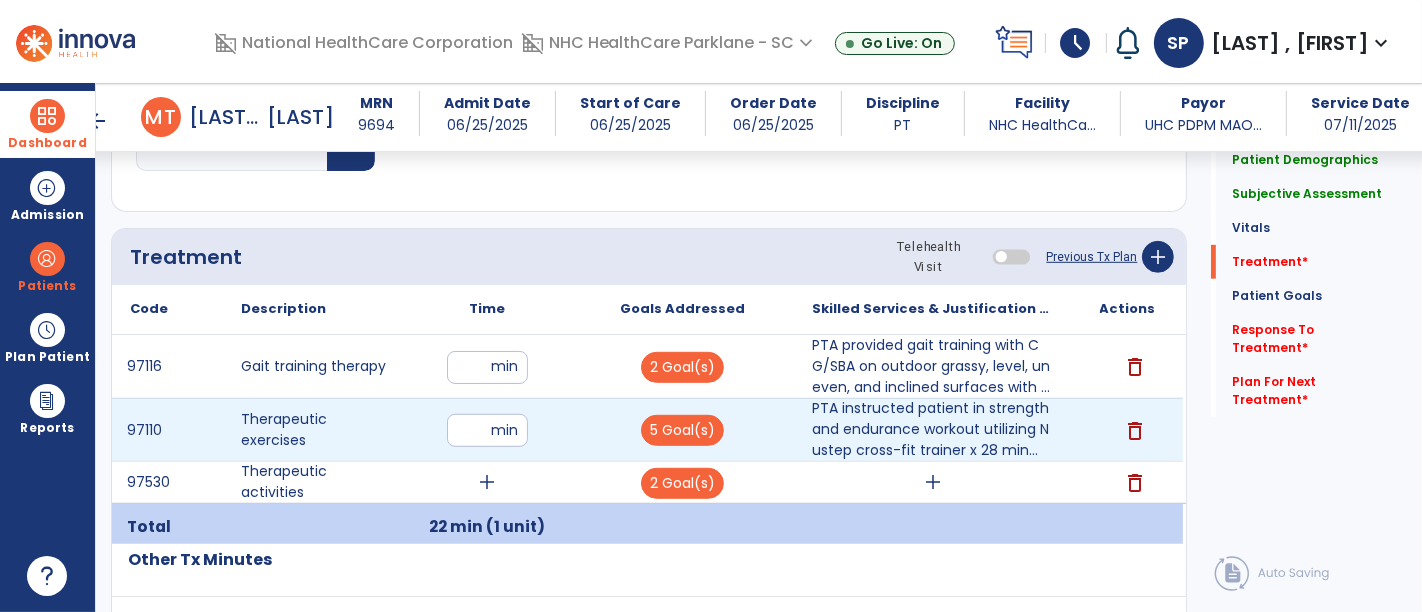 type on "**" 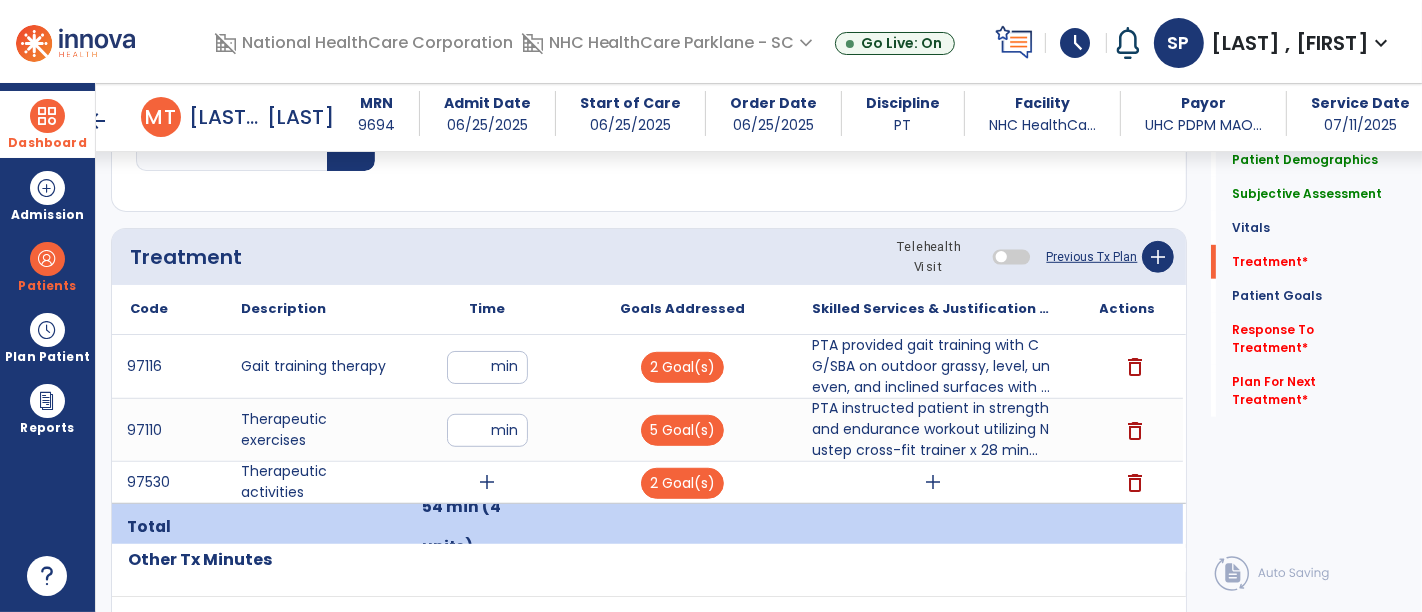 click on "add" at bounding box center [933, 482] 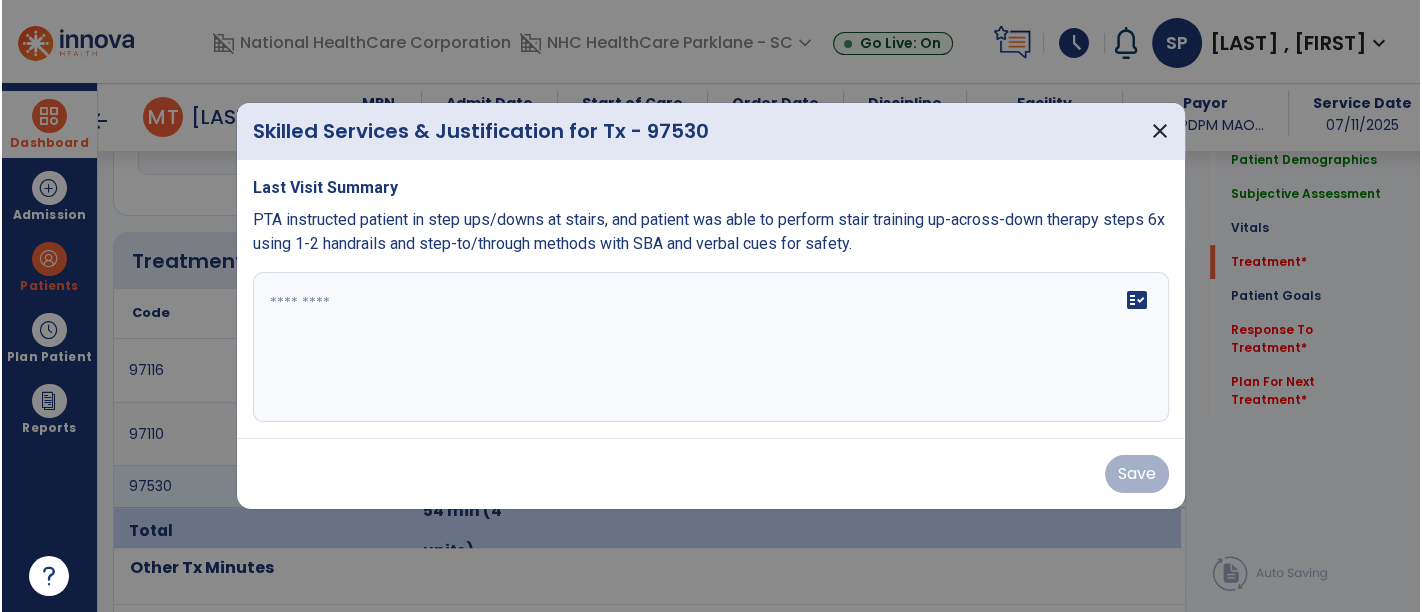 scroll, scrollTop: 1021, scrollLeft: 0, axis: vertical 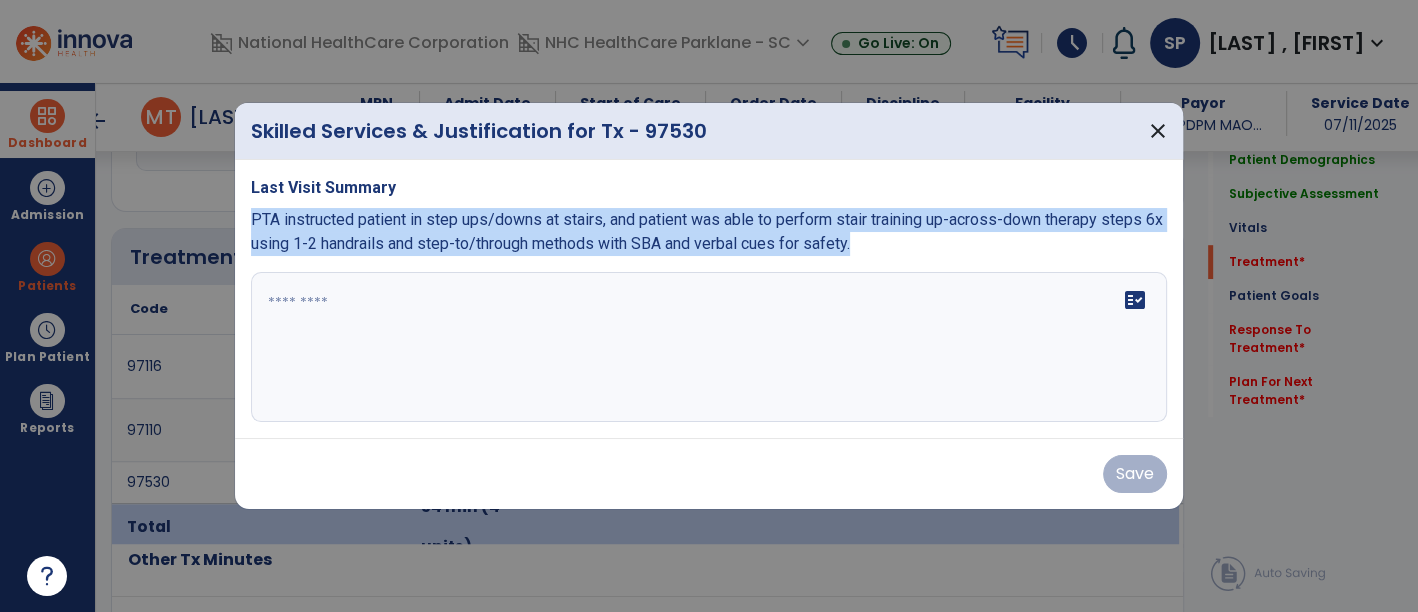 drag, startPoint x: 869, startPoint y: 248, endPoint x: 234, endPoint y: 215, distance: 635.8569 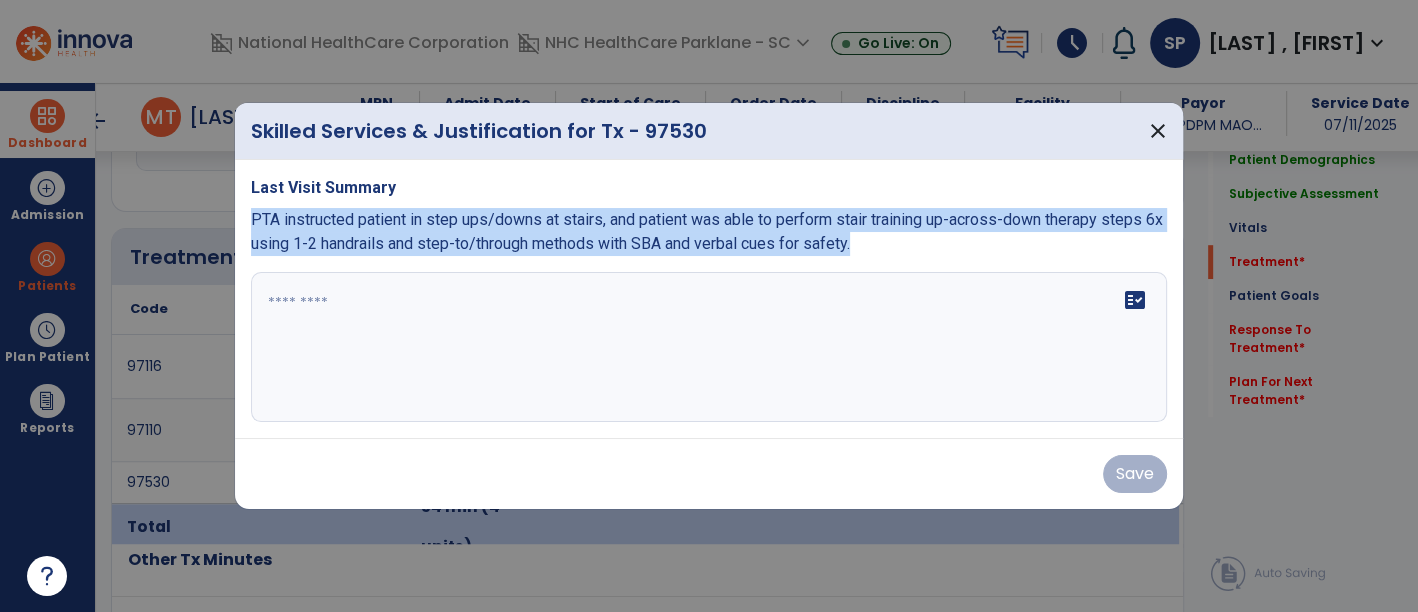copy on "PTA instructed patient in step ups/downs at stairs, and patient was able to perform stair training up-across-down therapy steps 6x using 1-2 handrails and step-to/through methods with SBA and verbal cues for safety." 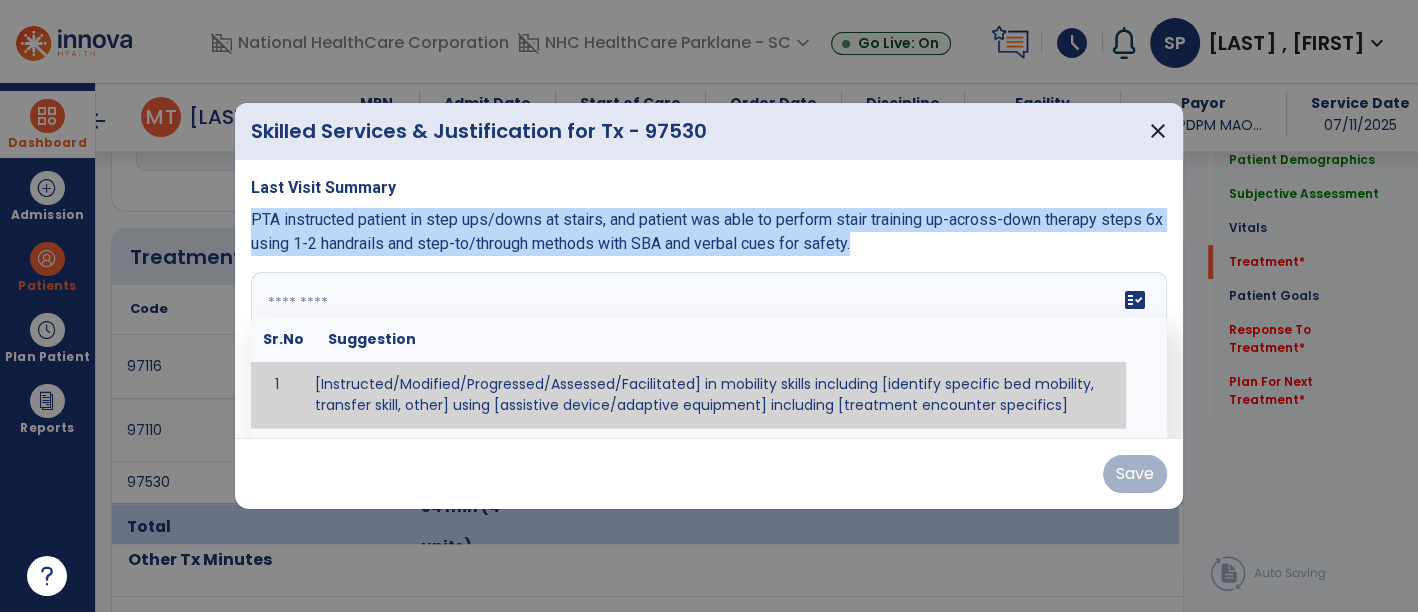 click at bounding box center [709, 347] 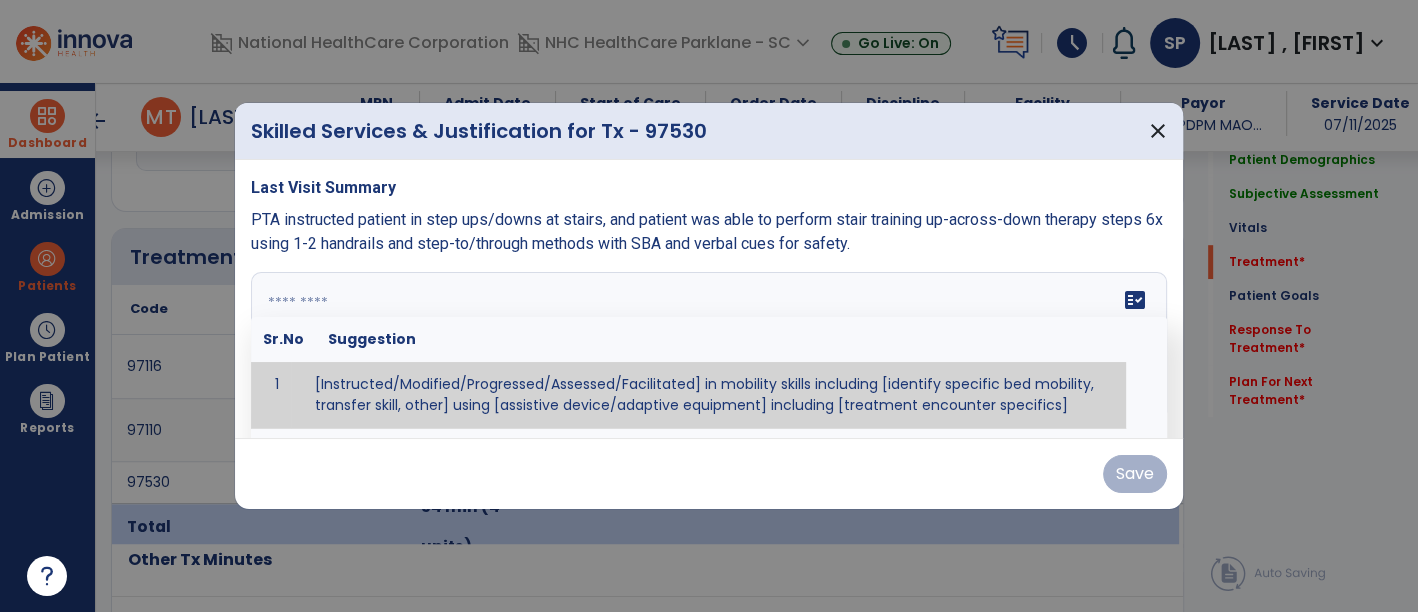 click at bounding box center [707, 347] 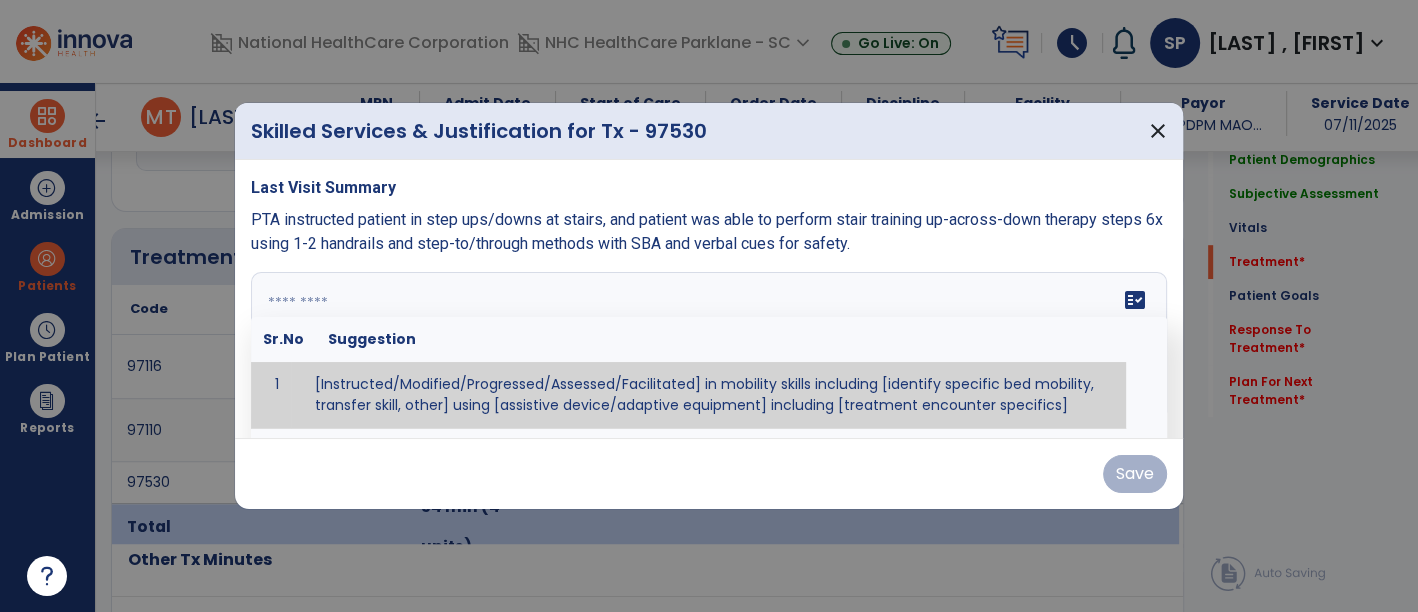 paste on "**********" 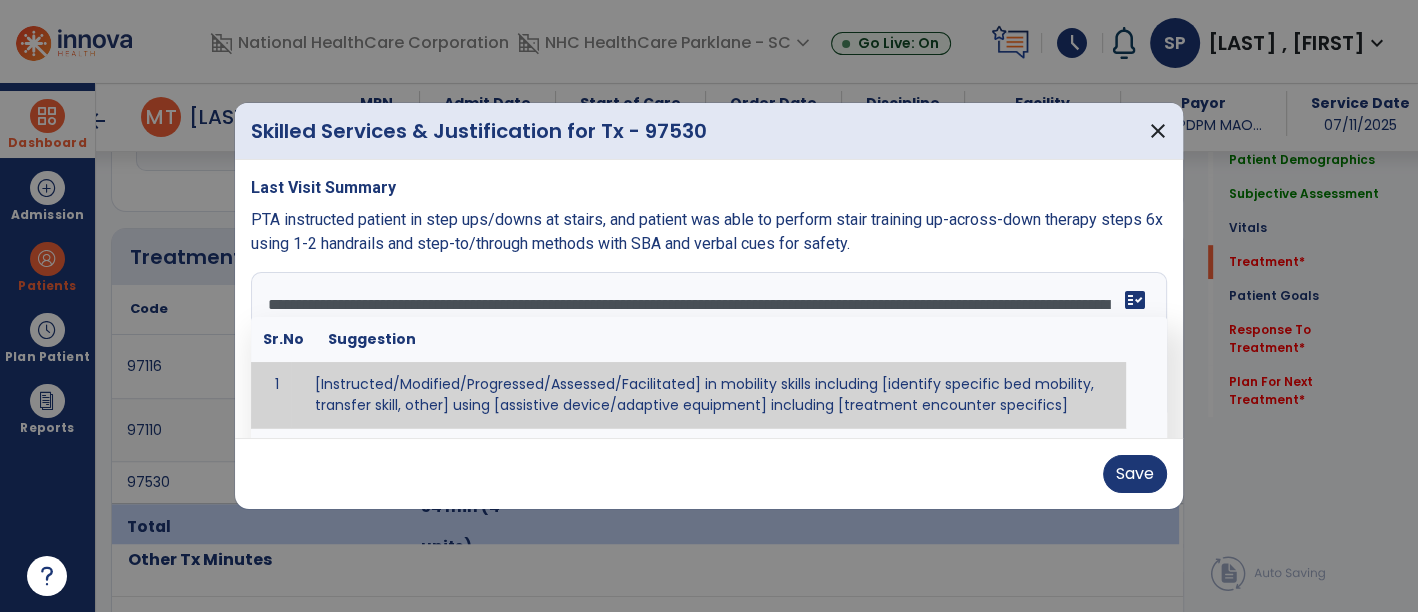 click on "**********" at bounding box center [707, 347] 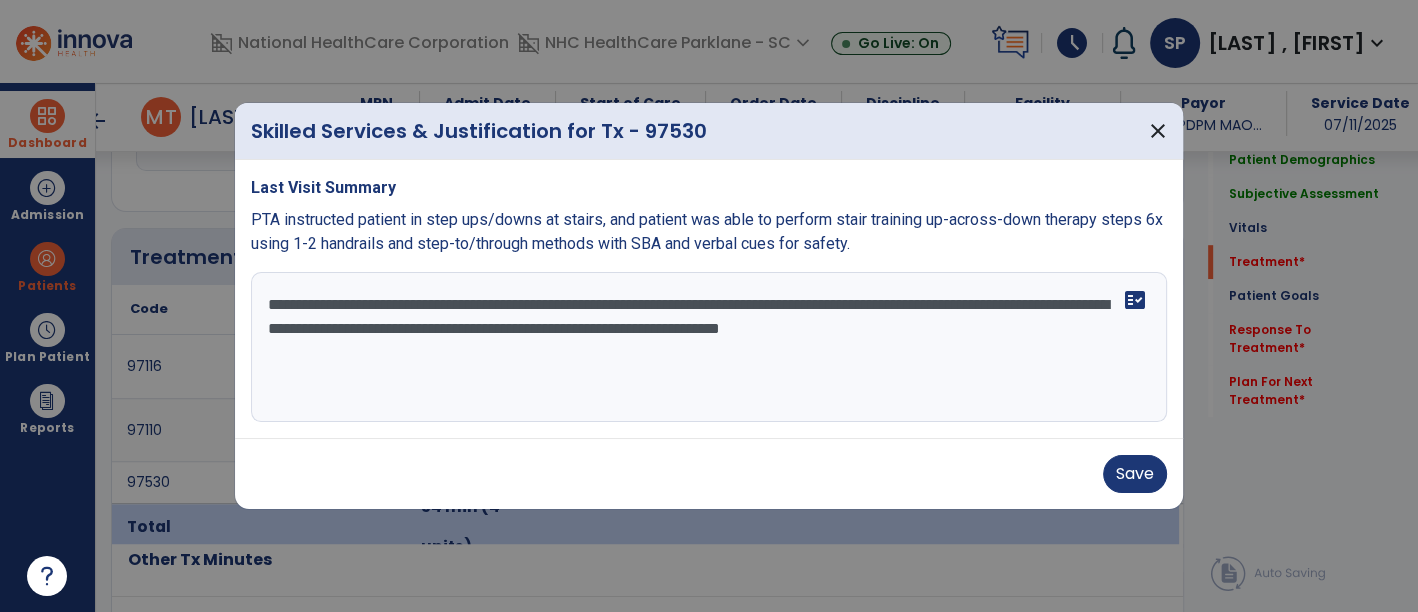 click on "**********" at bounding box center [709, 347] 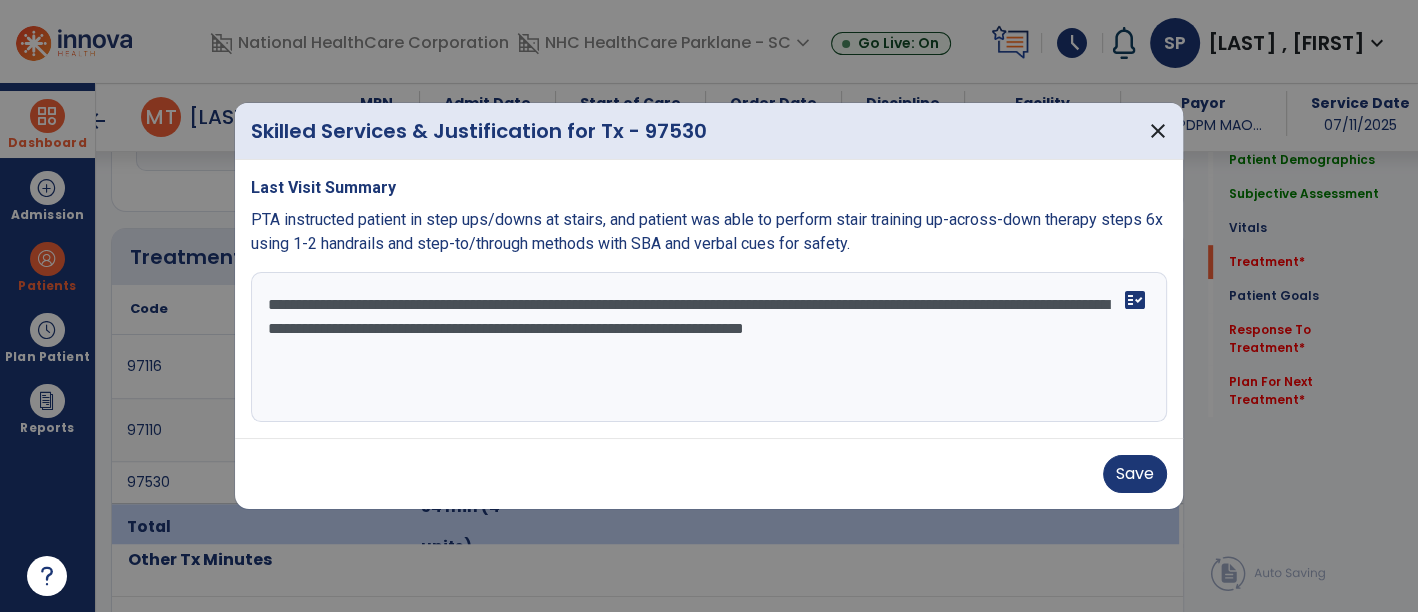 click on "**********" at bounding box center (709, 347) 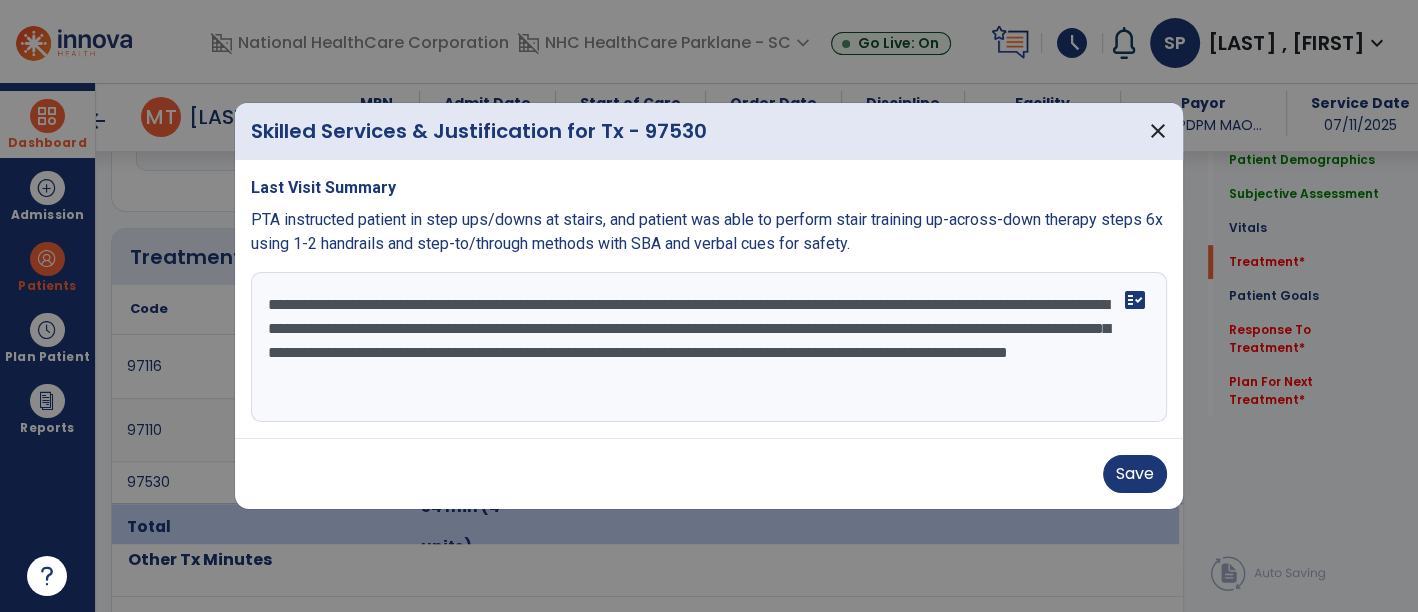 click on "**********" at bounding box center (709, 347) 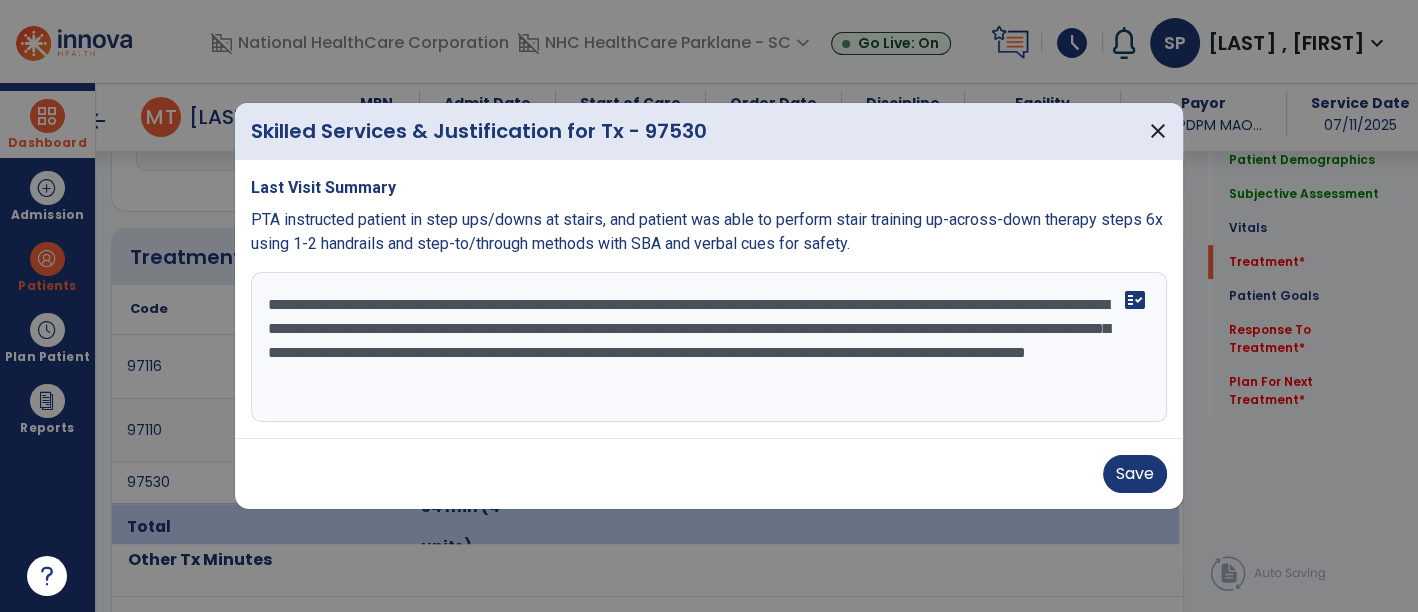 click on "**********" at bounding box center (709, 347) 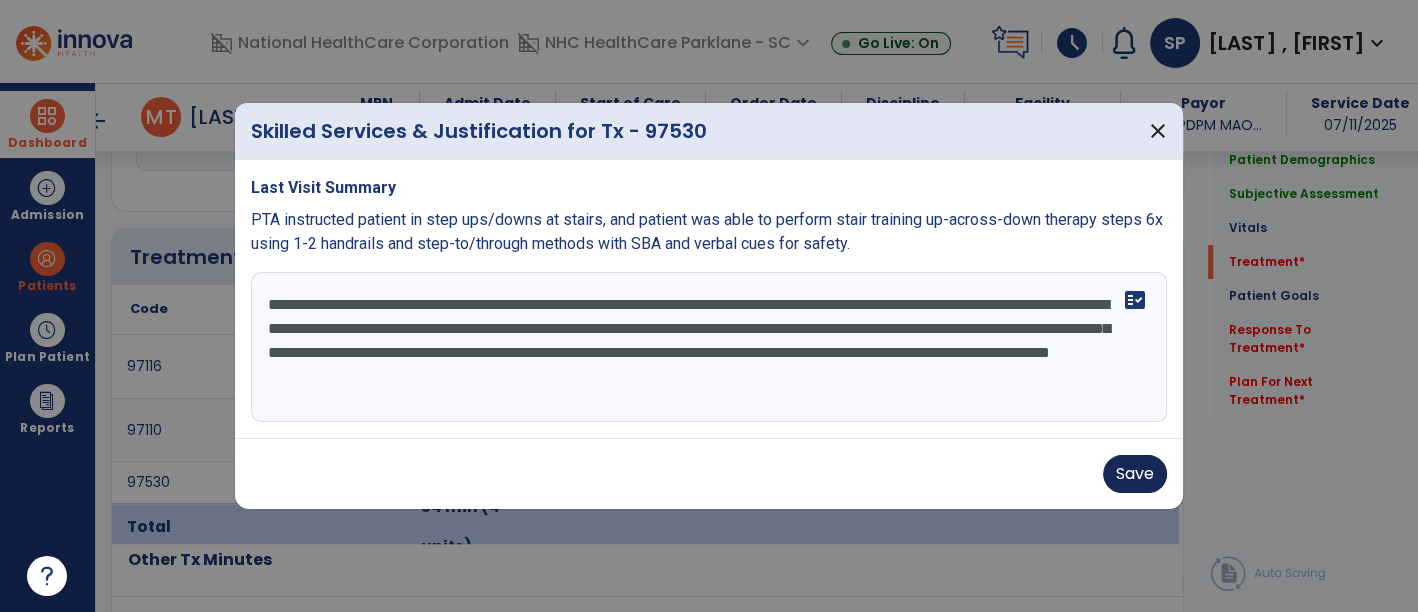 type on "**********" 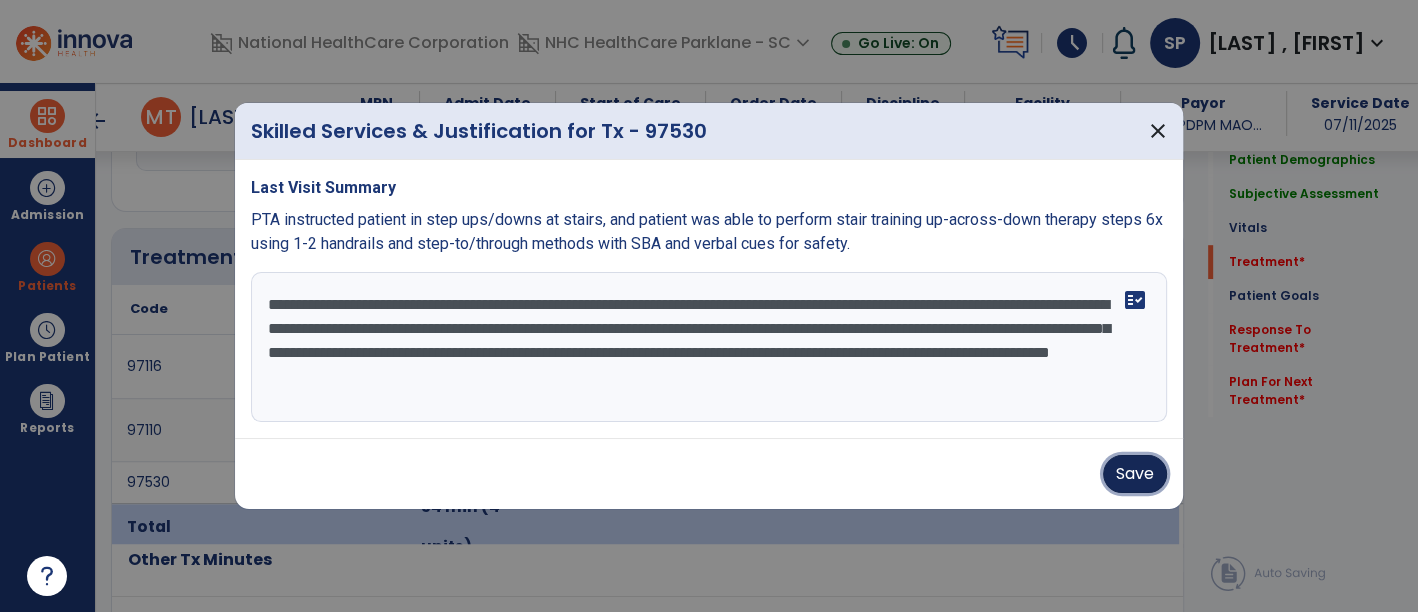 click on "Save" at bounding box center (1135, 474) 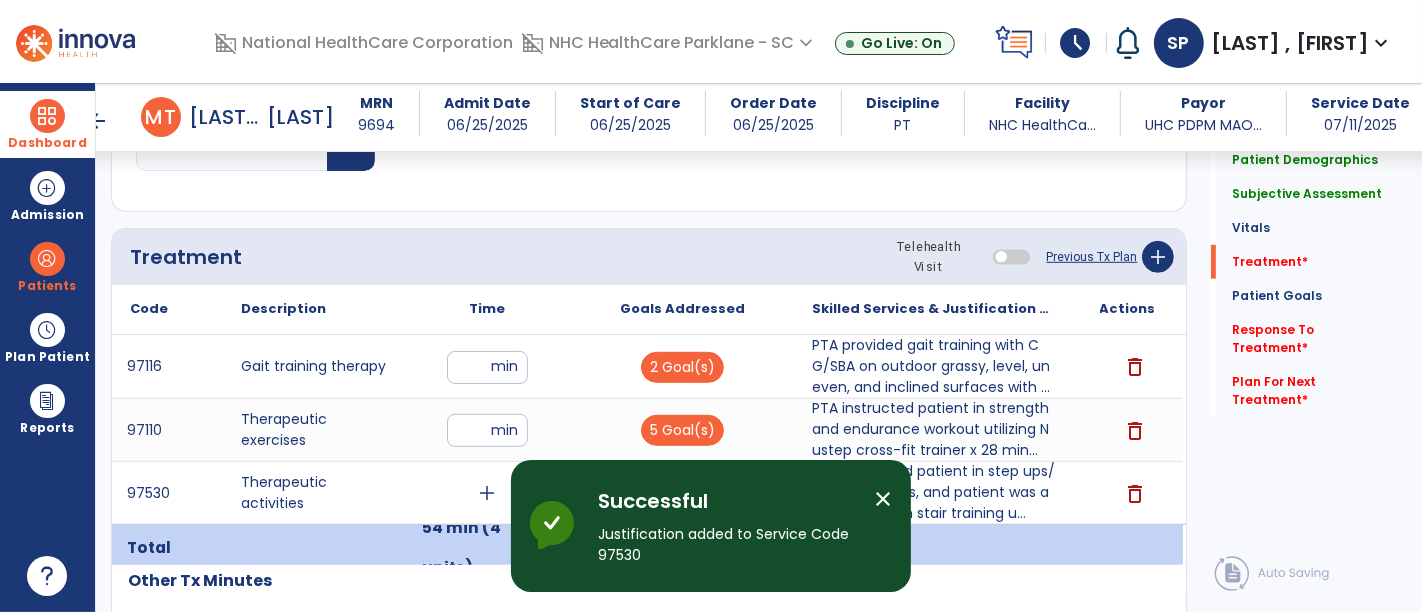 click on "close" at bounding box center (883, 499) 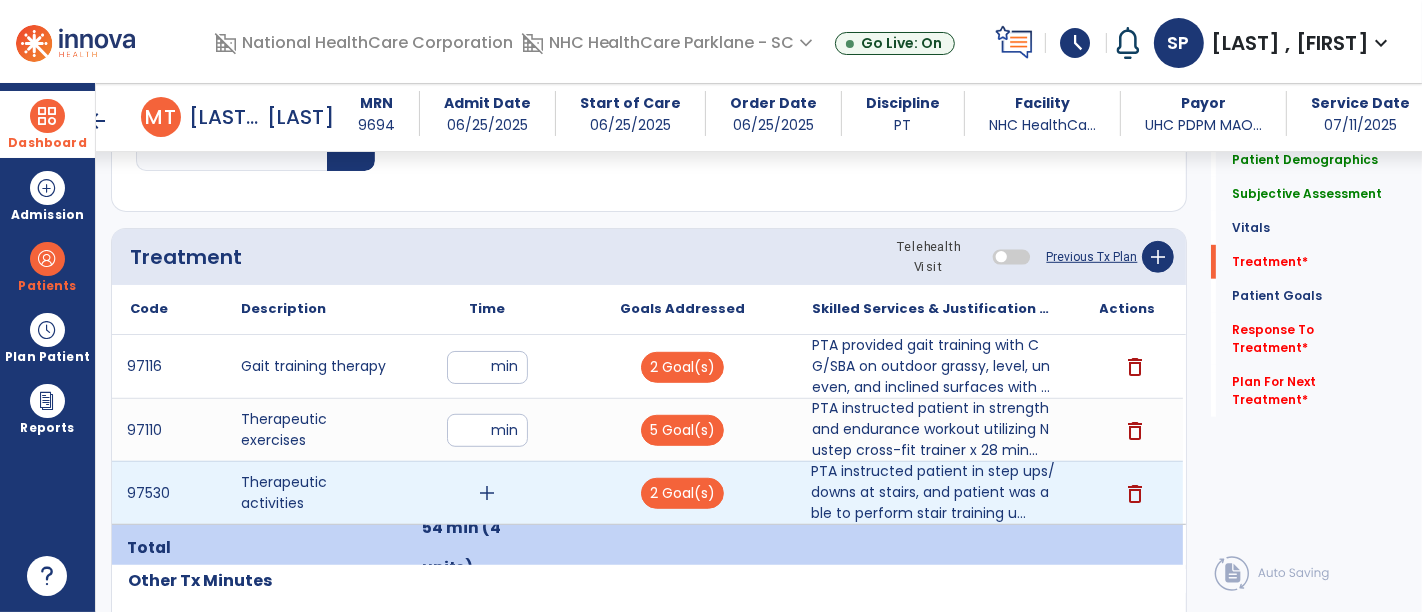 click on "add" at bounding box center (488, 493) 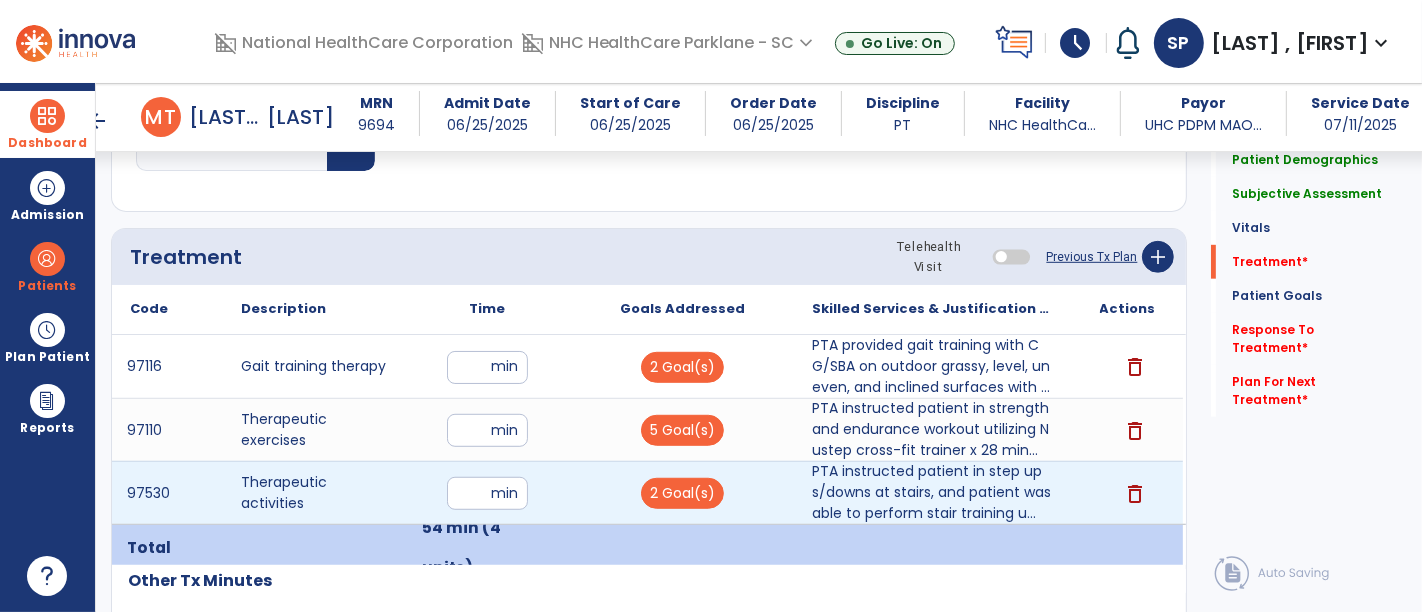 type on "*" 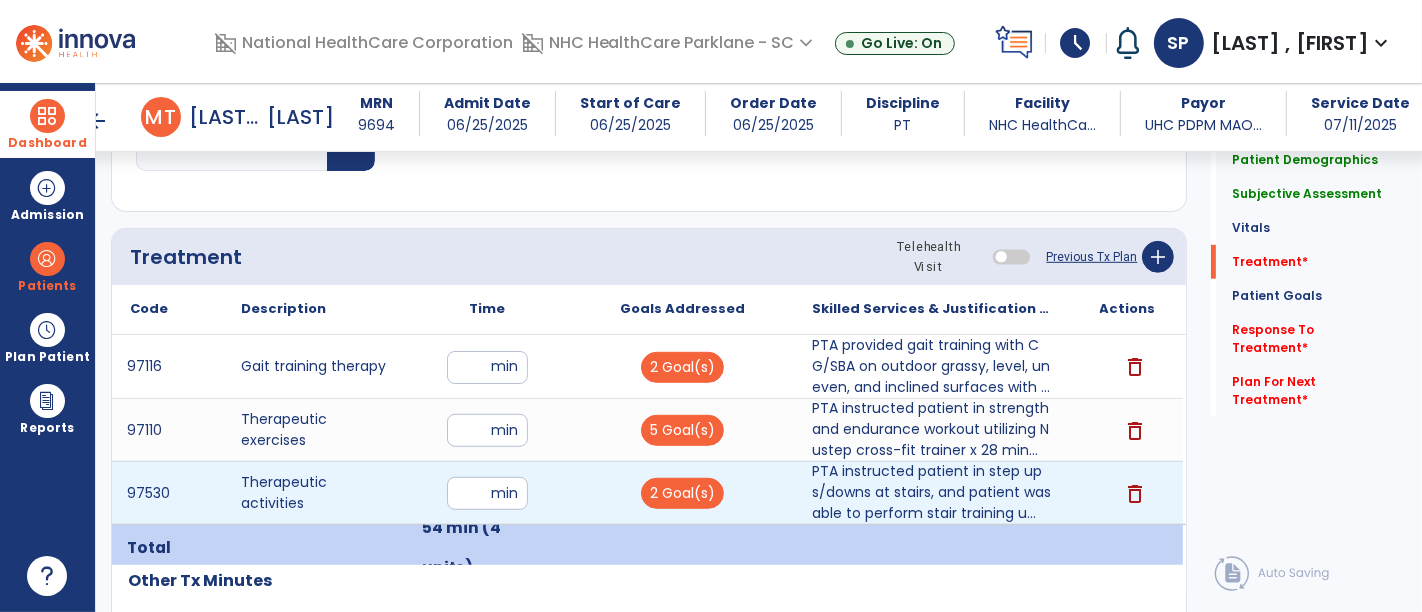type on "*" 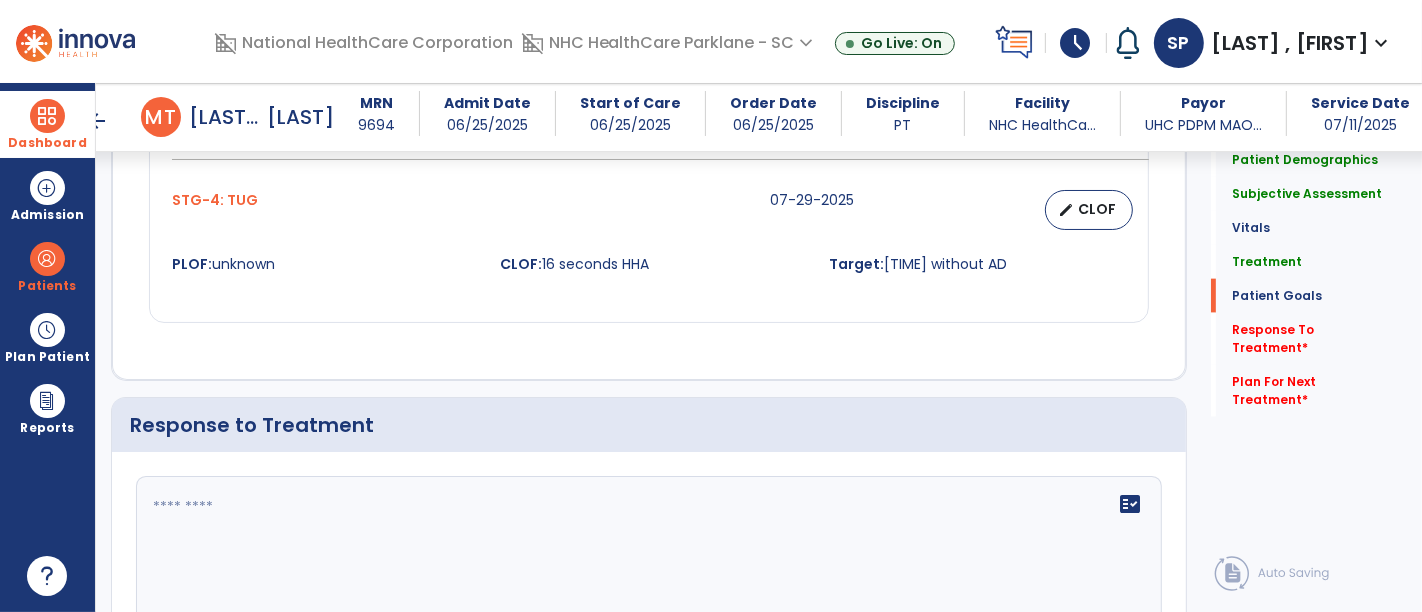 scroll, scrollTop: 2246, scrollLeft: 0, axis: vertical 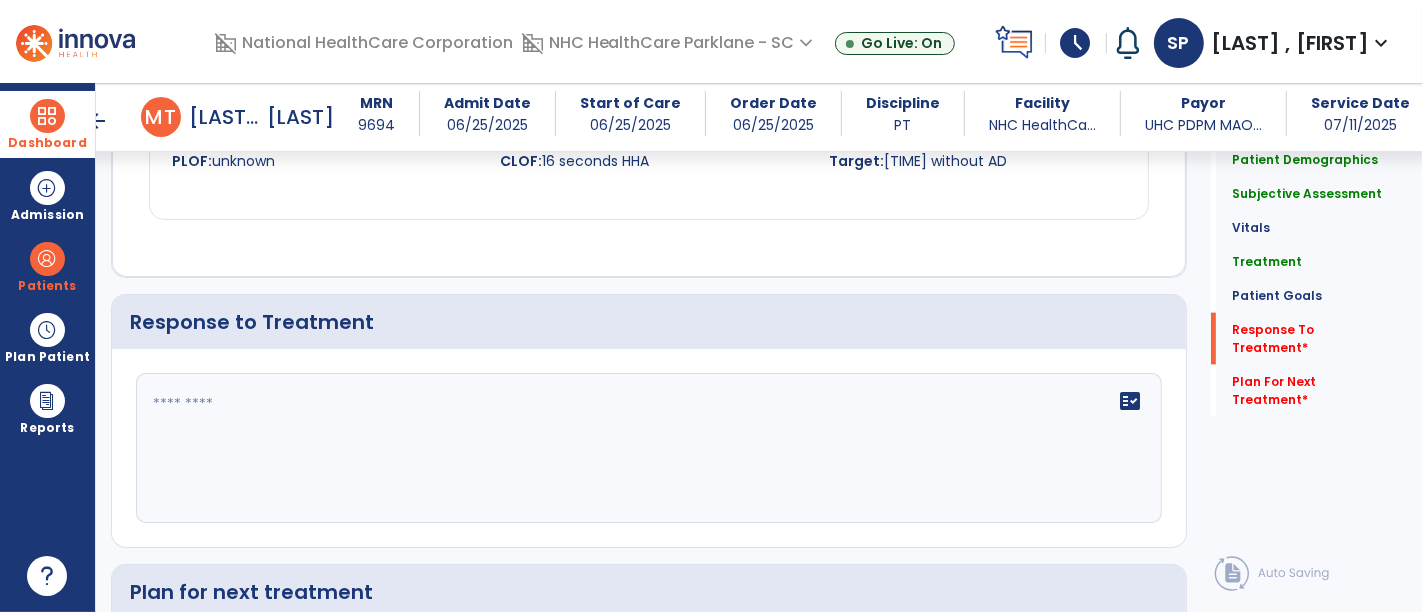 click 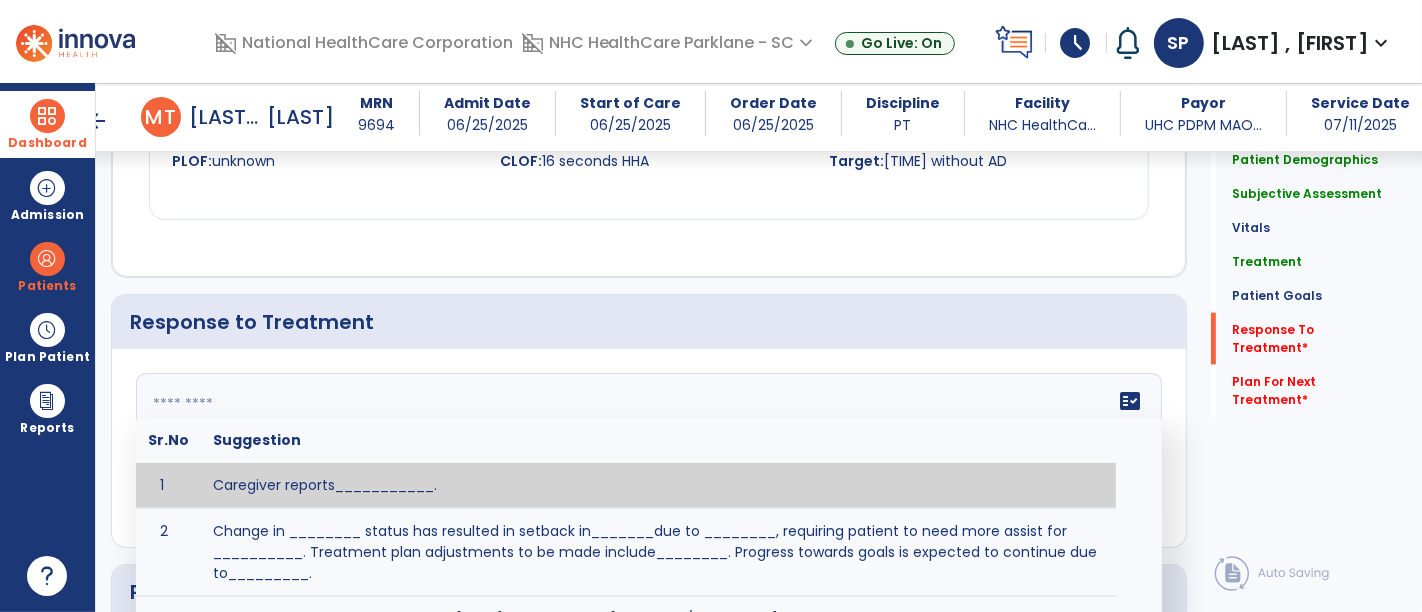 click 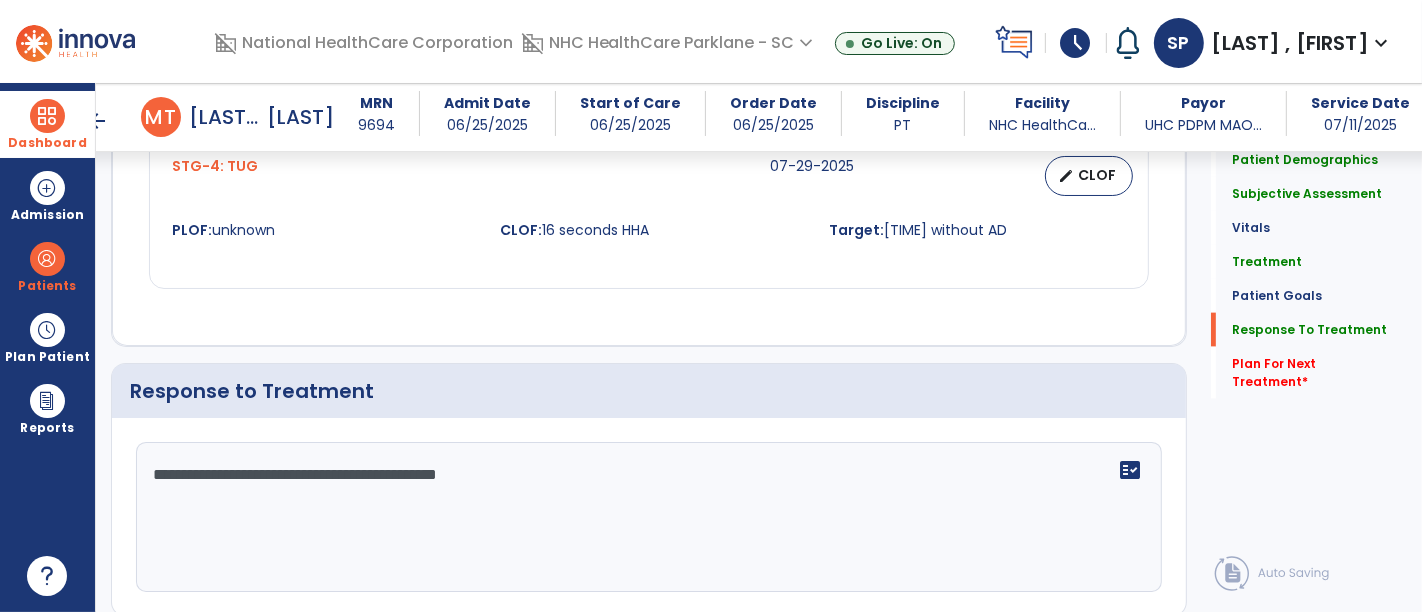 scroll, scrollTop: 2245, scrollLeft: 0, axis: vertical 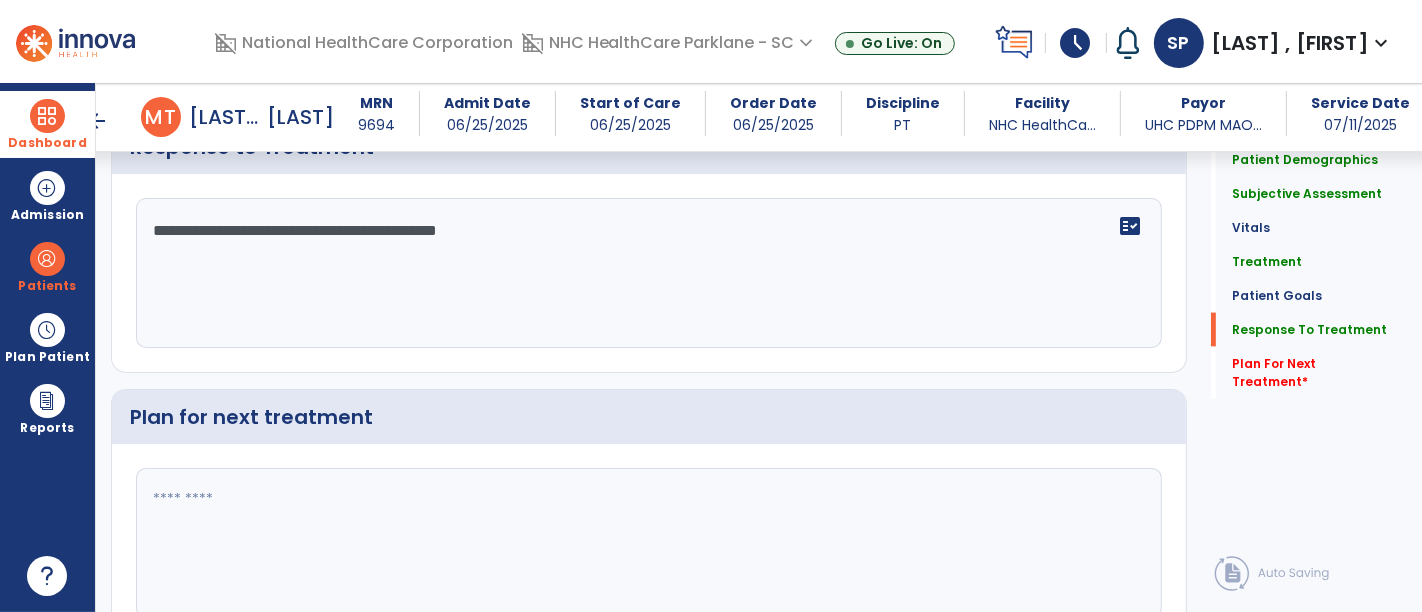 type on "**********" 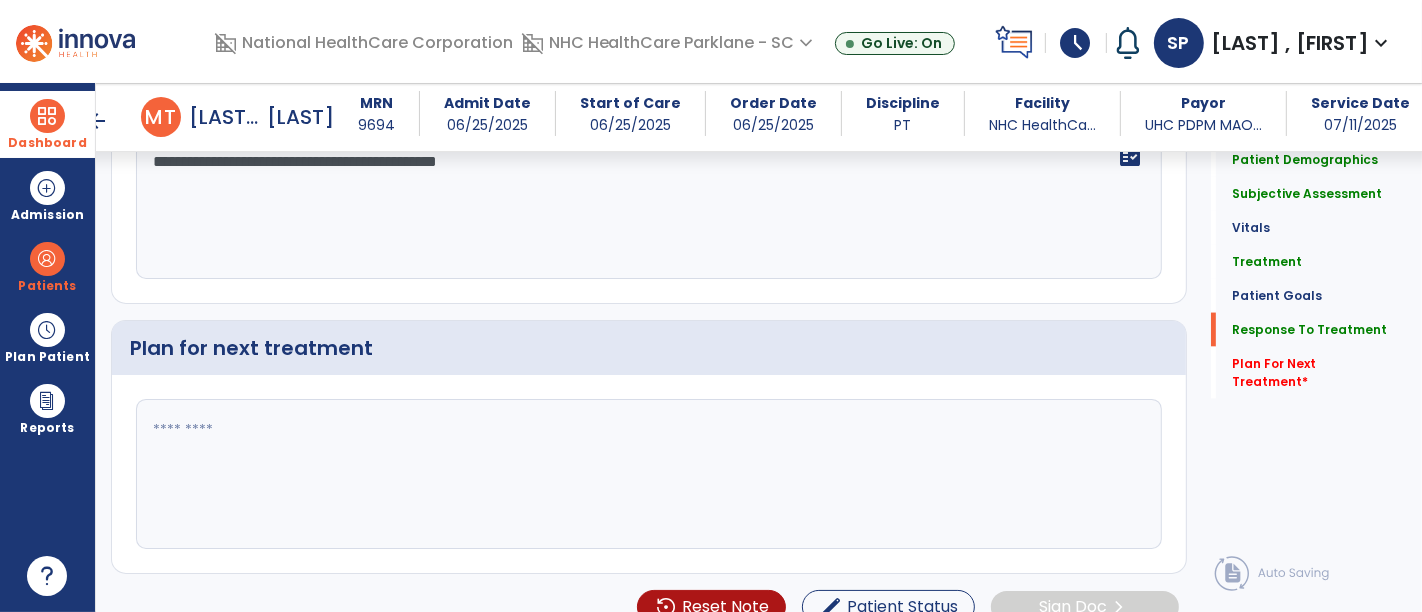 click on "Plan for next treatment" 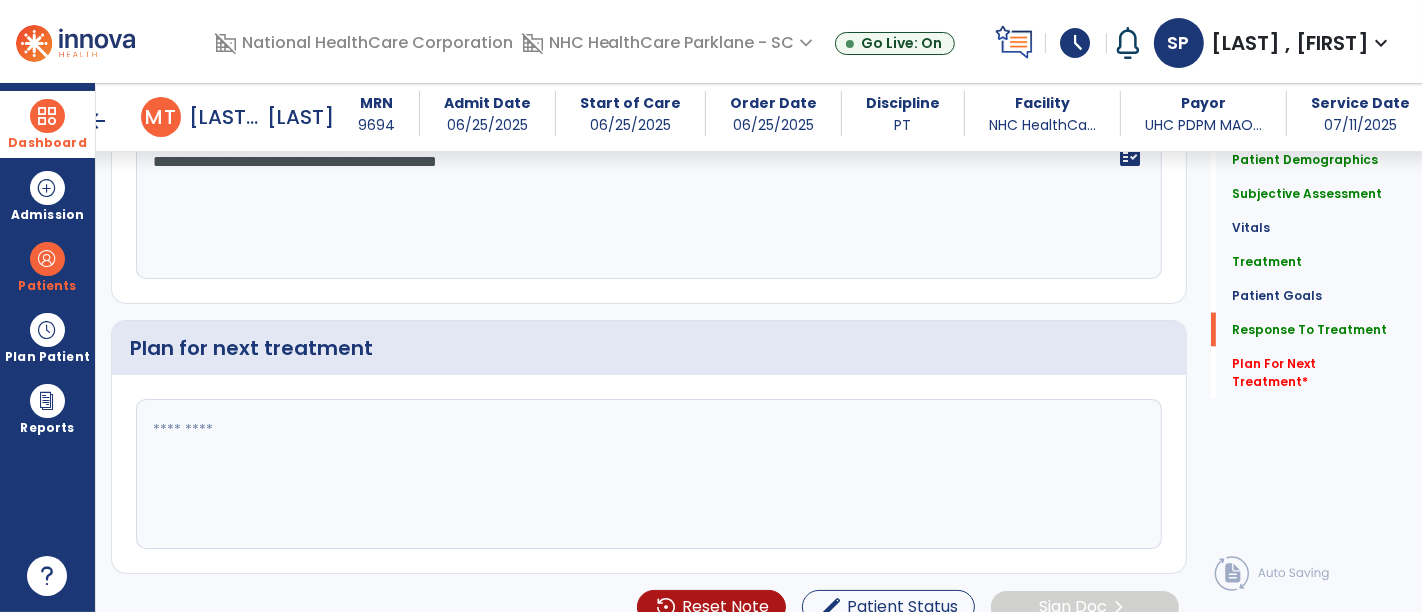 click 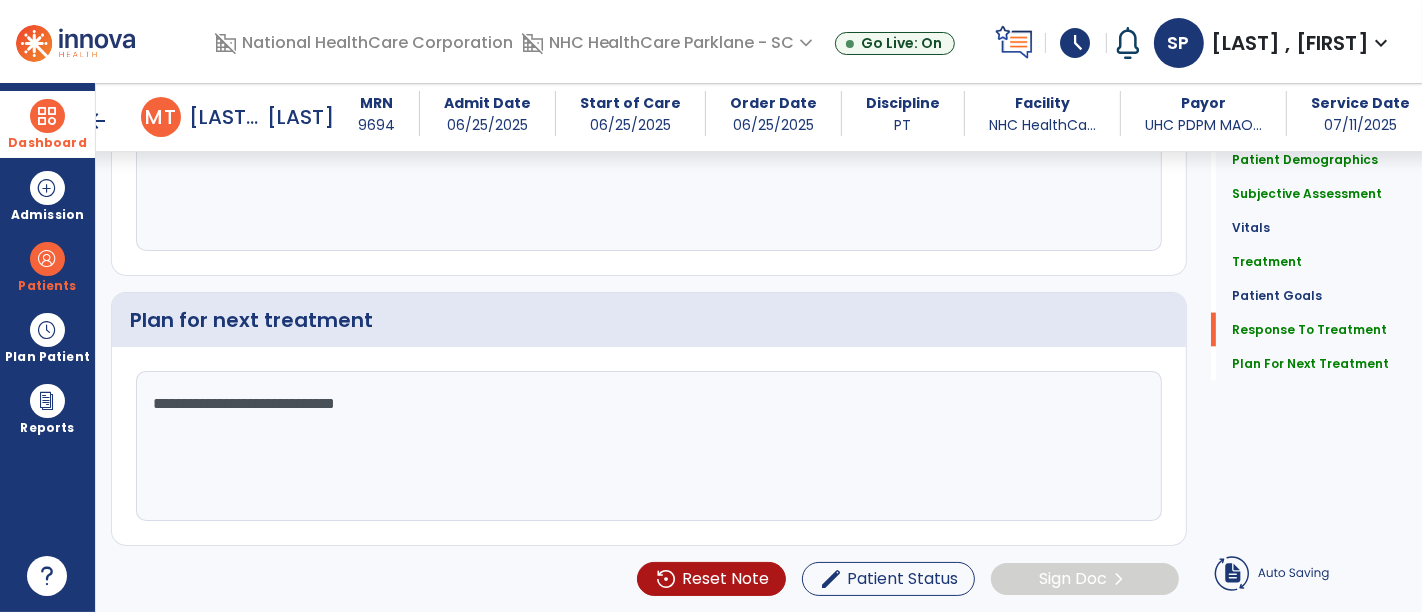 type on "**********" 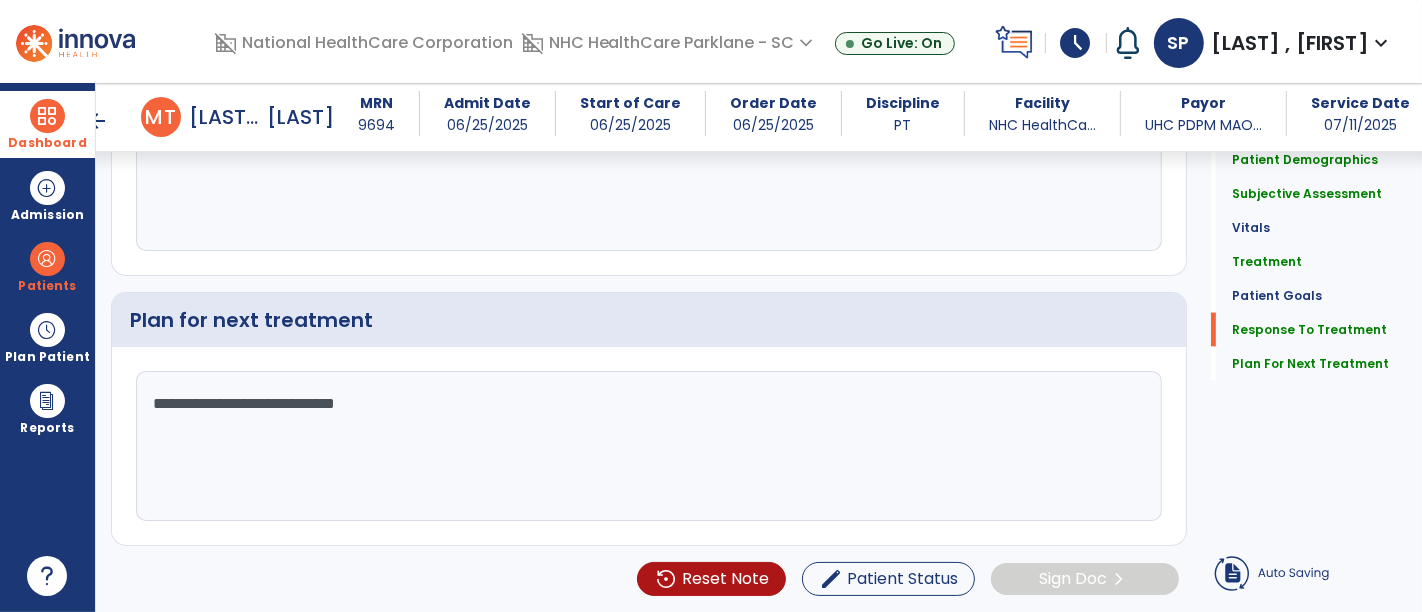 click on "**********" 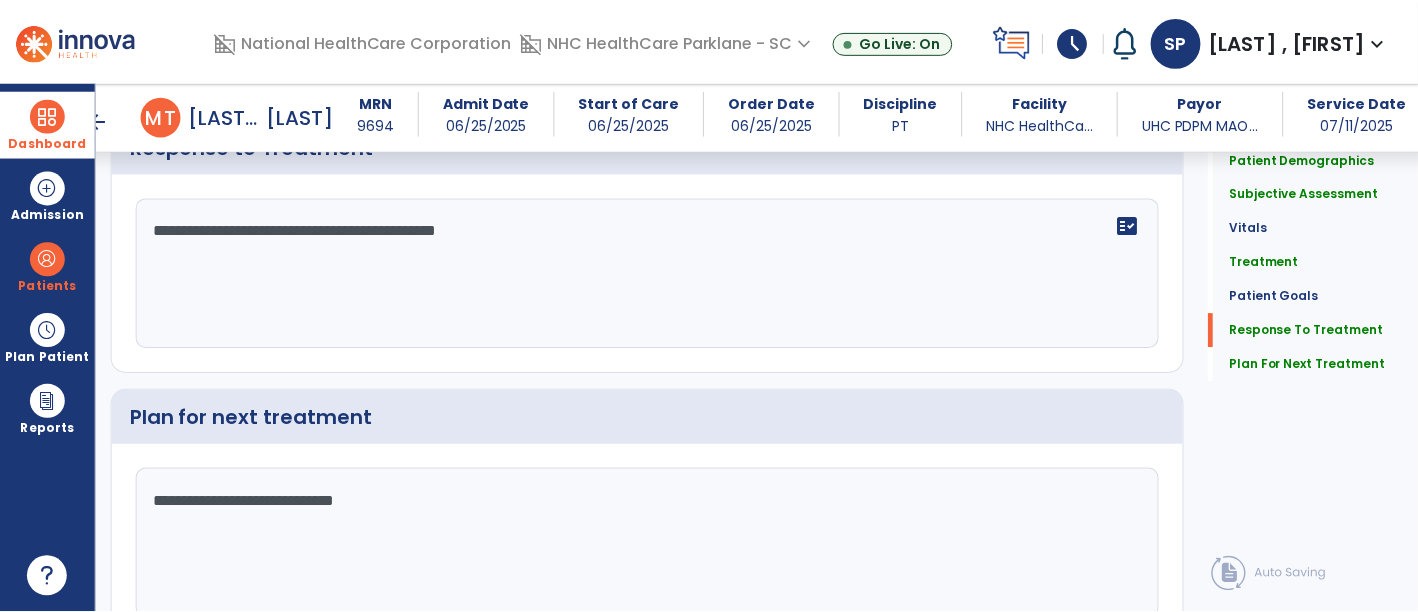 scroll, scrollTop: 2490, scrollLeft: 0, axis: vertical 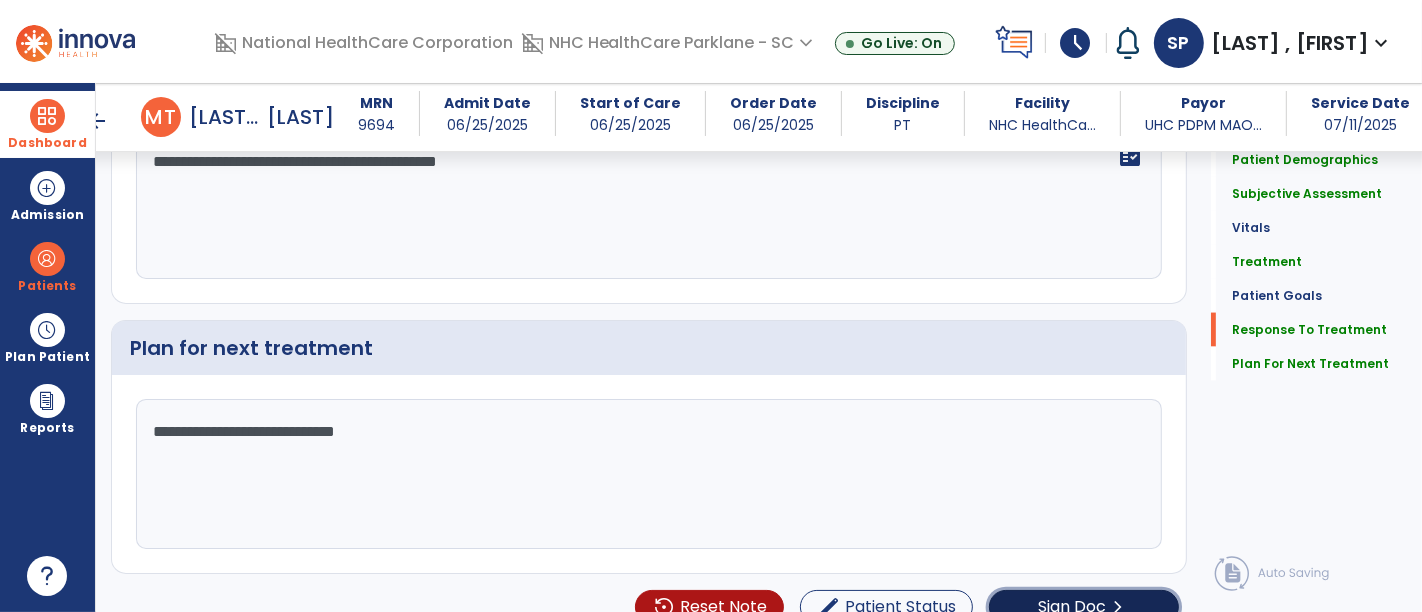 click on "Sign Doc  chevron_right" 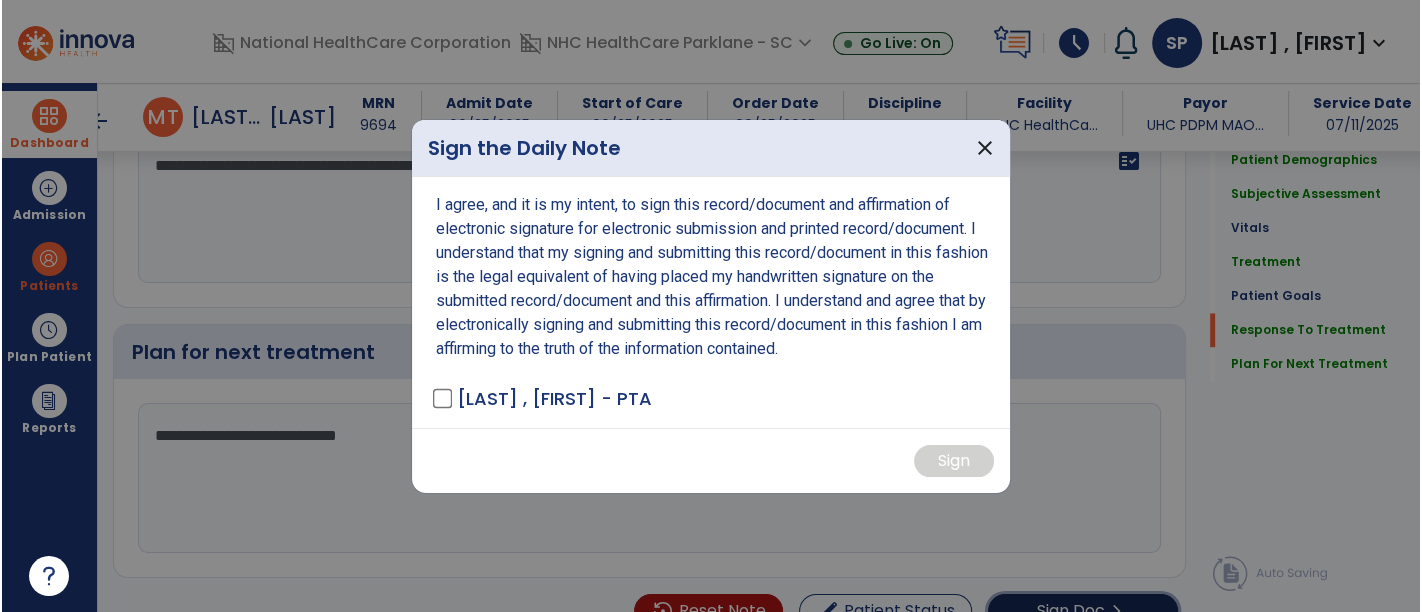 scroll, scrollTop: 2490, scrollLeft: 0, axis: vertical 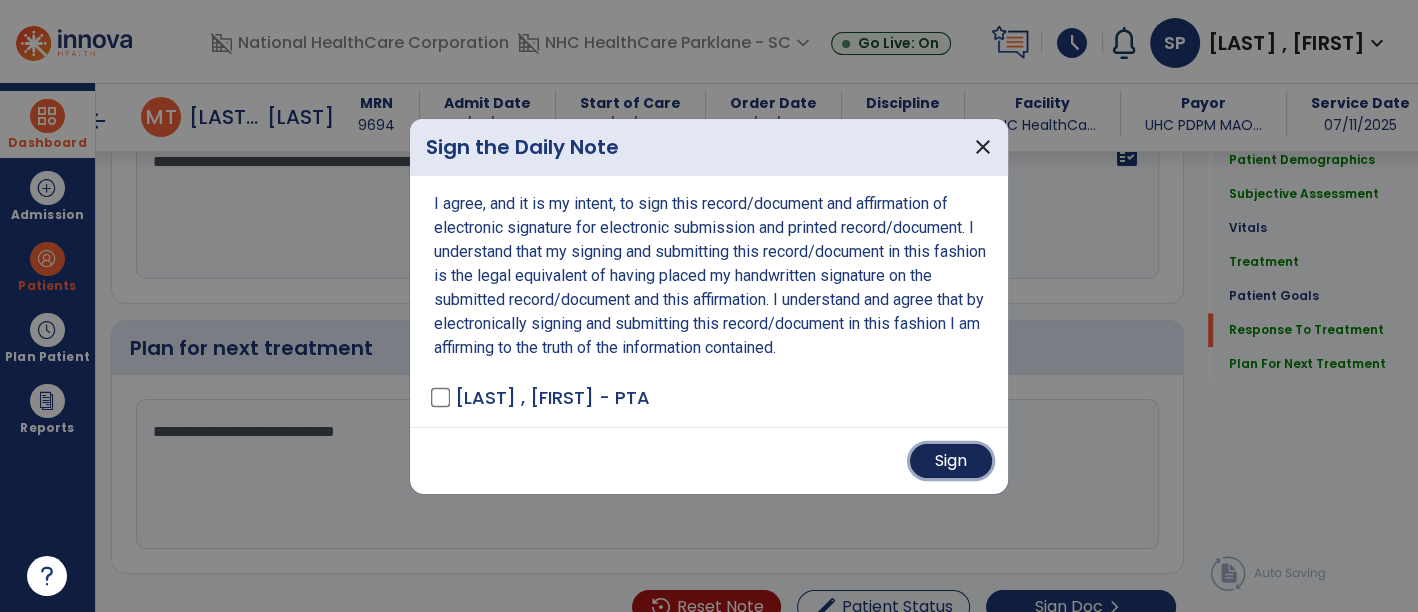 click on "Sign" at bounding box center [951, 461] 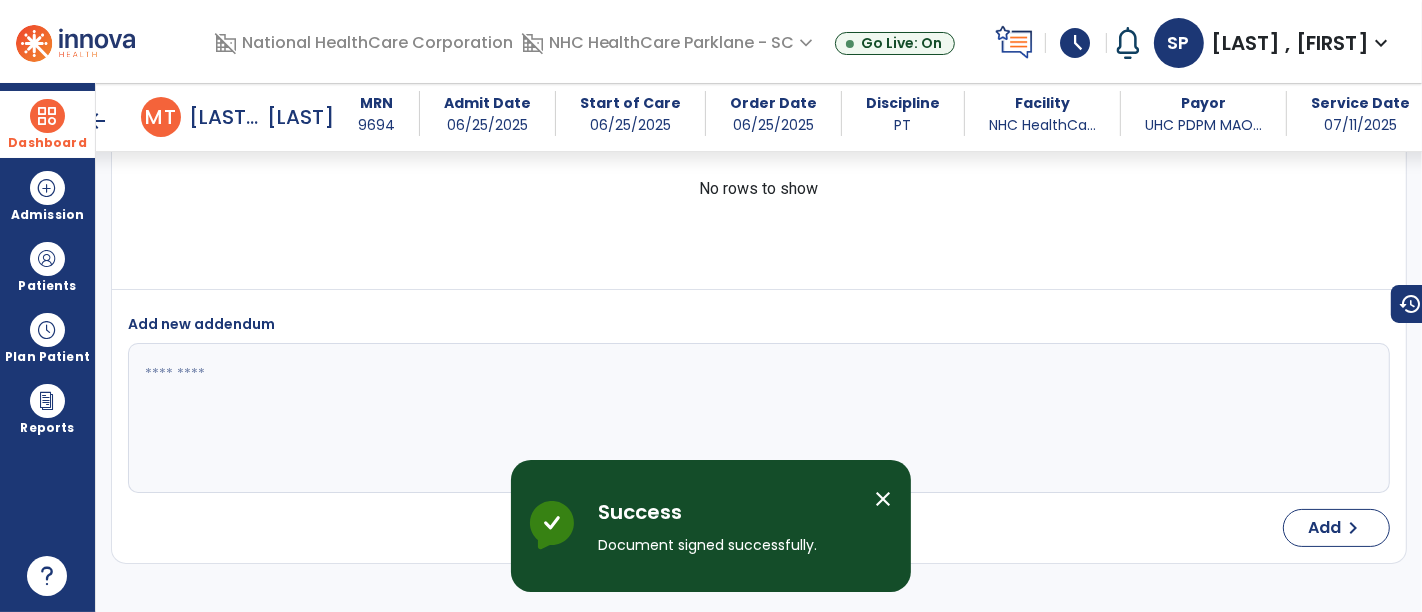 scroll, scrollTop: 3801, scrollLeft: 0, axis: vertical 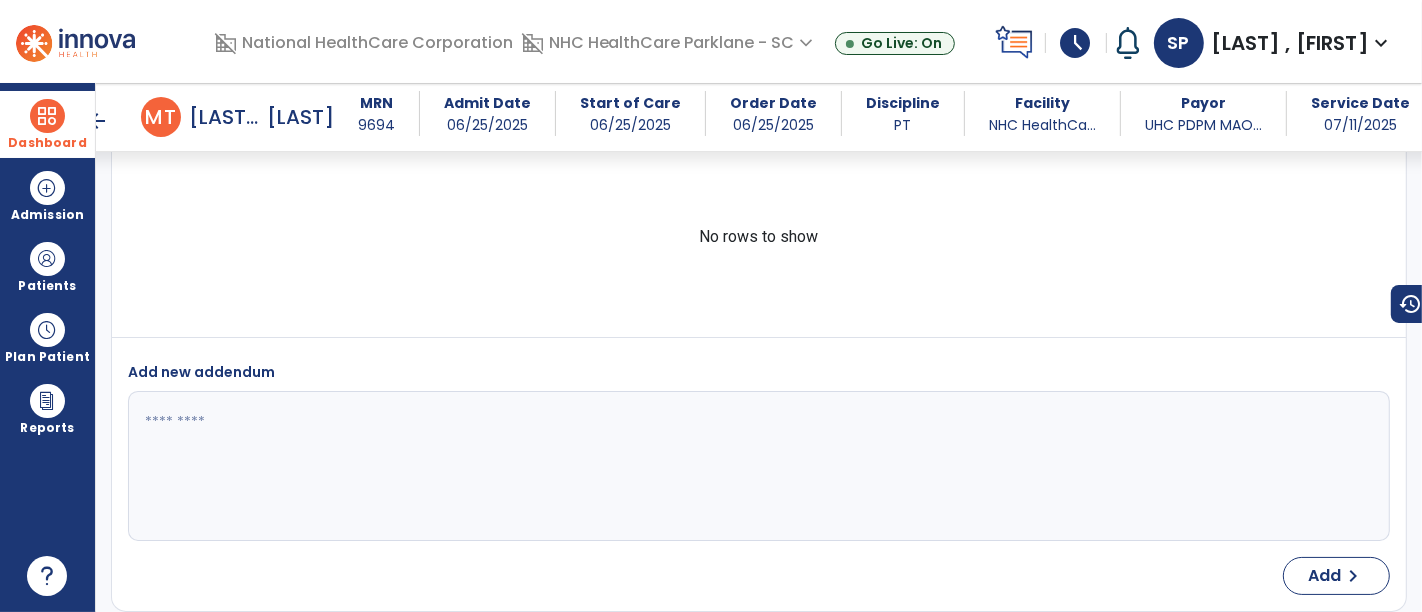 click at bounding box center [47, 116] 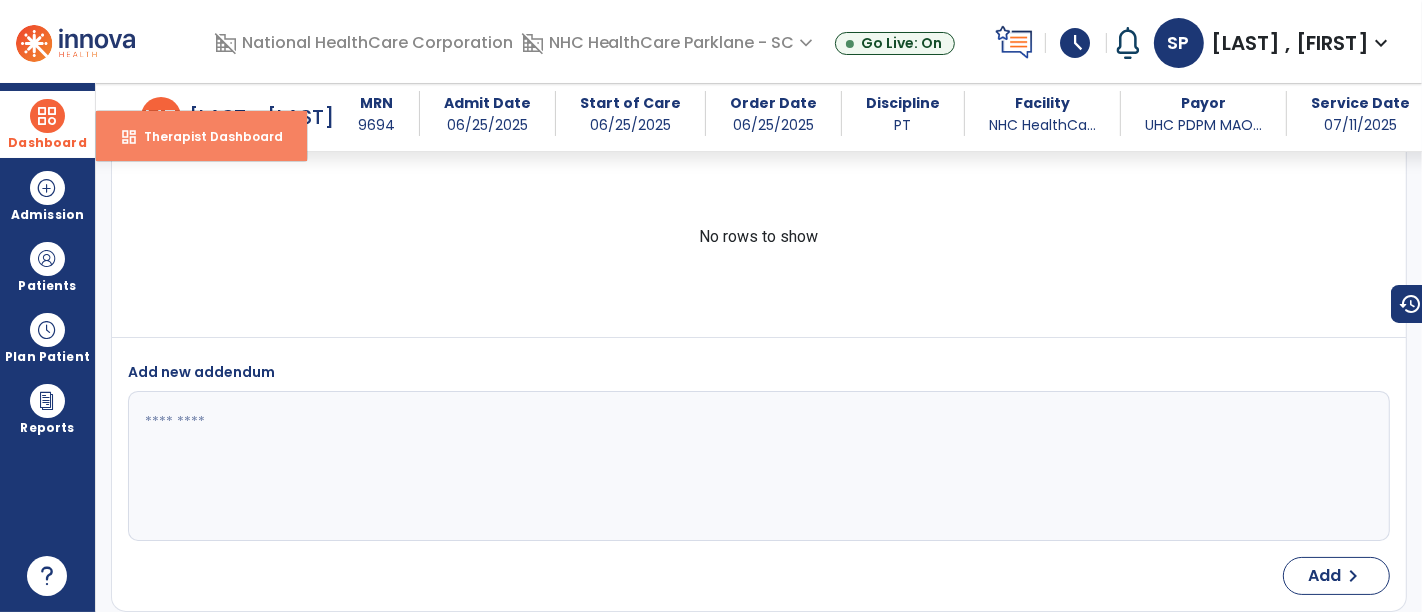 click on "Therapist Dashboard" at bounding box center (205, 136) 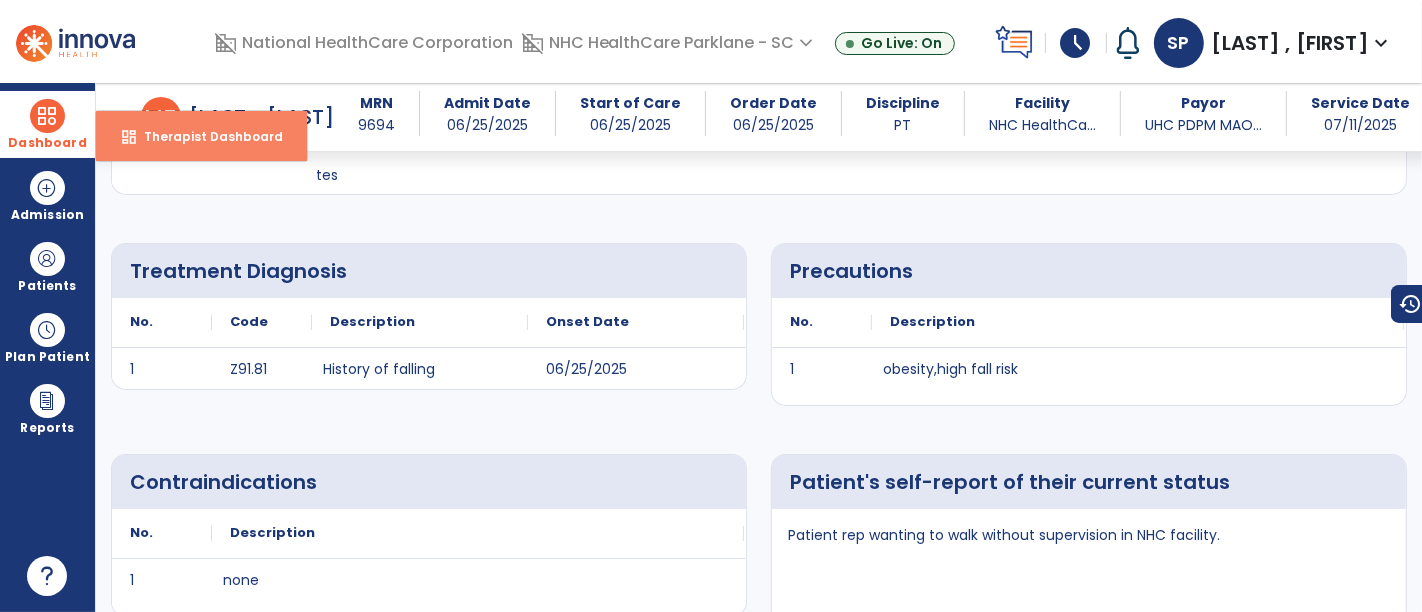 select on "****" 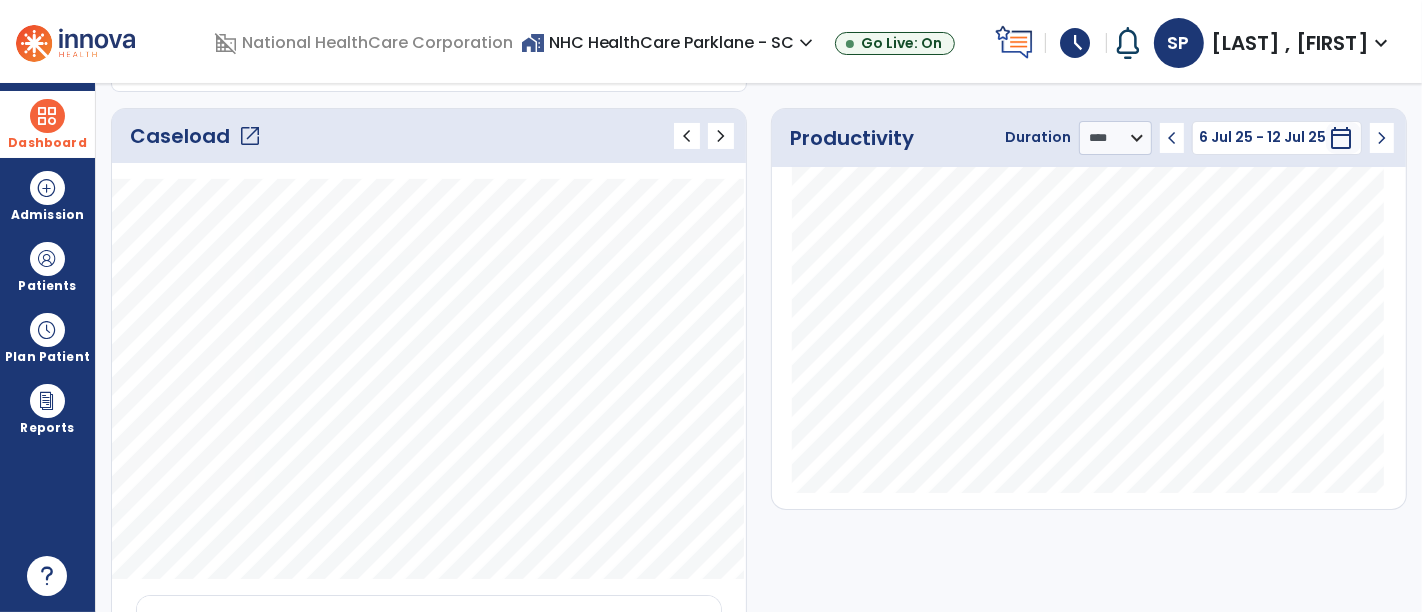 click on "Caseload   open_in_new" 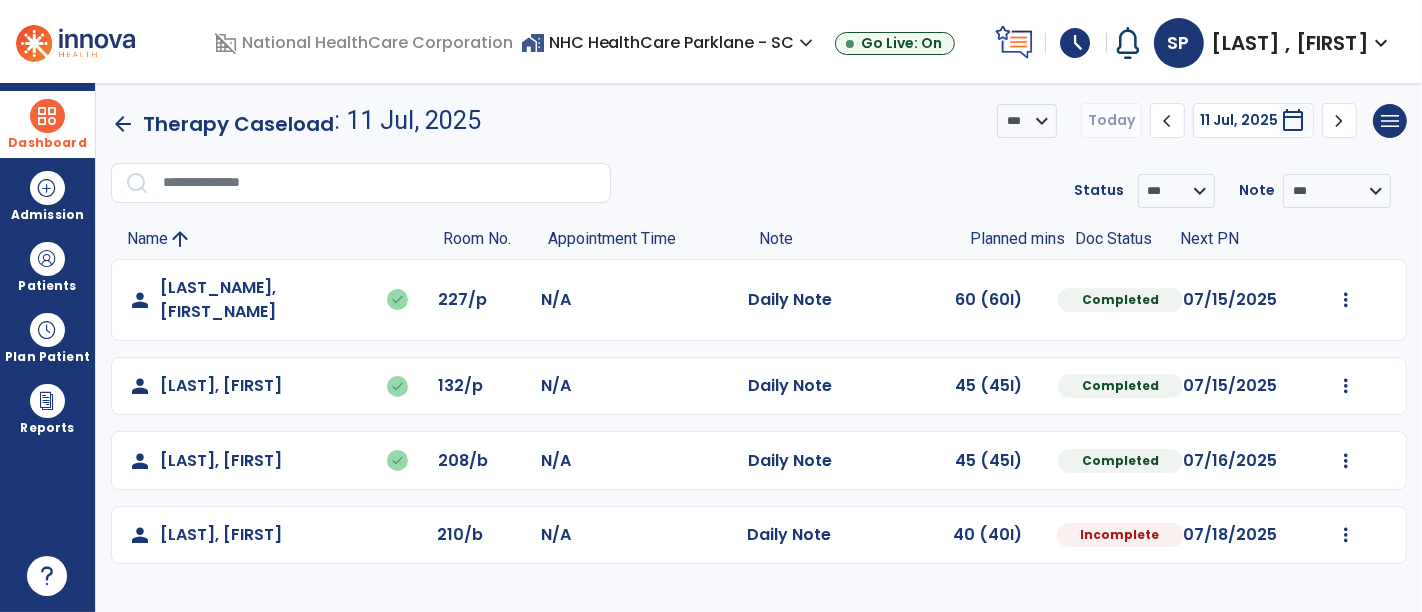 scroll, scrollTop: 0, scrollLeft: 0, axis: both 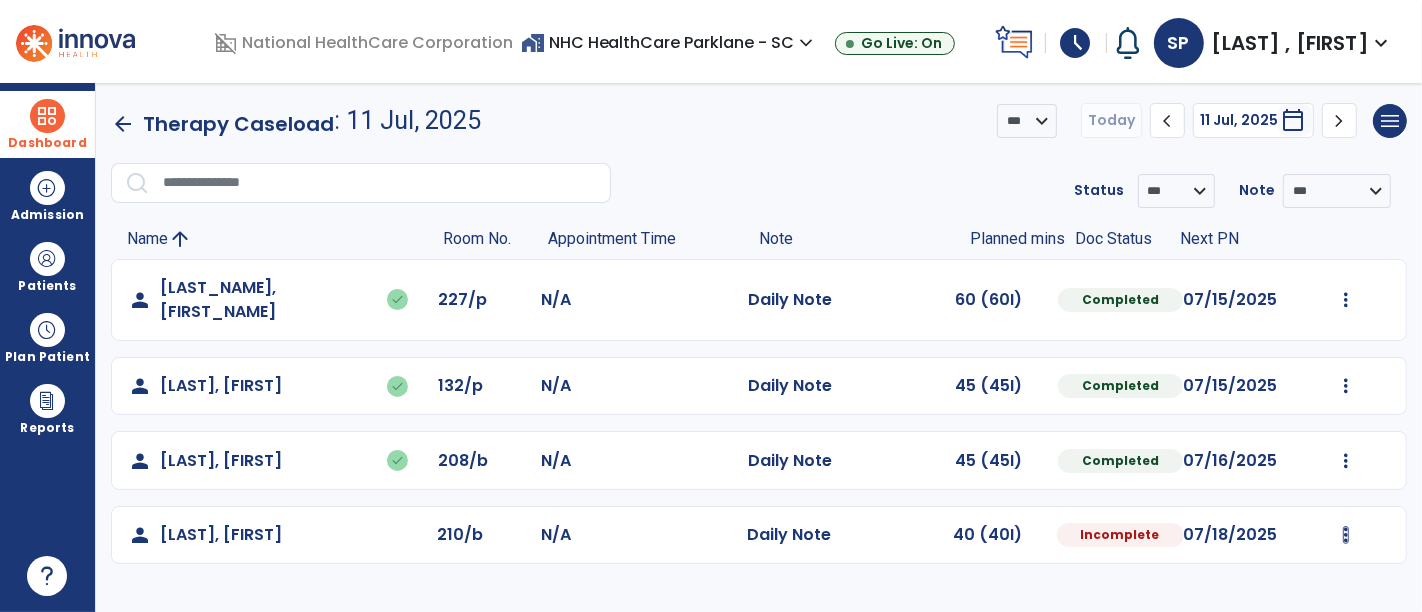 click at bounding box center (1346, 300) 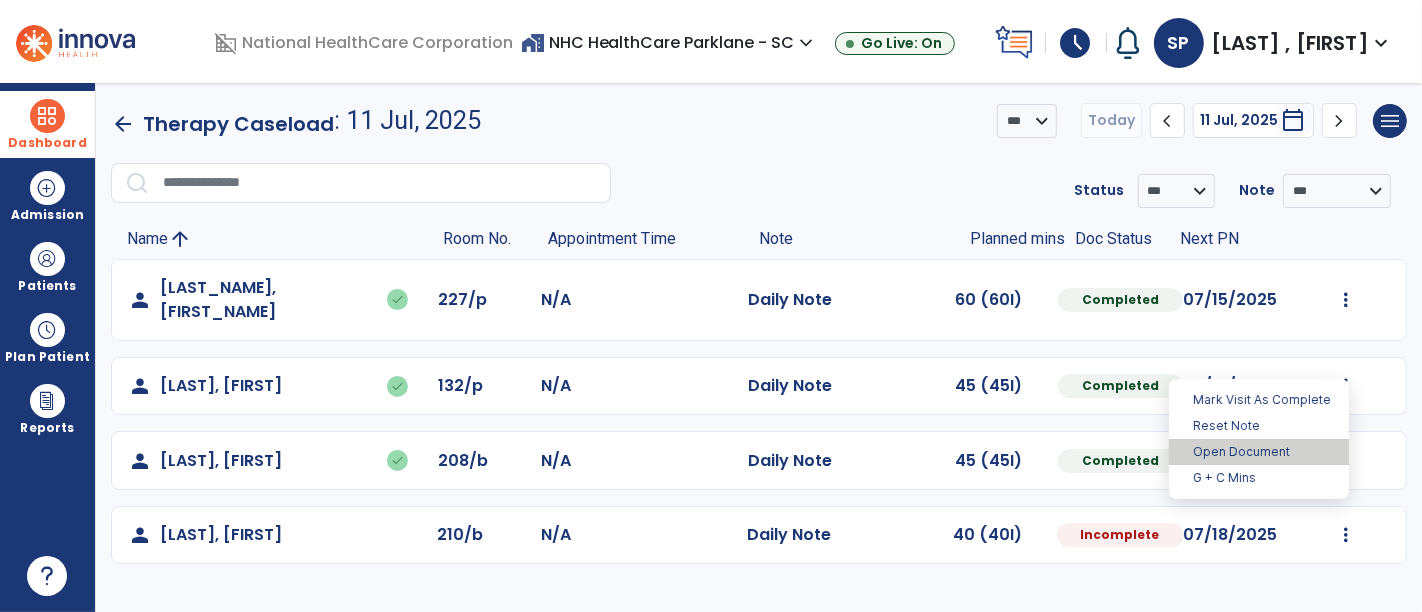 click on "Open Document" at bounding box center (1259, 452) 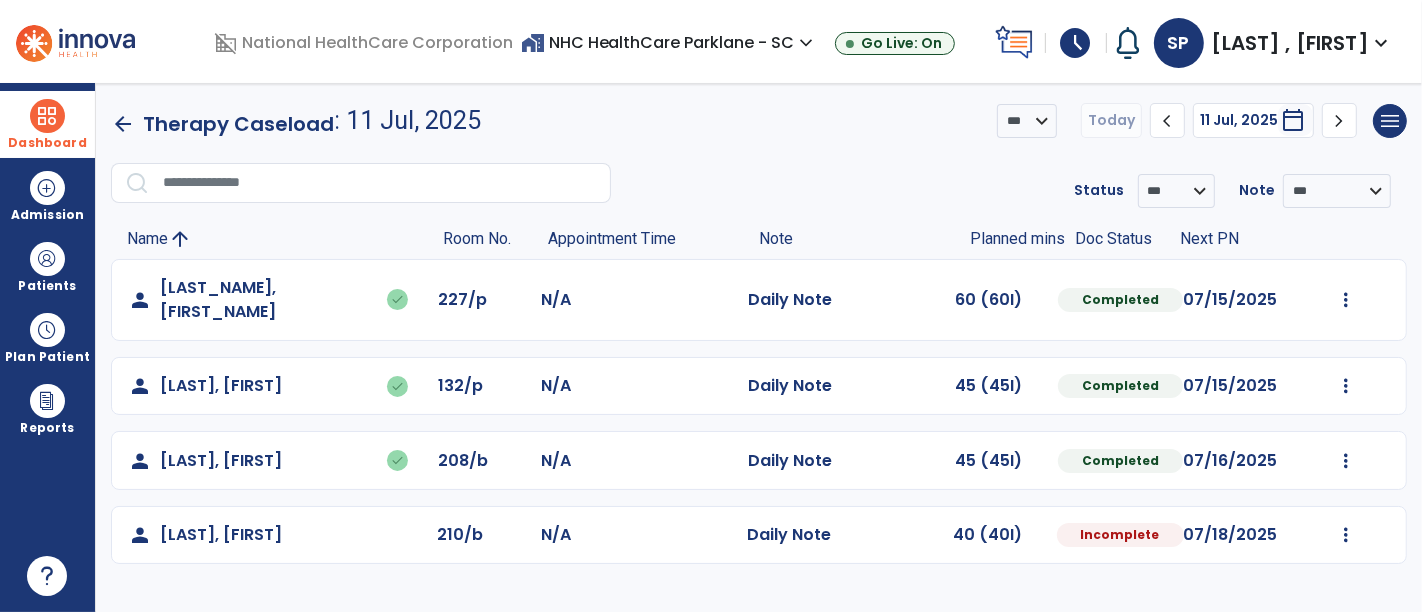 select on "*" 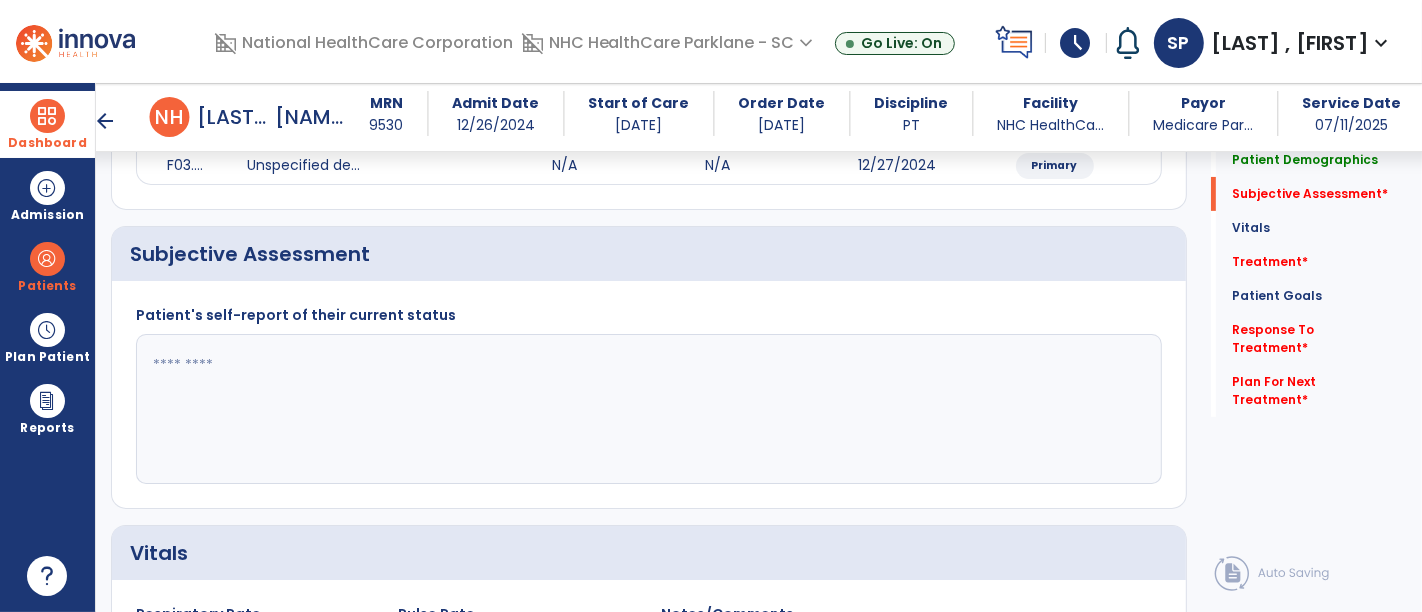 scroll, scrollTop: 300, scrollLeft: 0, axis: vertical 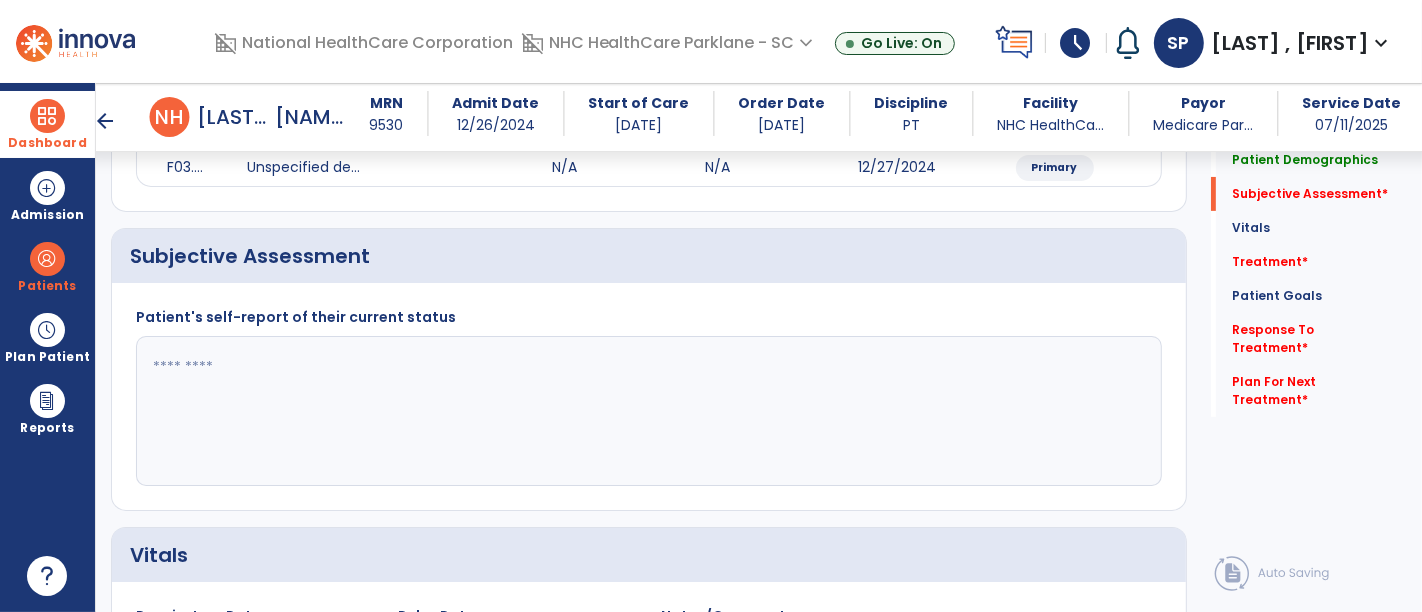 click 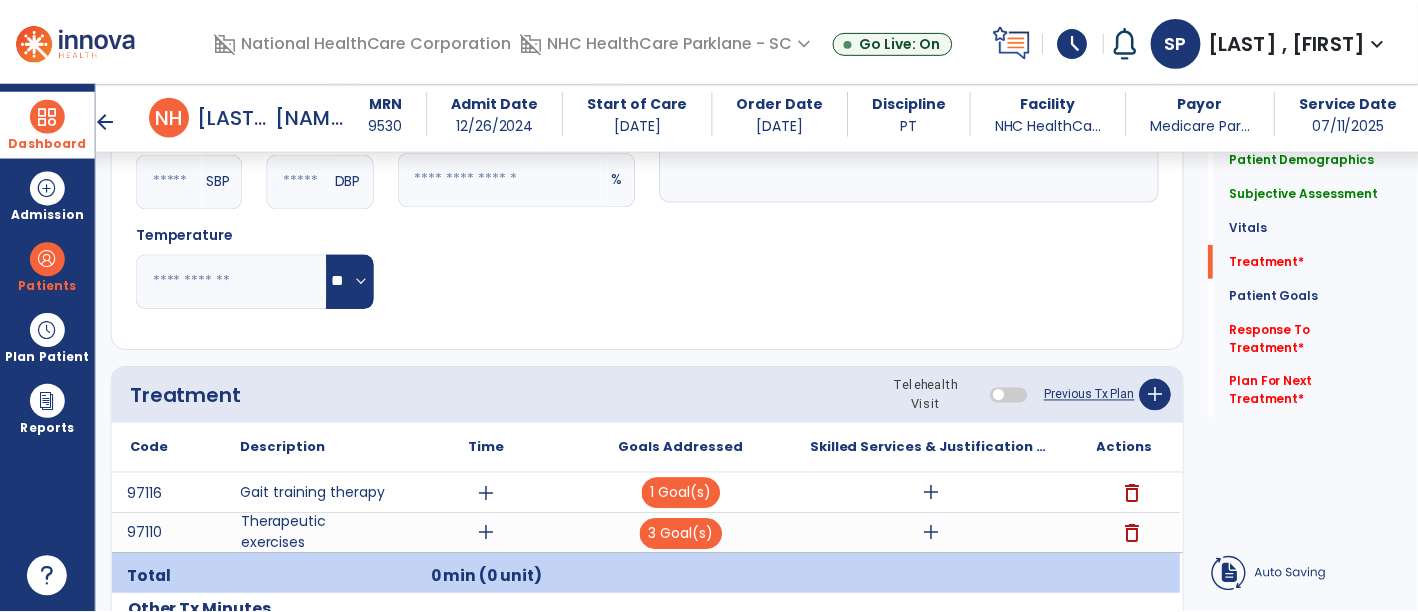 scroll, scrollTop: 1055, scrollLeft: 0, axis: vertical 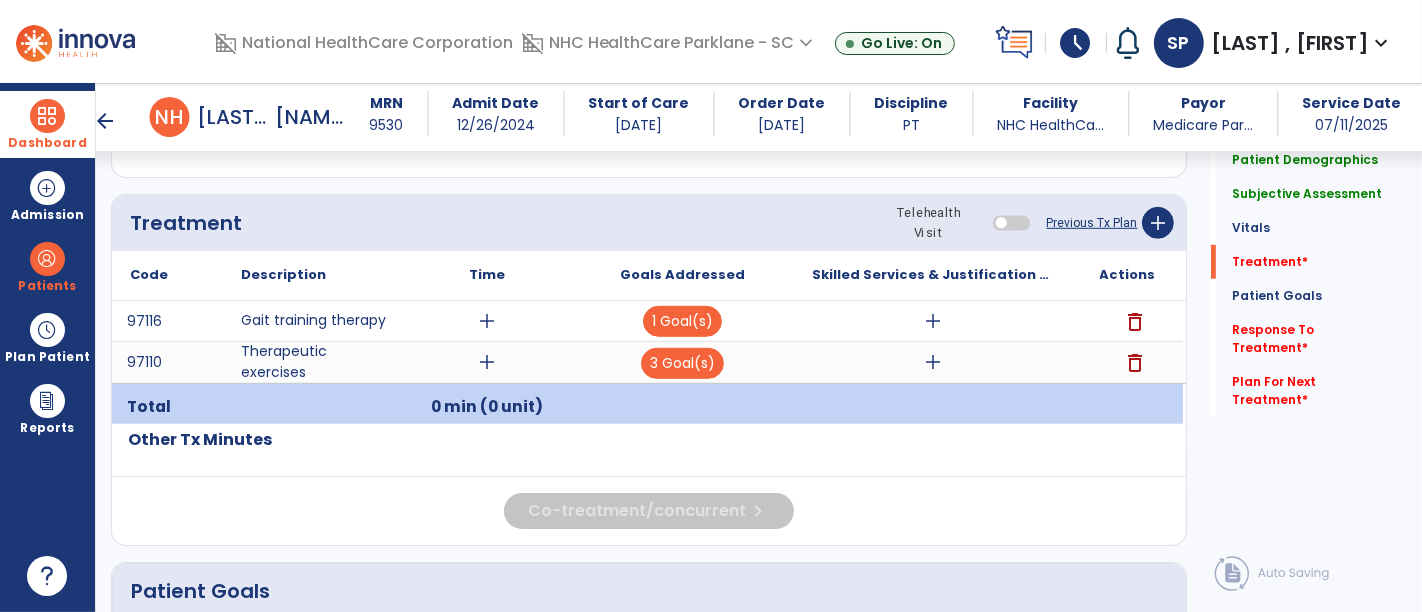 type on "**********" 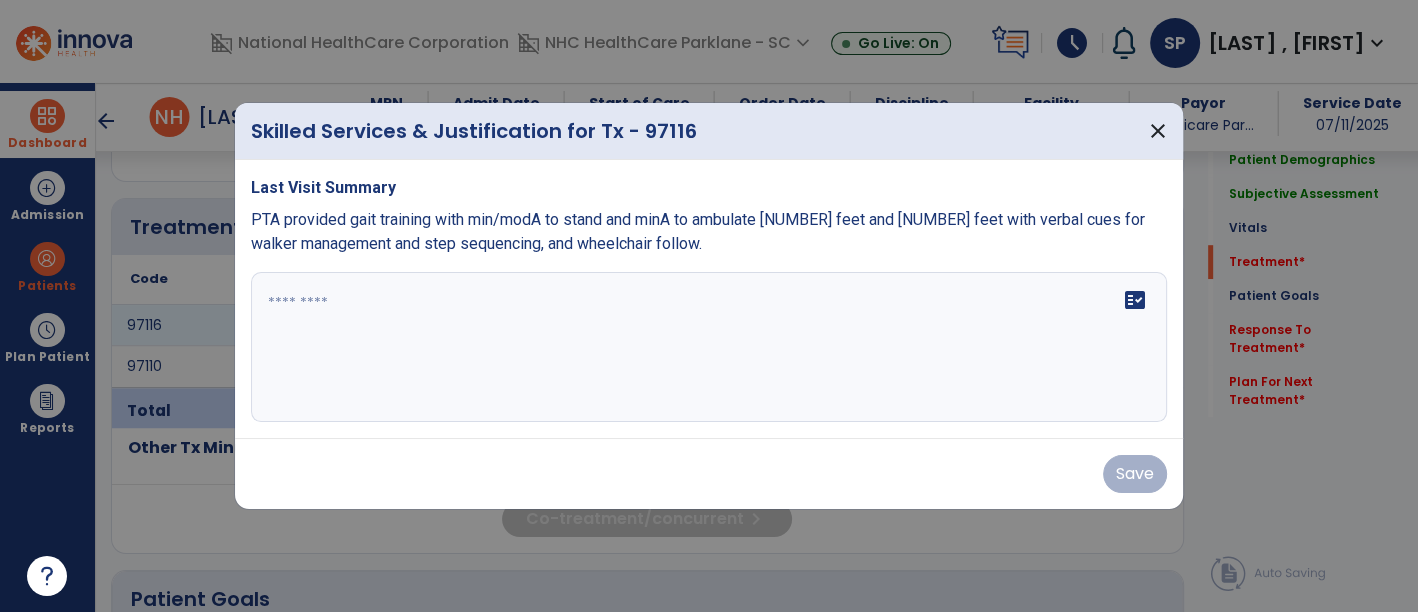 scroll, scrollTop: 1055, scrollLeft: 0, axis: vertical 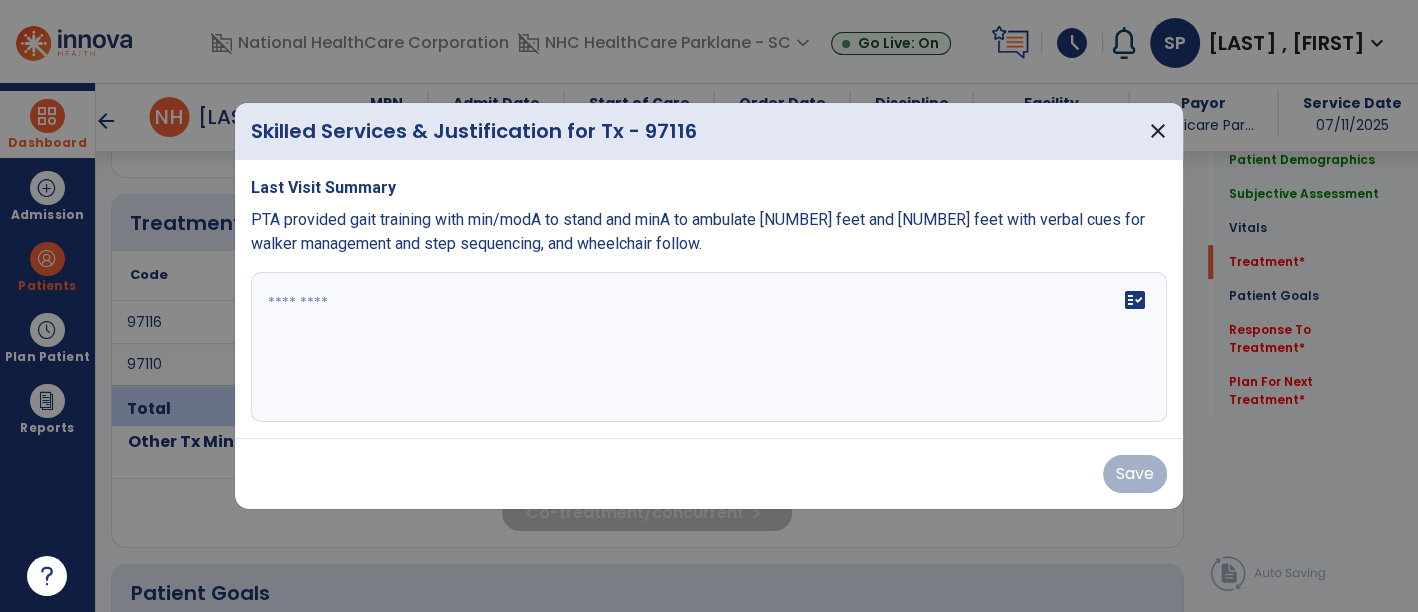 click on "PTA provided gait training with min/modA to stand and minA to ambulate [NUMBER] feet and [NUMBER] feet with verbal cues for walker management and step sequencing, and wheelchair follow." at bounding box center (698, 231) 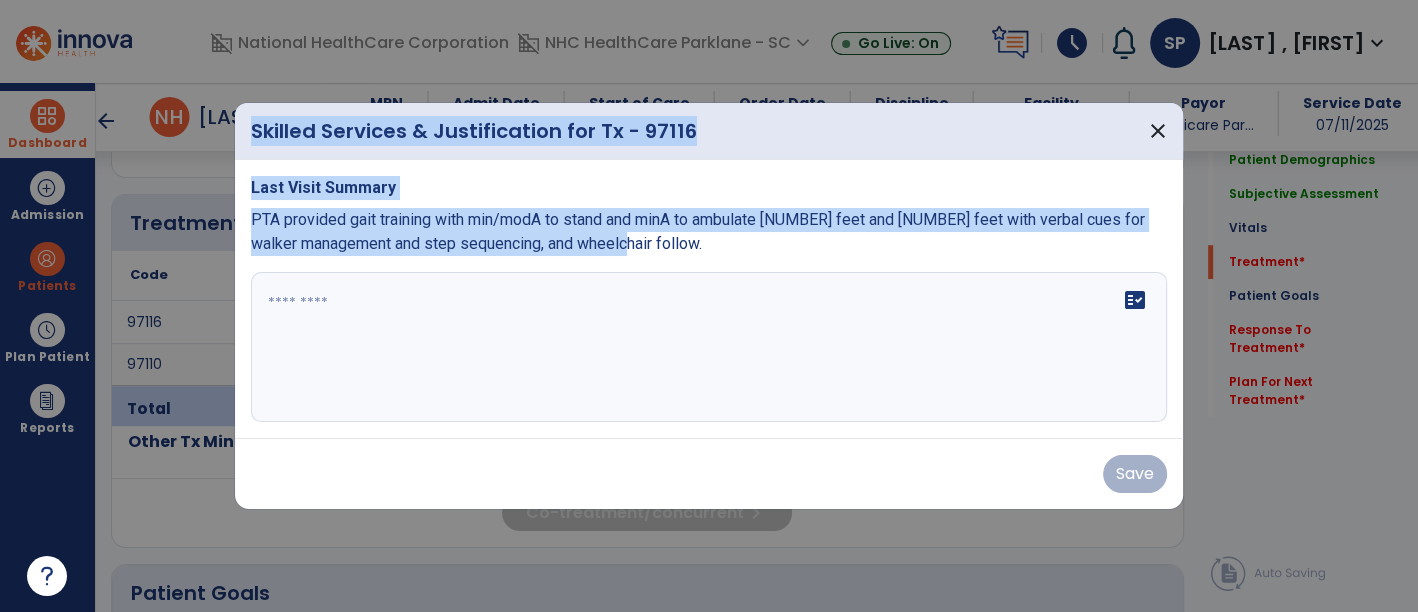drag, startPoint x: 666, startPoint y: 250, endPoint x: 225, endPoint y: 242, distance: 441.07257 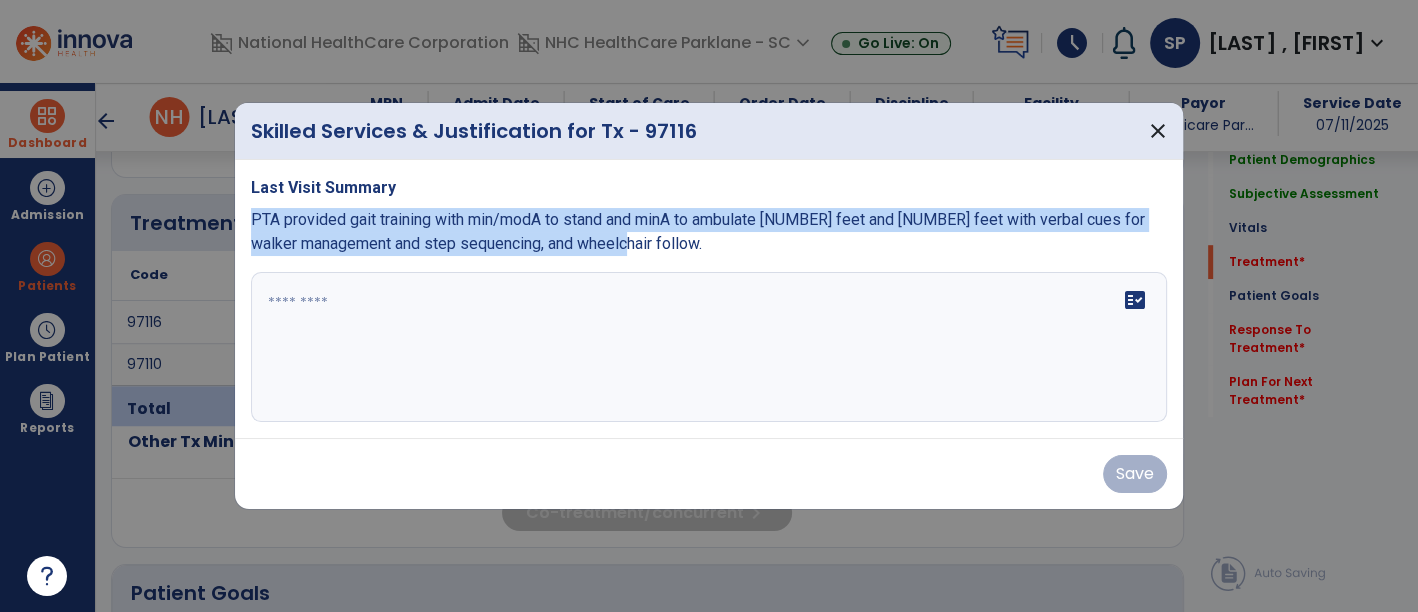 drag, startPoint x: 253, startPoint y: 218, endPoint x: 688, endPoint y: 234, distance: 435.29416 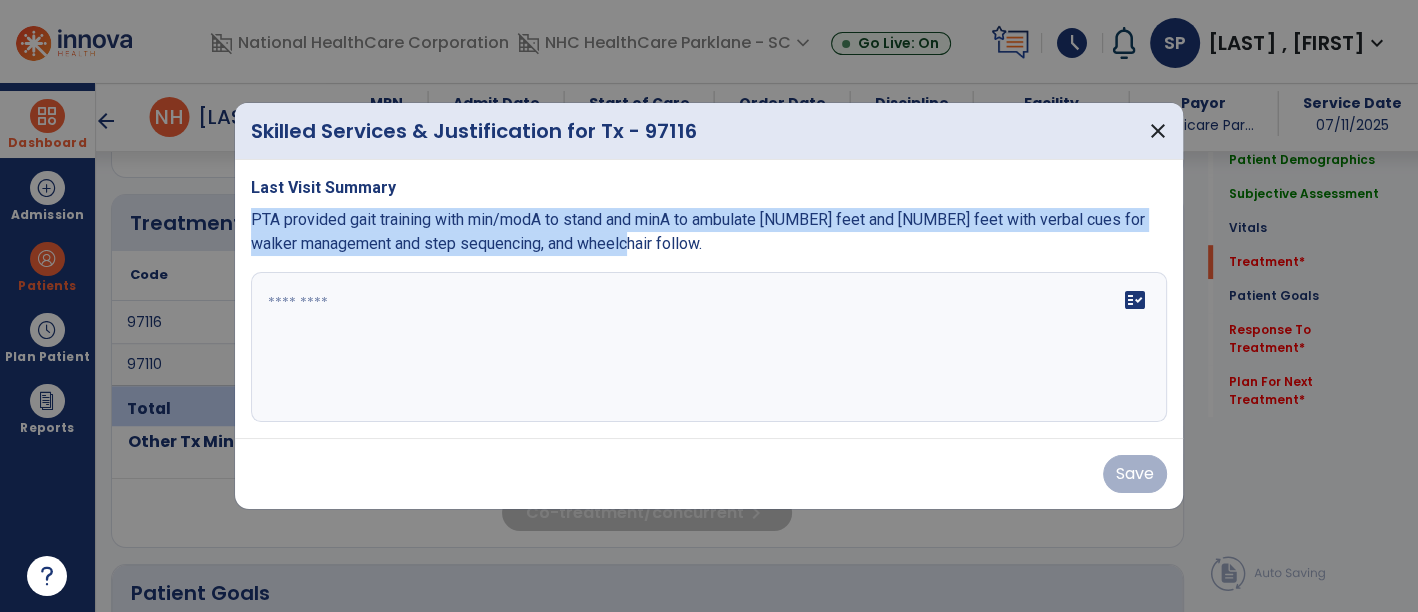 click on "PTA provided gait training with min/modA to stand and minA to ambulate [NUMBER] feet and [NUMBER] feet with verbal cues for walker management and step sequencing, and wheelchair follow." at bounding box center (709, 232) 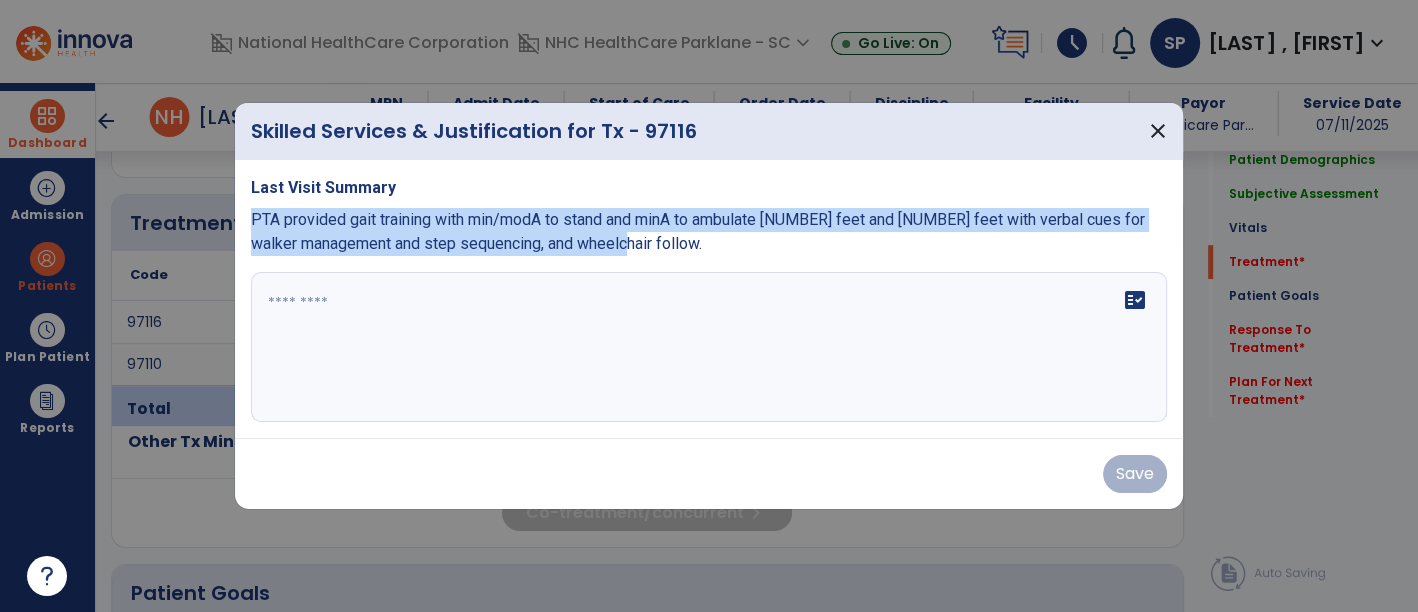 copy on "PTA provided gait training with min/modA to stand and minA to ambulate [NUMBER] feet and [NUMBER] feet with verbal cues for walker management and step sequencing, and wheelchair follow." 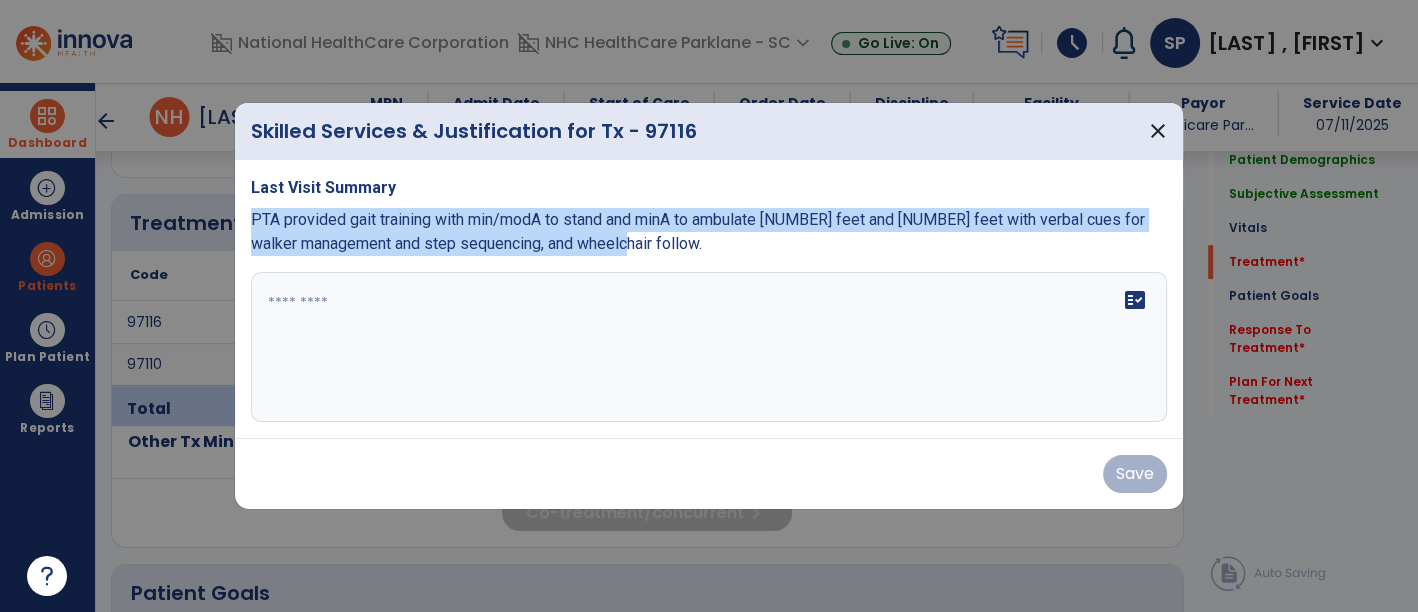 click at bounding box center [709, 347] 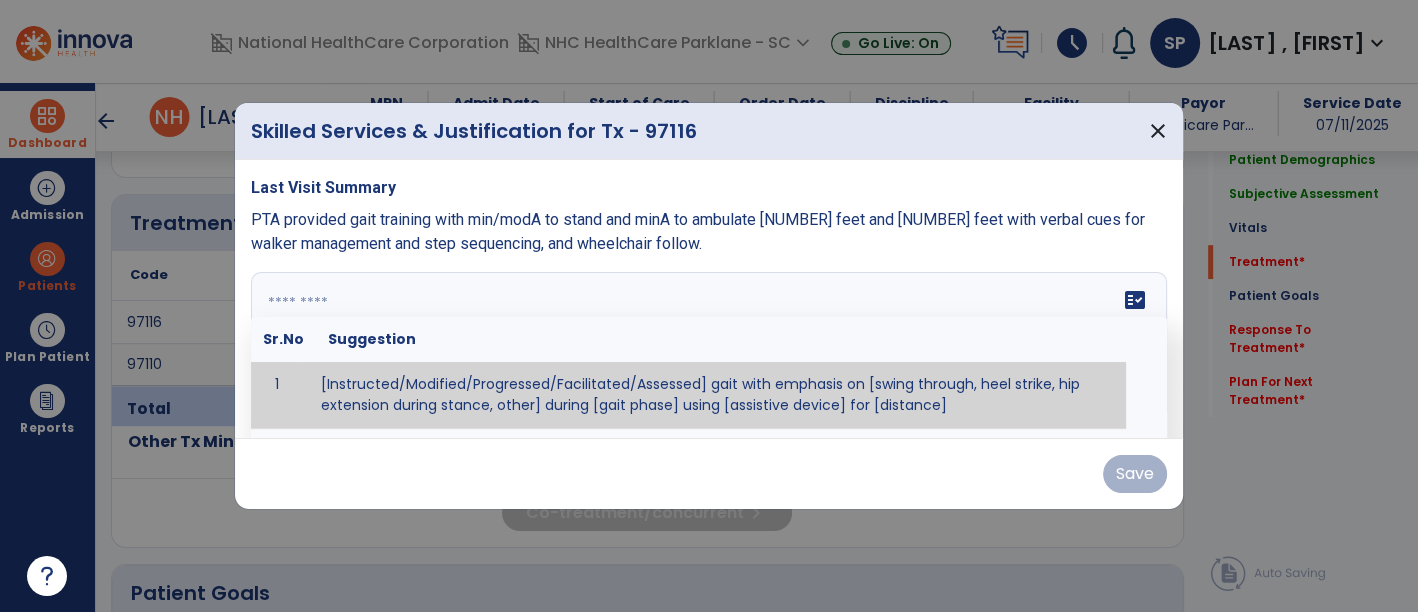 paste on "**********" 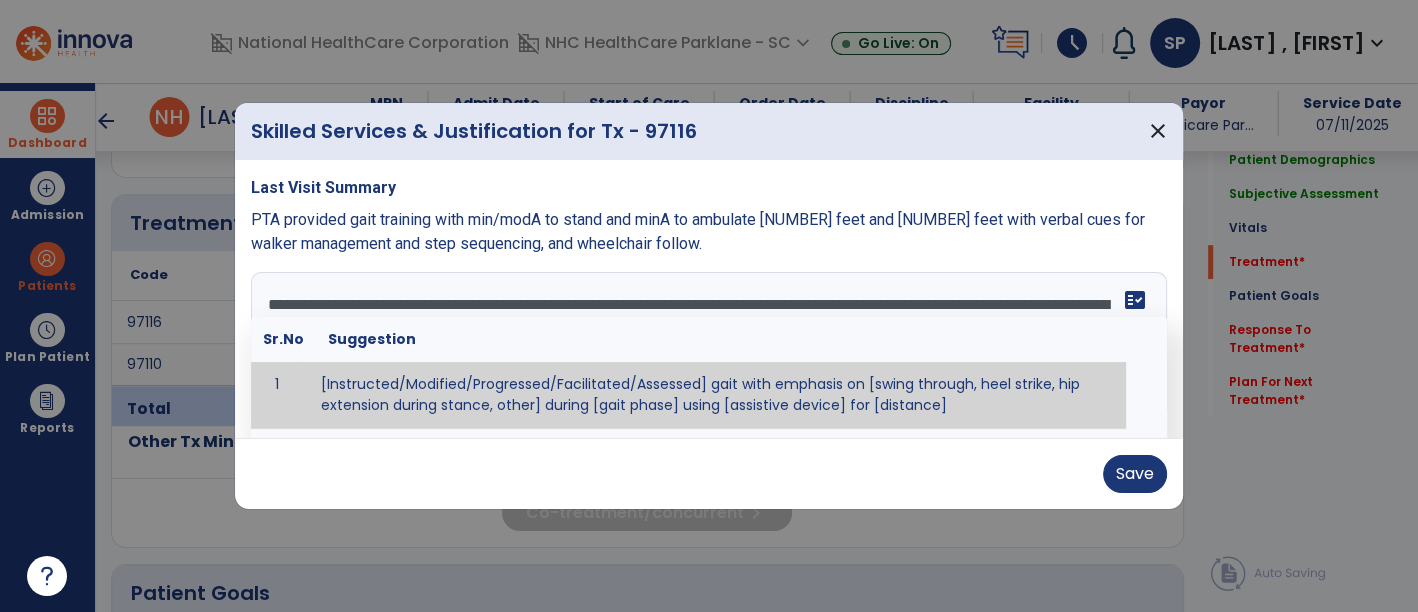 click on "**********" at bounding box center (707, 347) 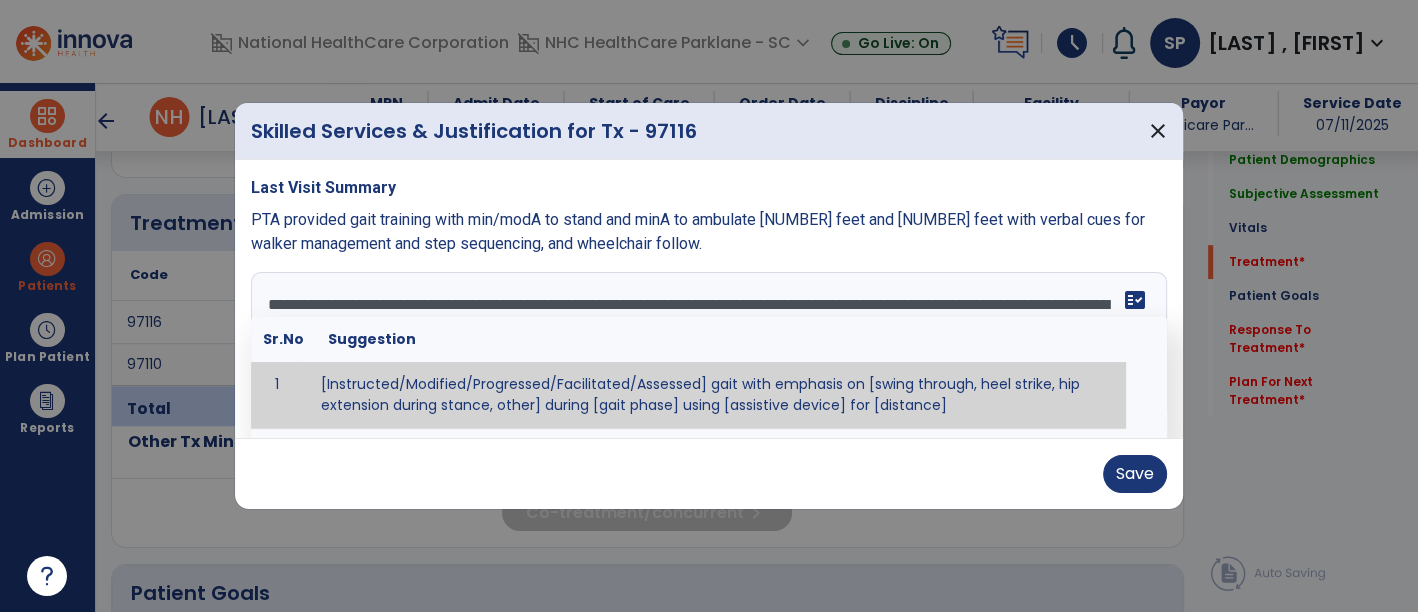 click on "**********" at bounding box center [707, 347] 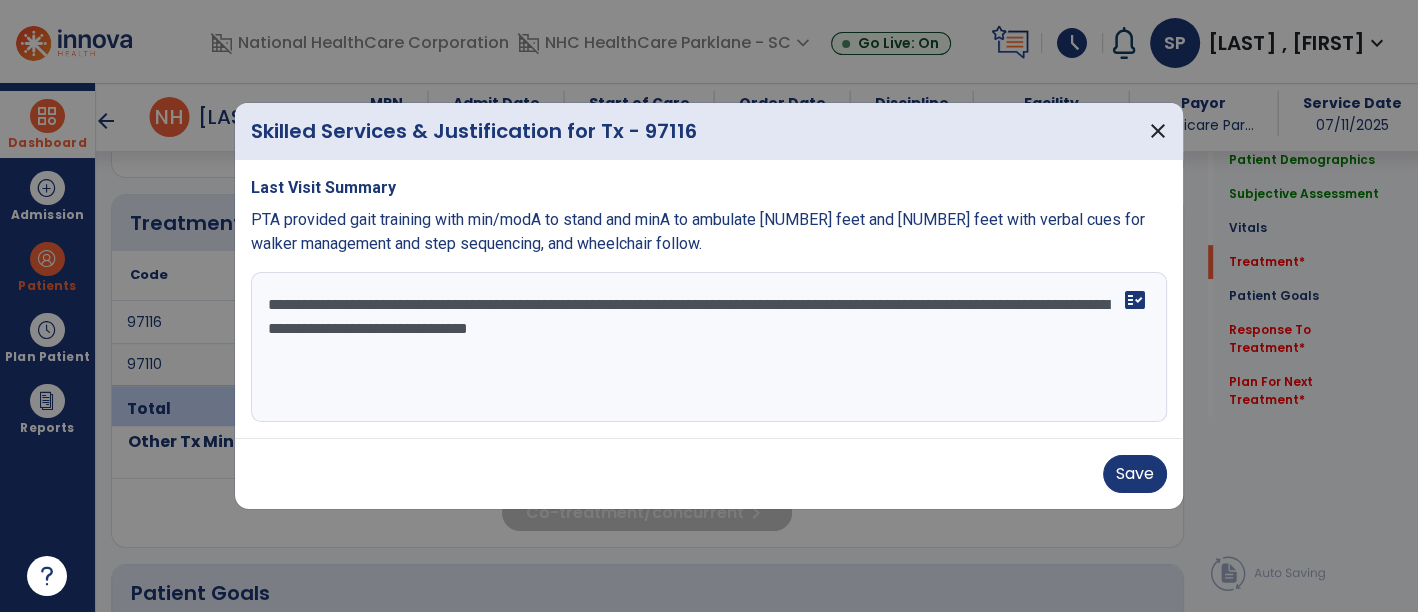 click on "**********" at bounding box center (709, 347) 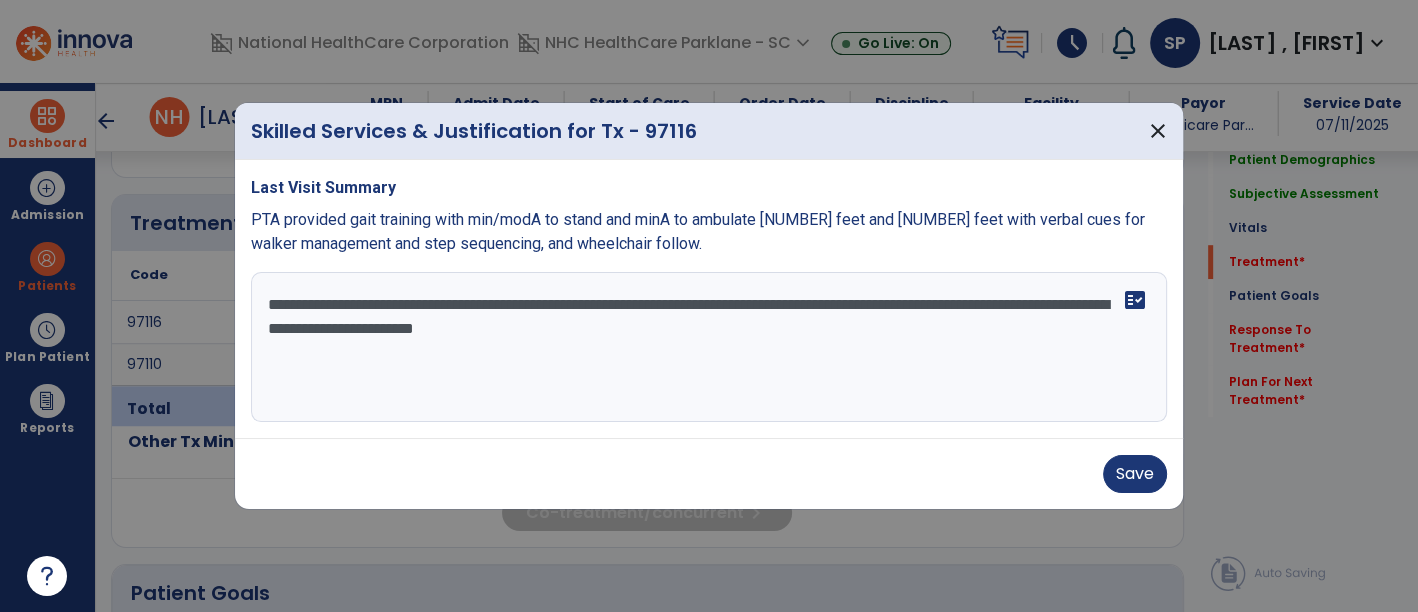 click on "**********" at bounding box center [709, 347] 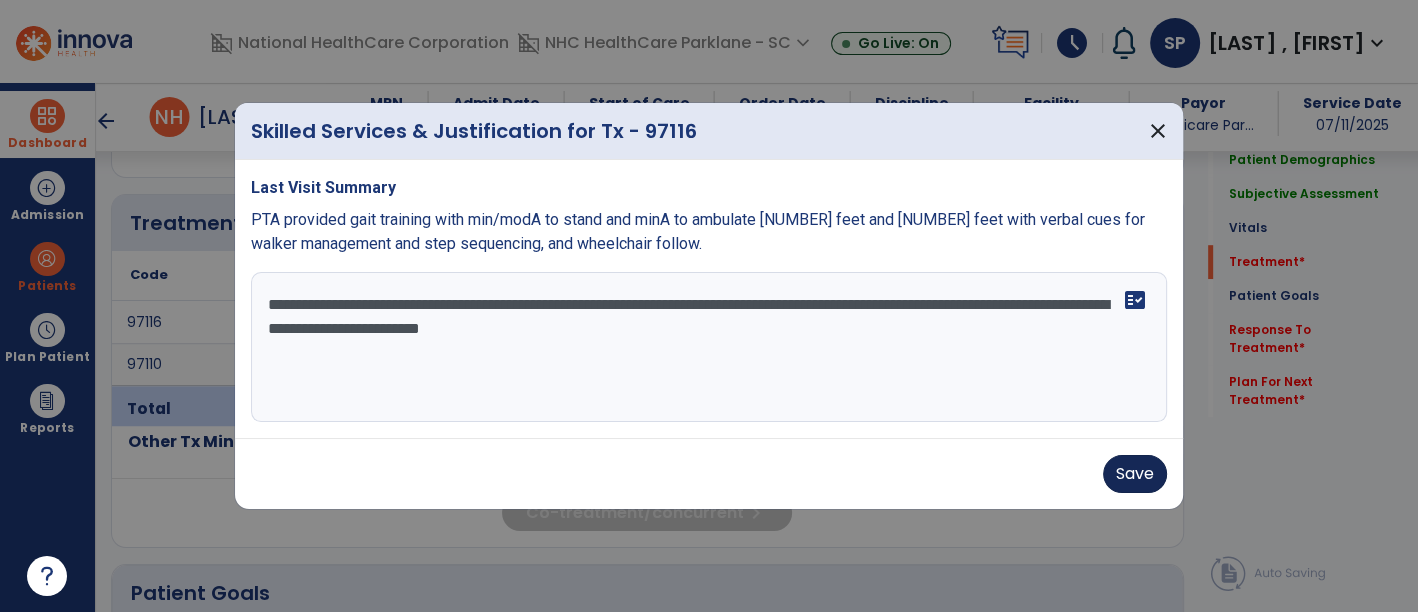 type on "**********" 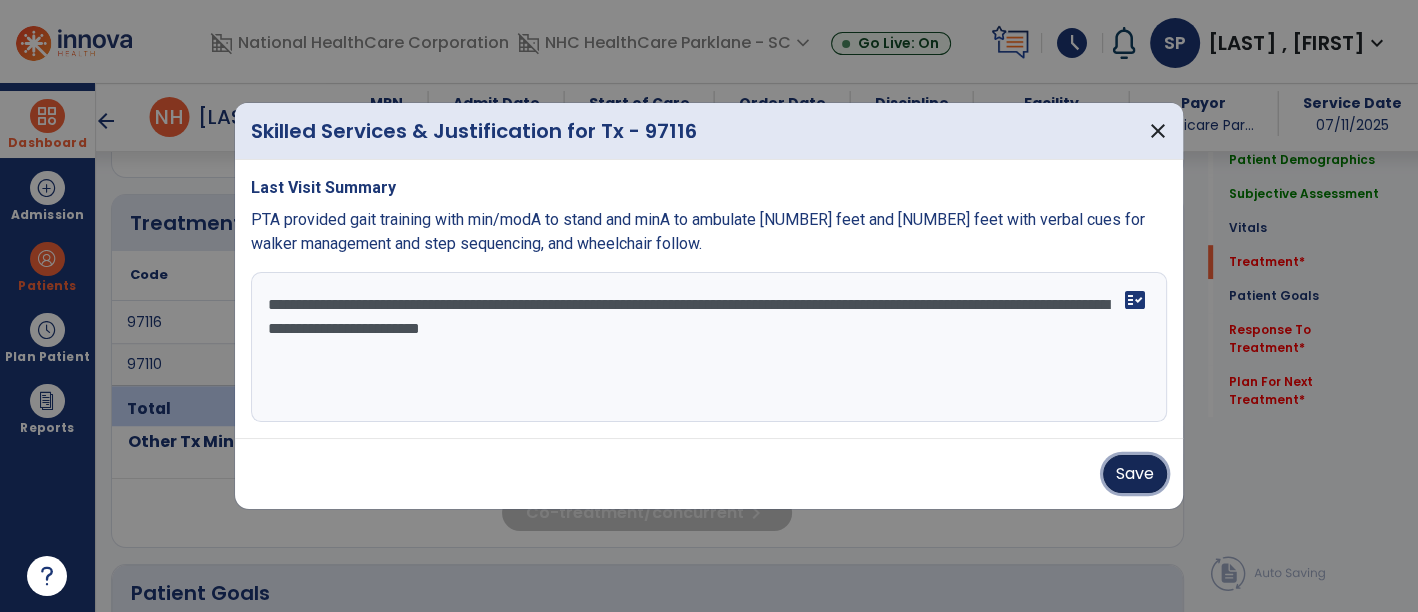 click on "Save" at bounding box center (1135, 474) 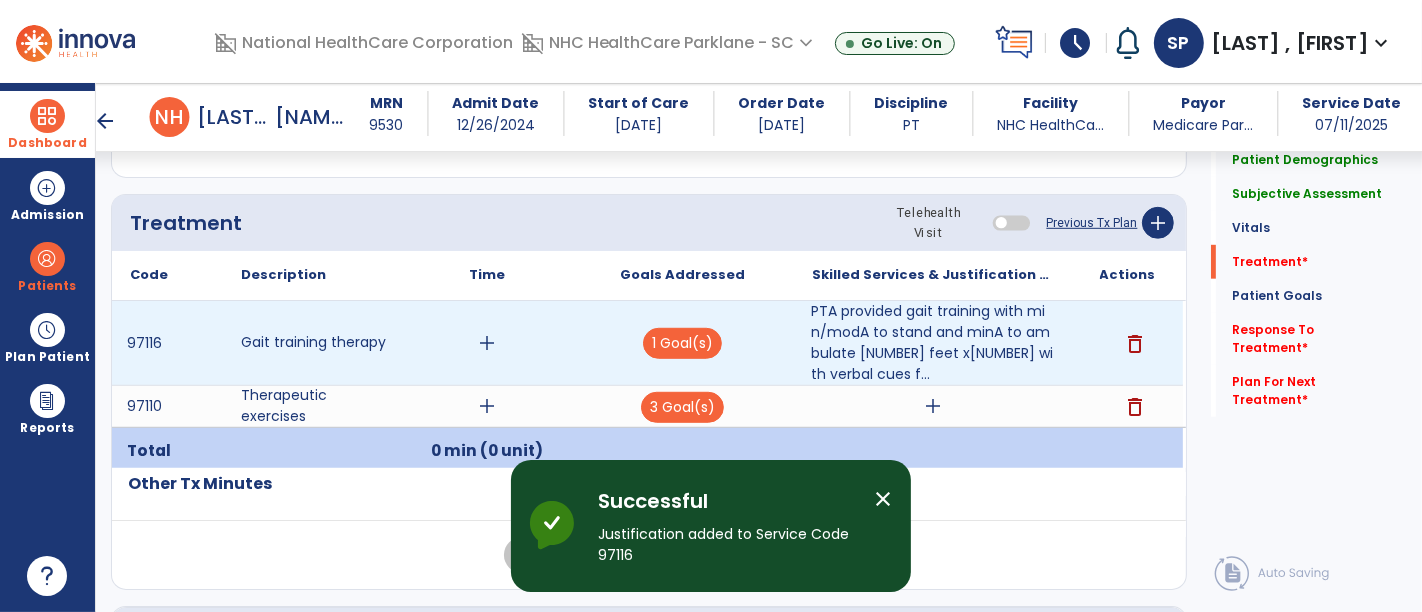 click on "add" at bounding box center (488, 343) 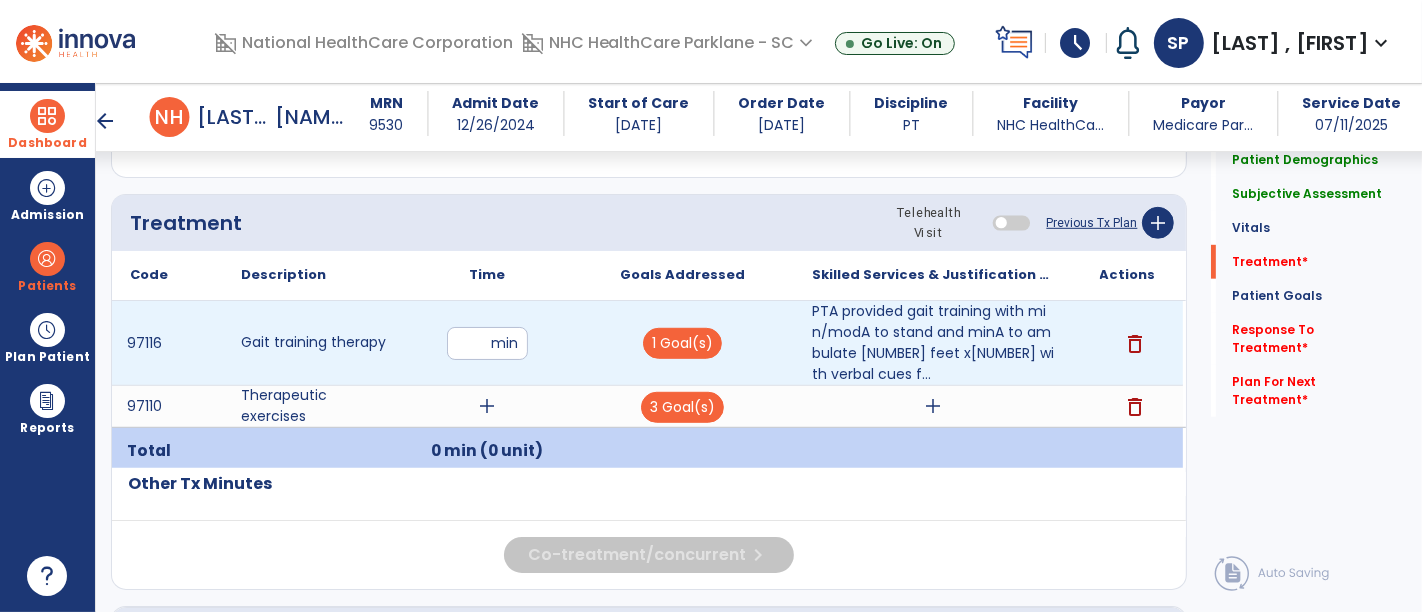type on "**" 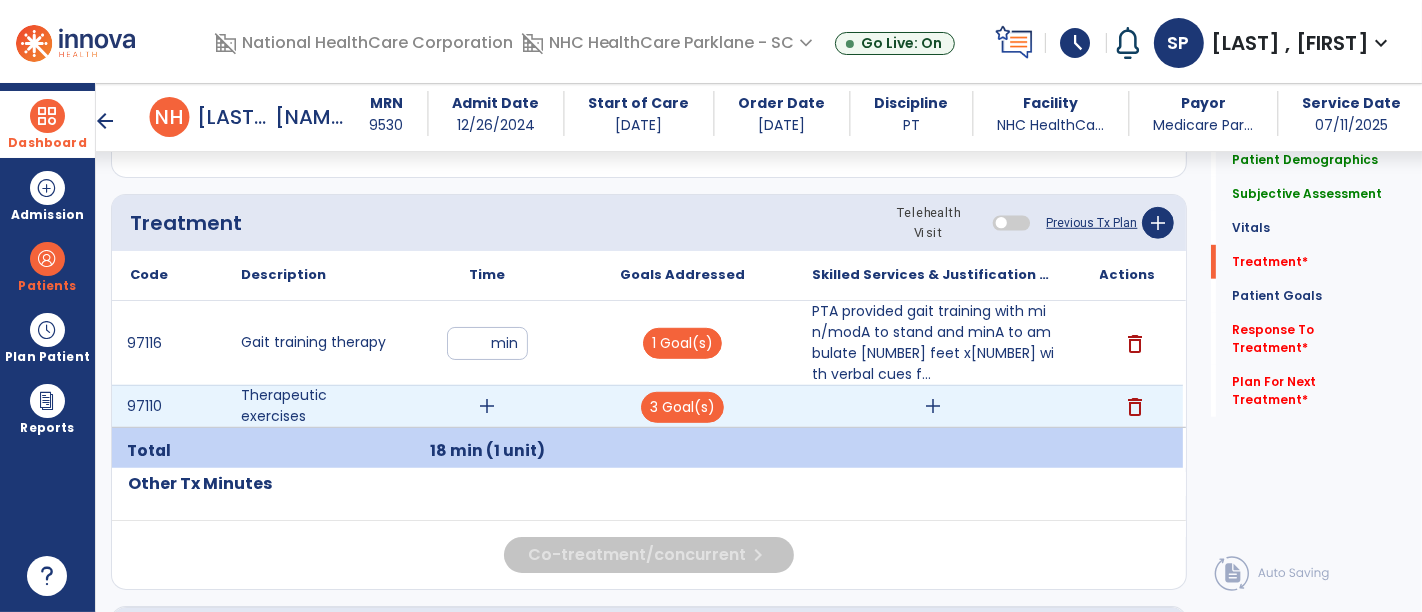 click on "add" at bounding box center (933, 406) 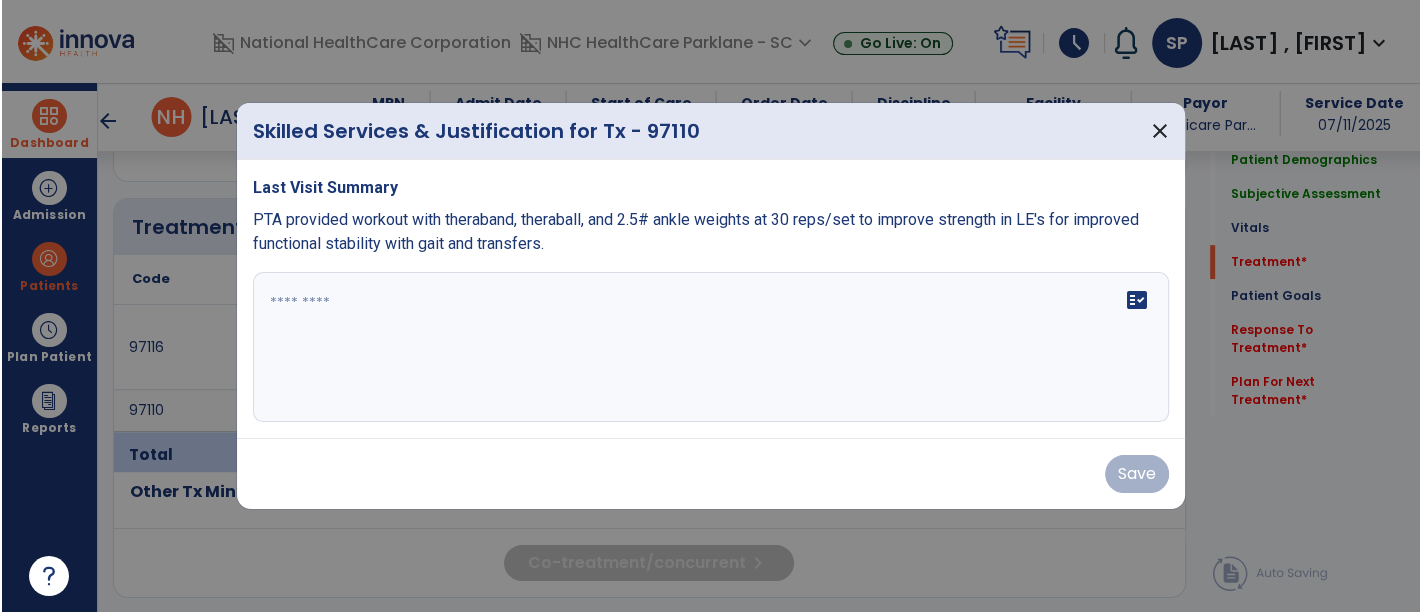 scroll, scrollTop: 1055, scrollLeft: 0, axis: vertical 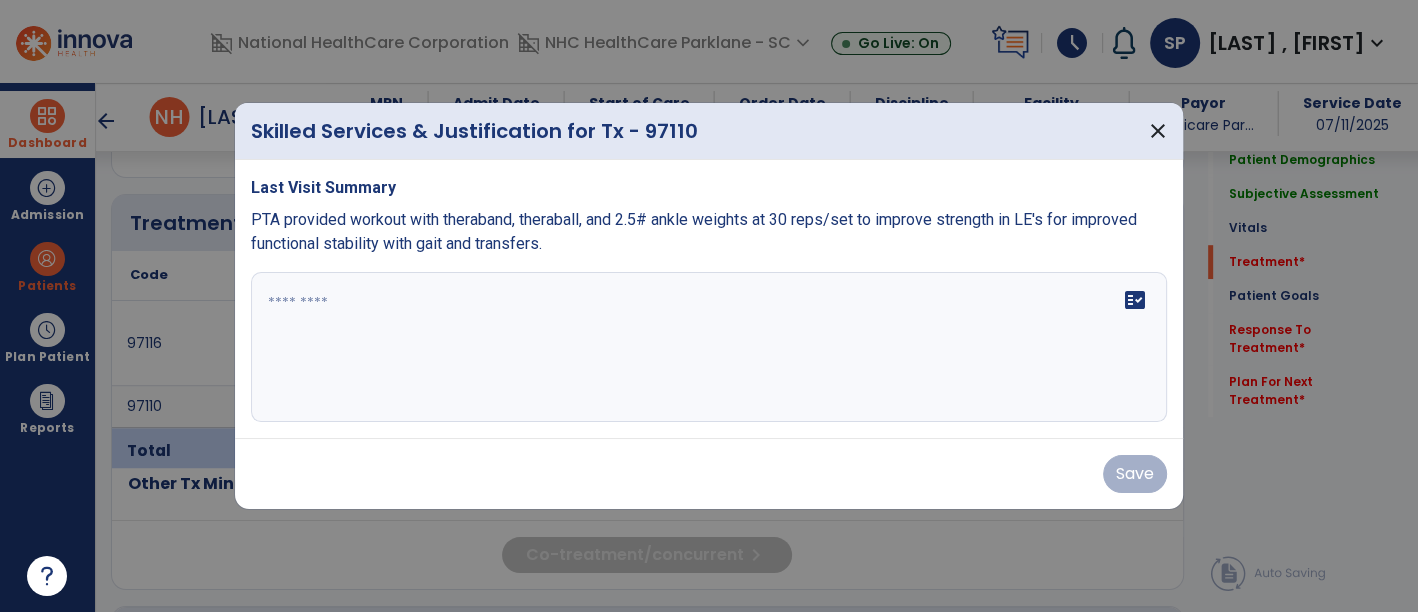 click at bounding box center [709, 347] 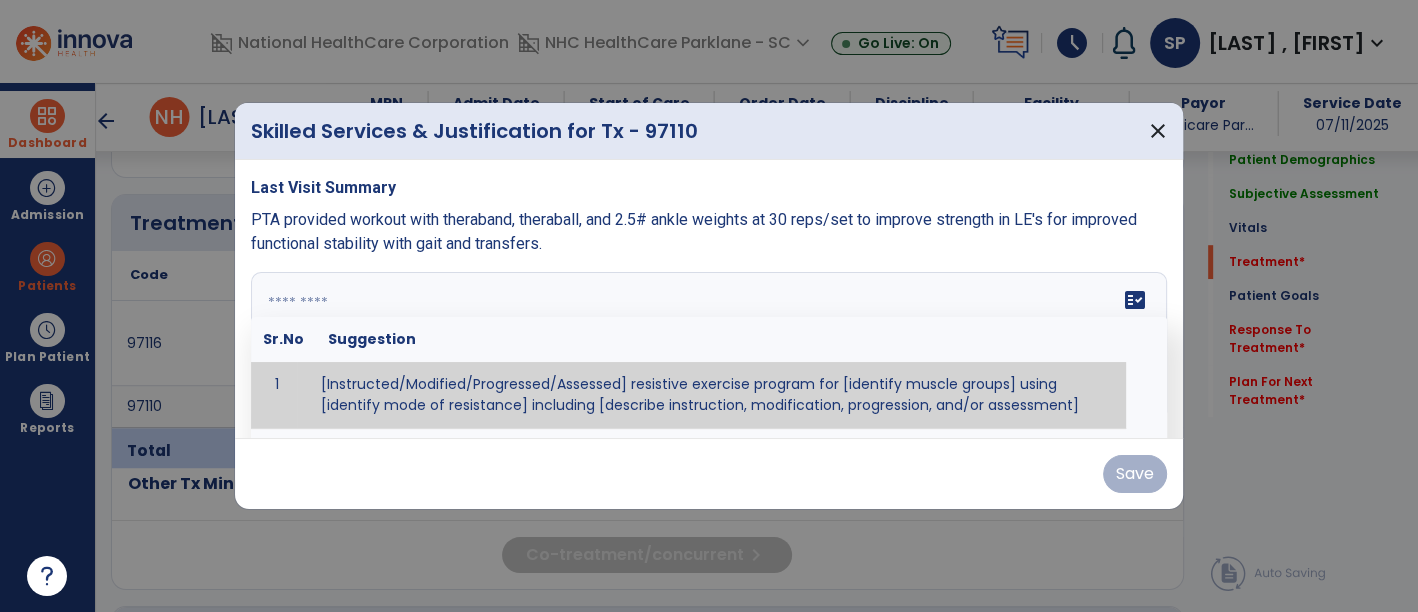 click at bounding box center (707, 347) 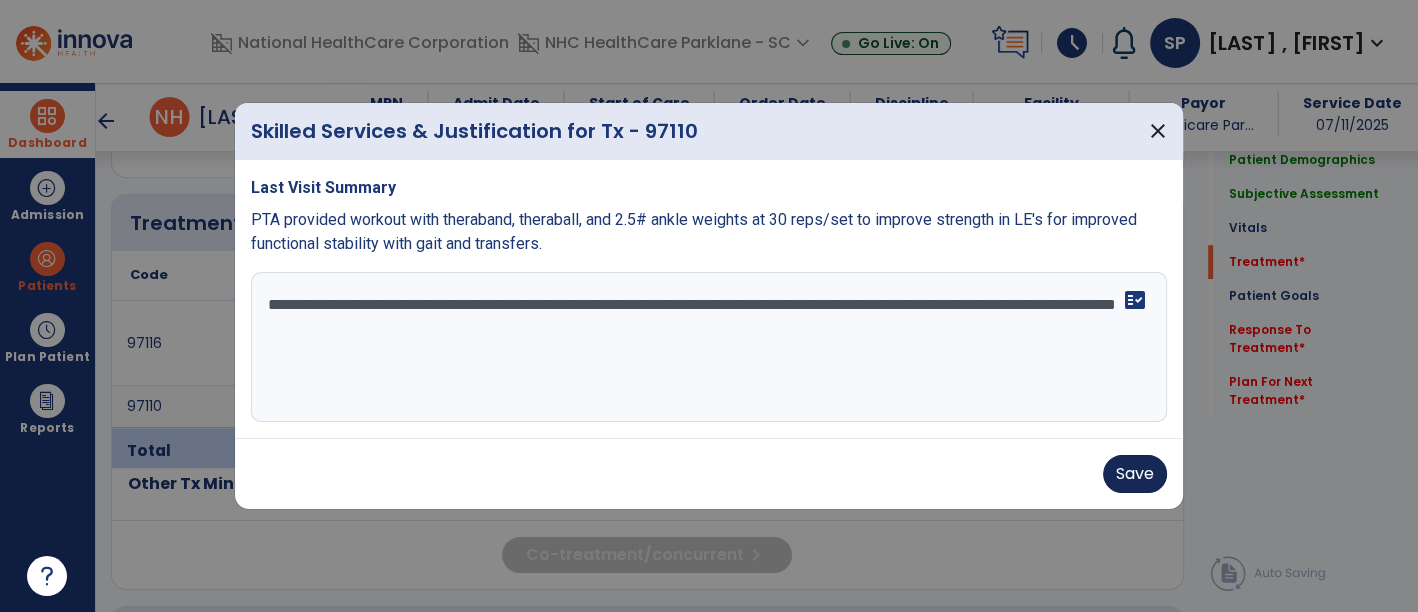 type on "**********" 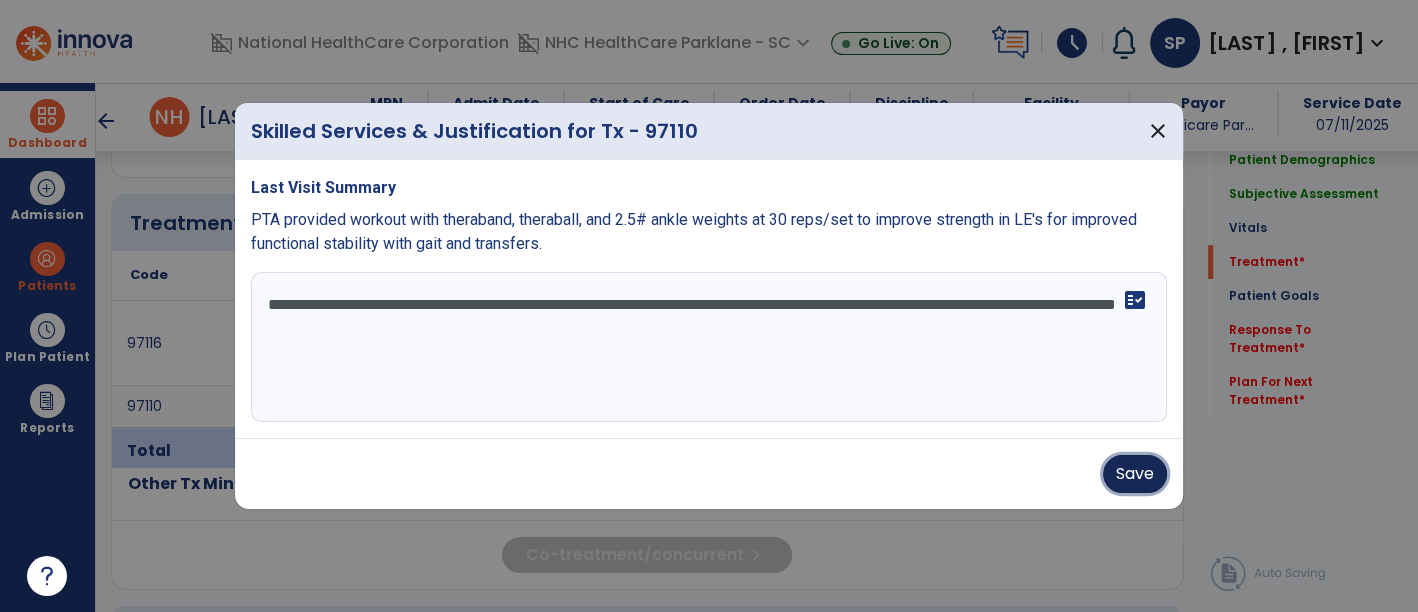 click on "Save" at bounding box center (1135, 474) 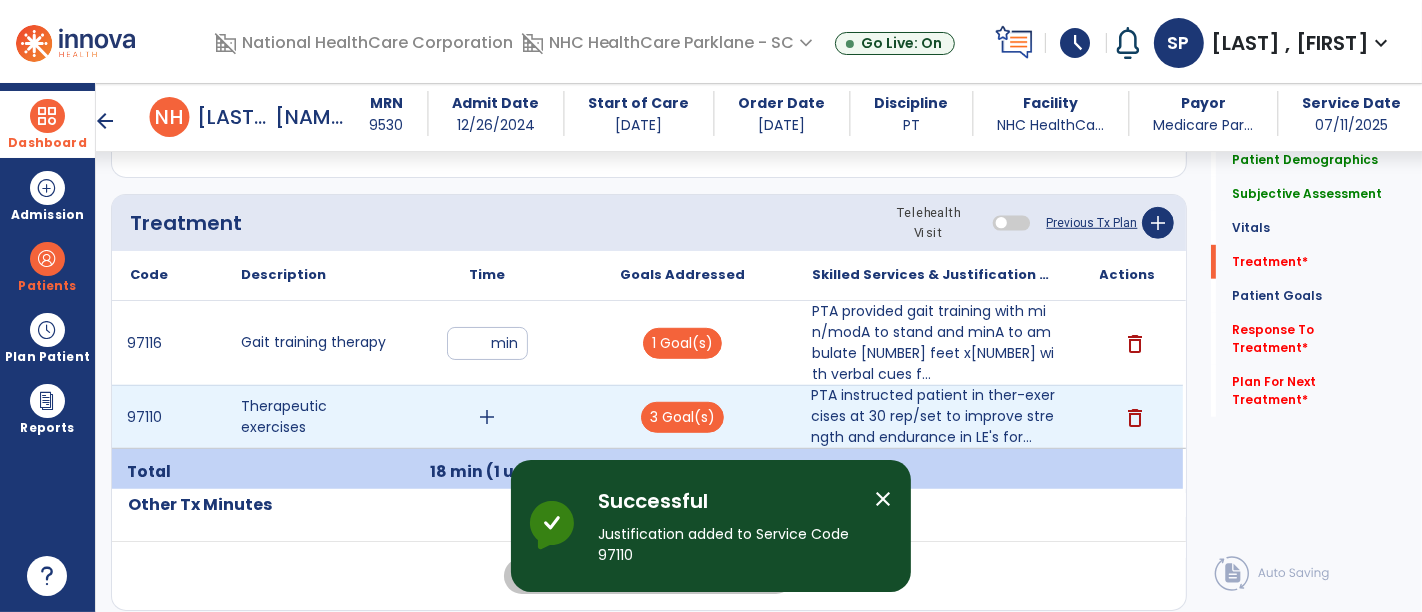click on "add" at bounding box center [488, 417] 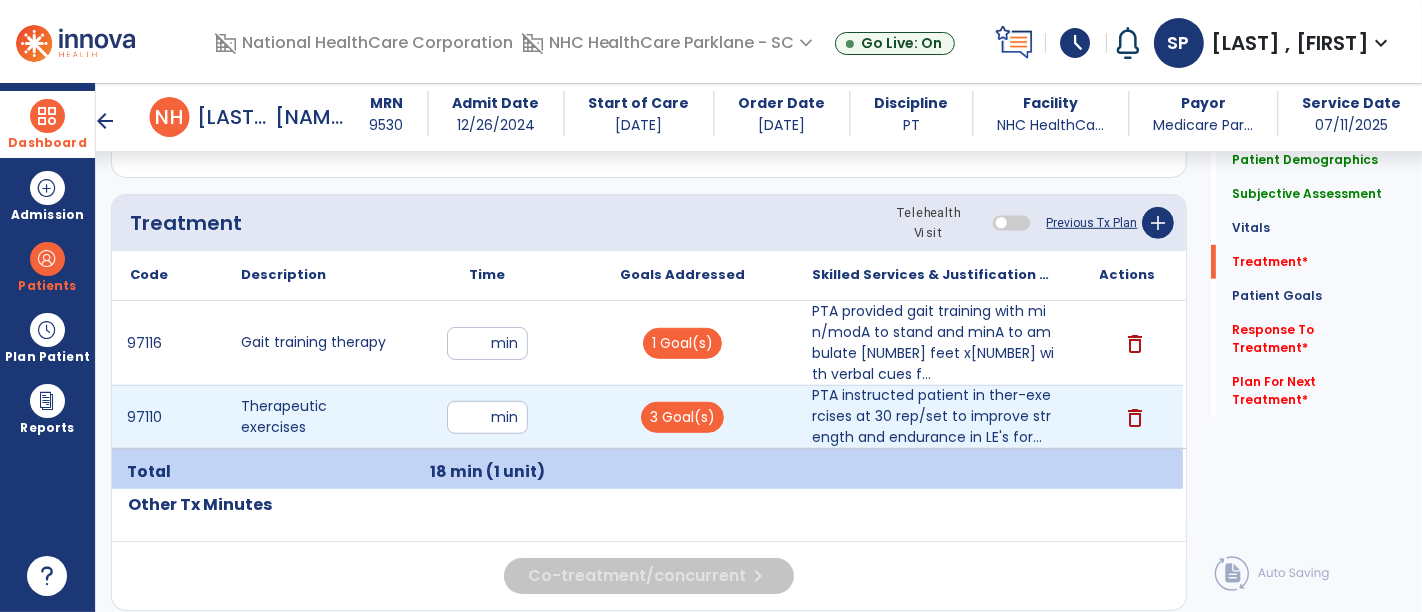 type on "**" 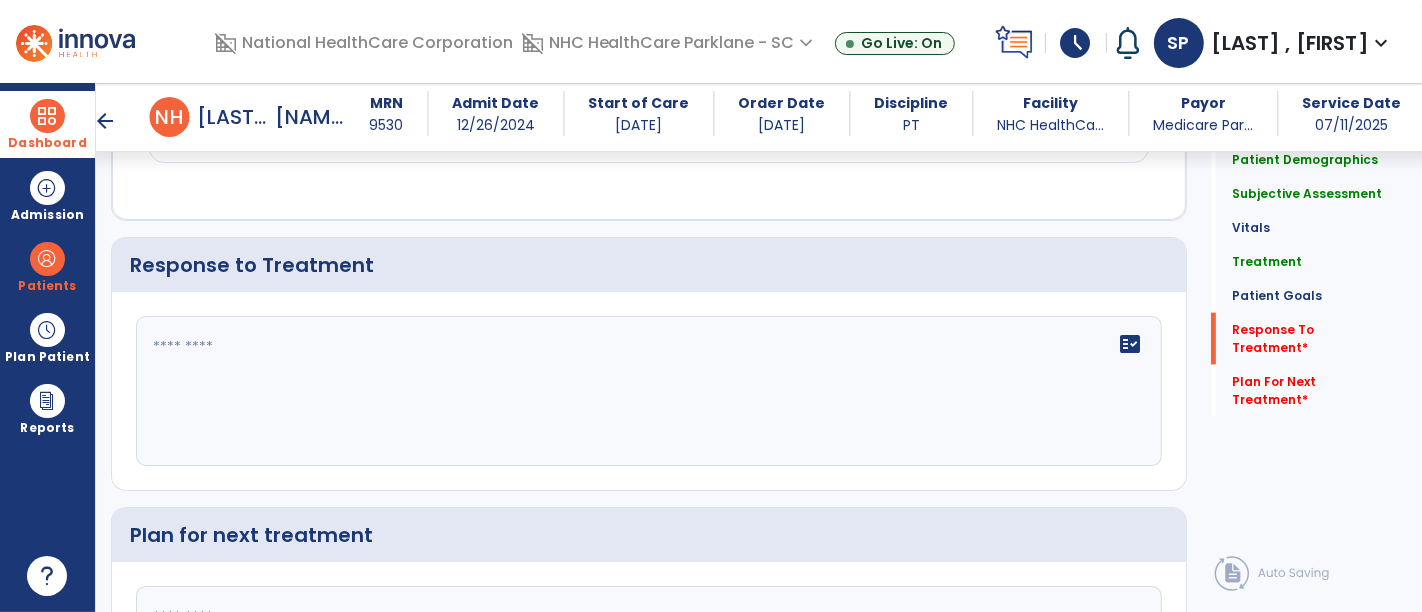 scroll, scrollTop: 2158, scrollLeft: 0, axis: vertical 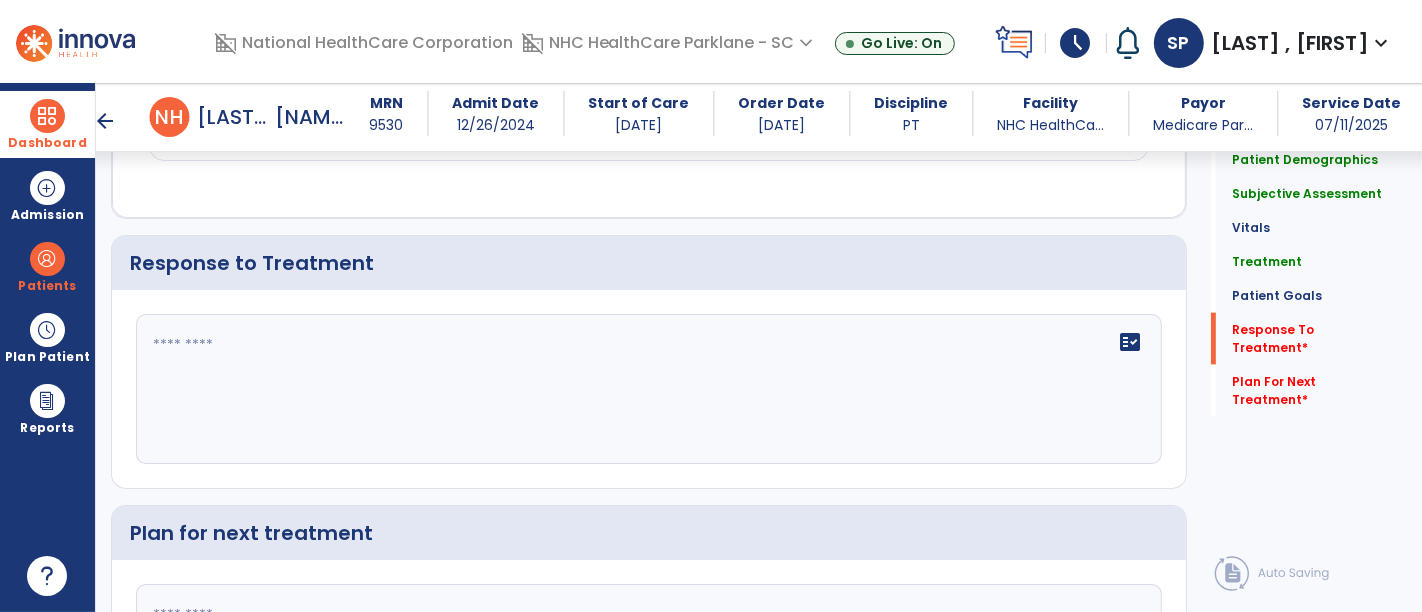 click 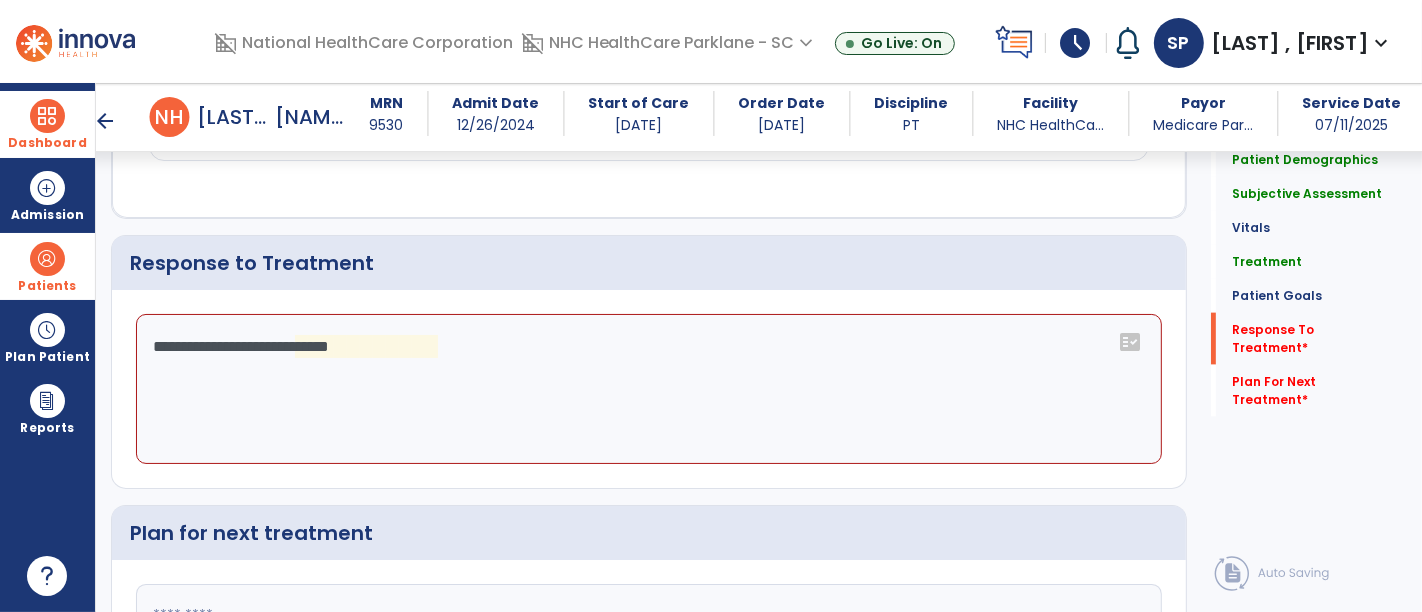 drag, startPoint x: 435, startPoint y: 358, endPoint x: 40, endPoint y: 298, distance: 399.53098 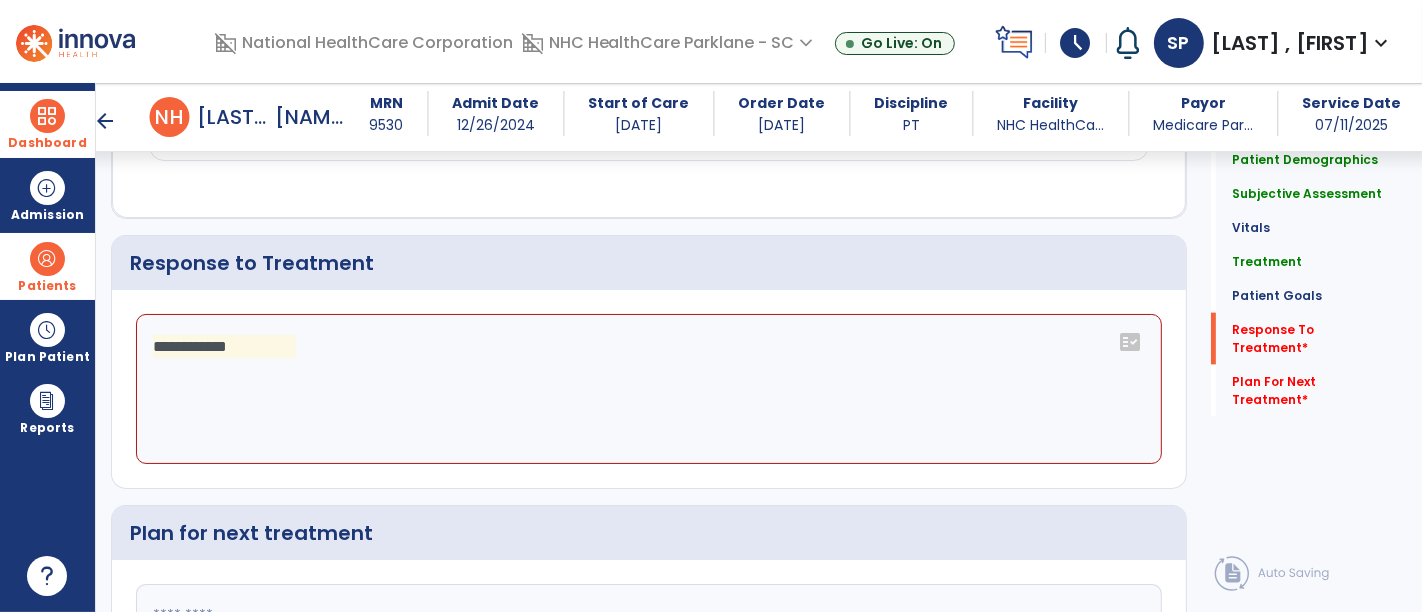 click on "Patients" at bounding box center [47, 266] 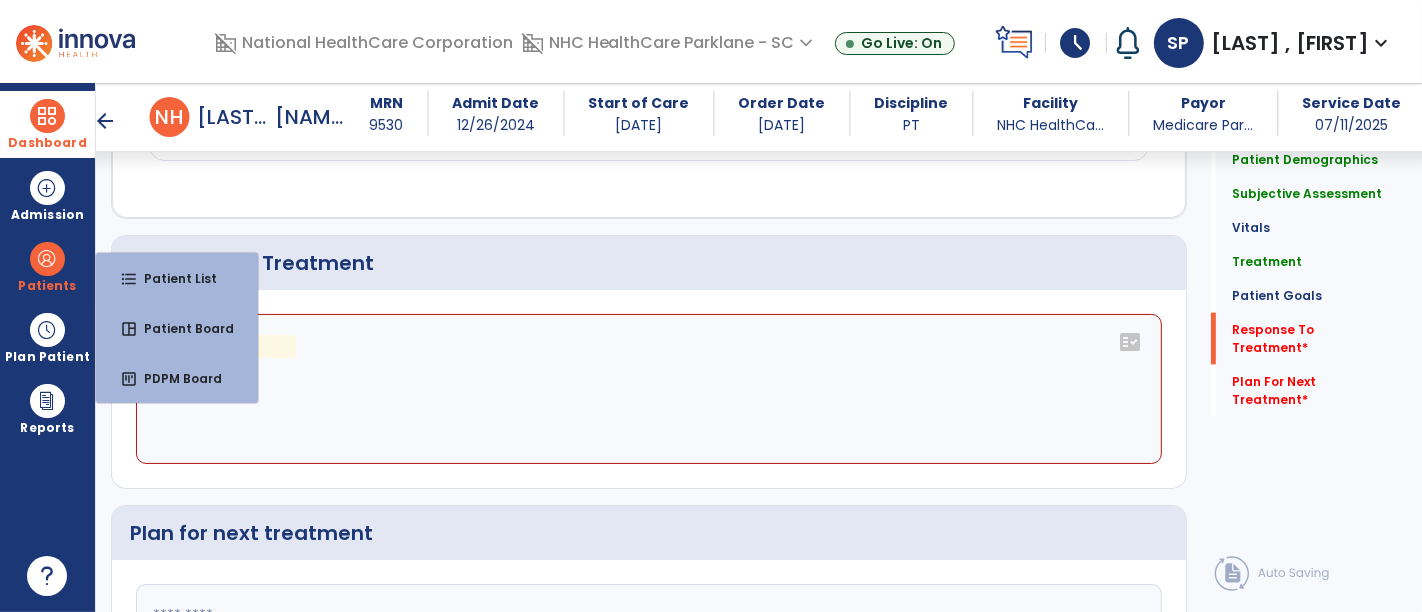 click on "**********" 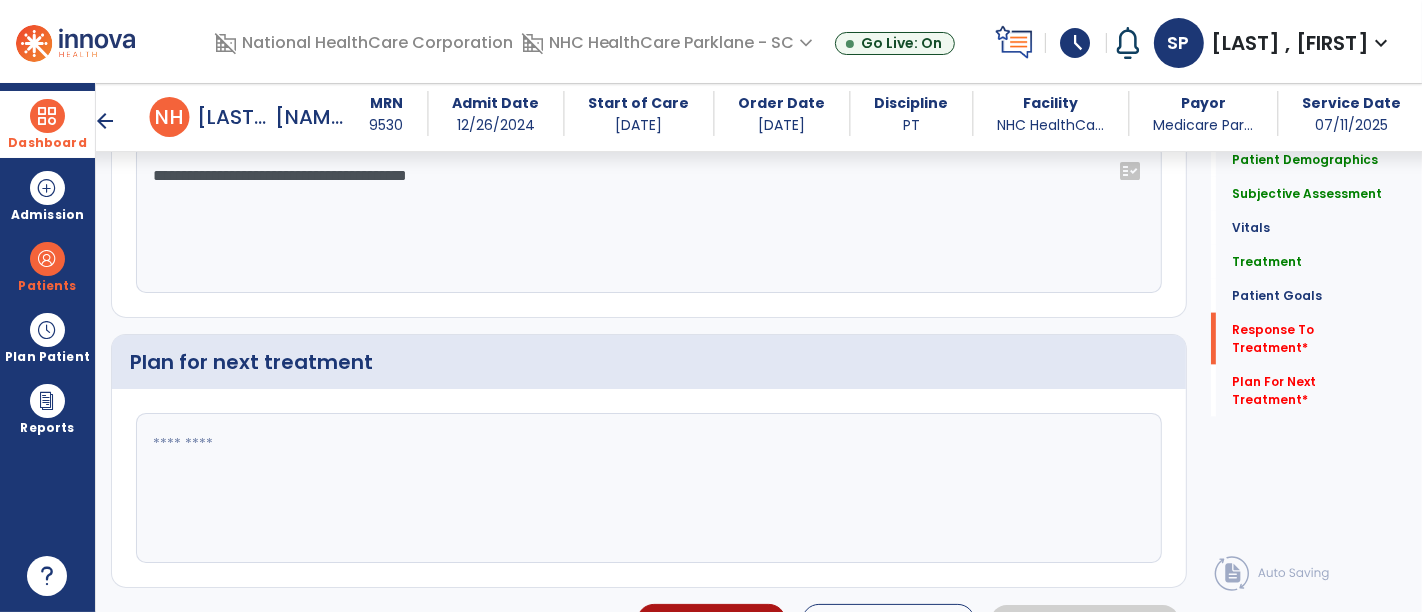 scroll, scrollTop: 2330, scrollLeft: 0, axis: vertical 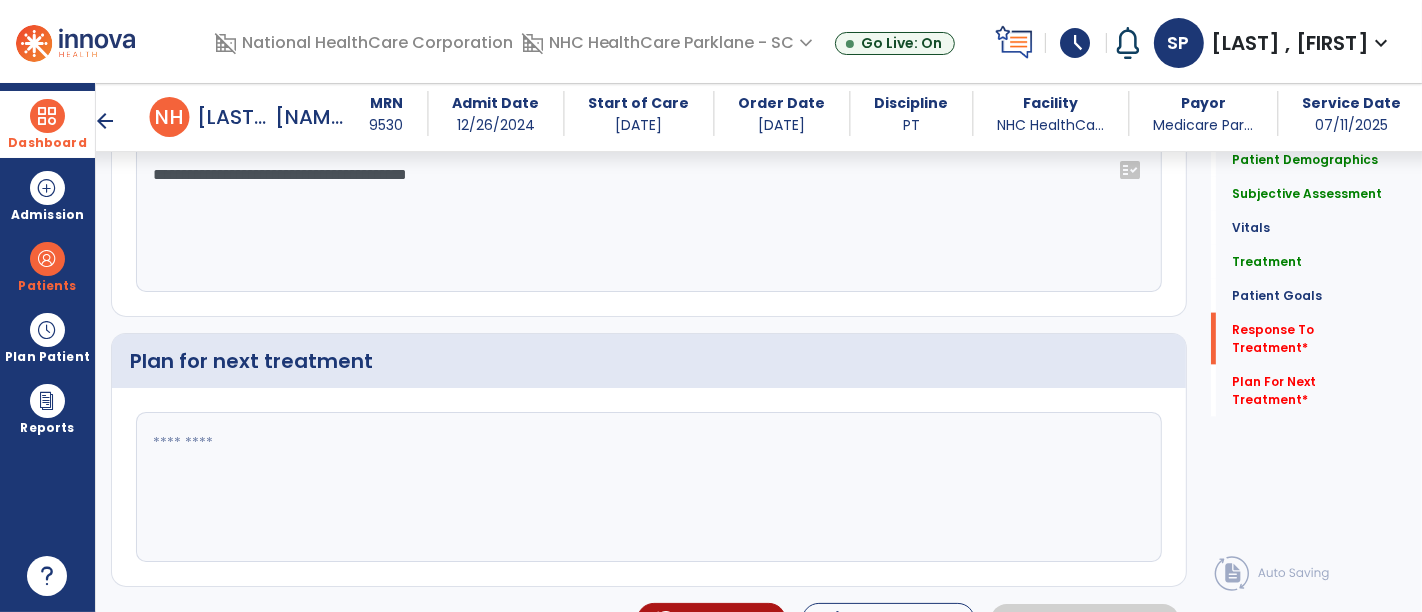 type on "**********" 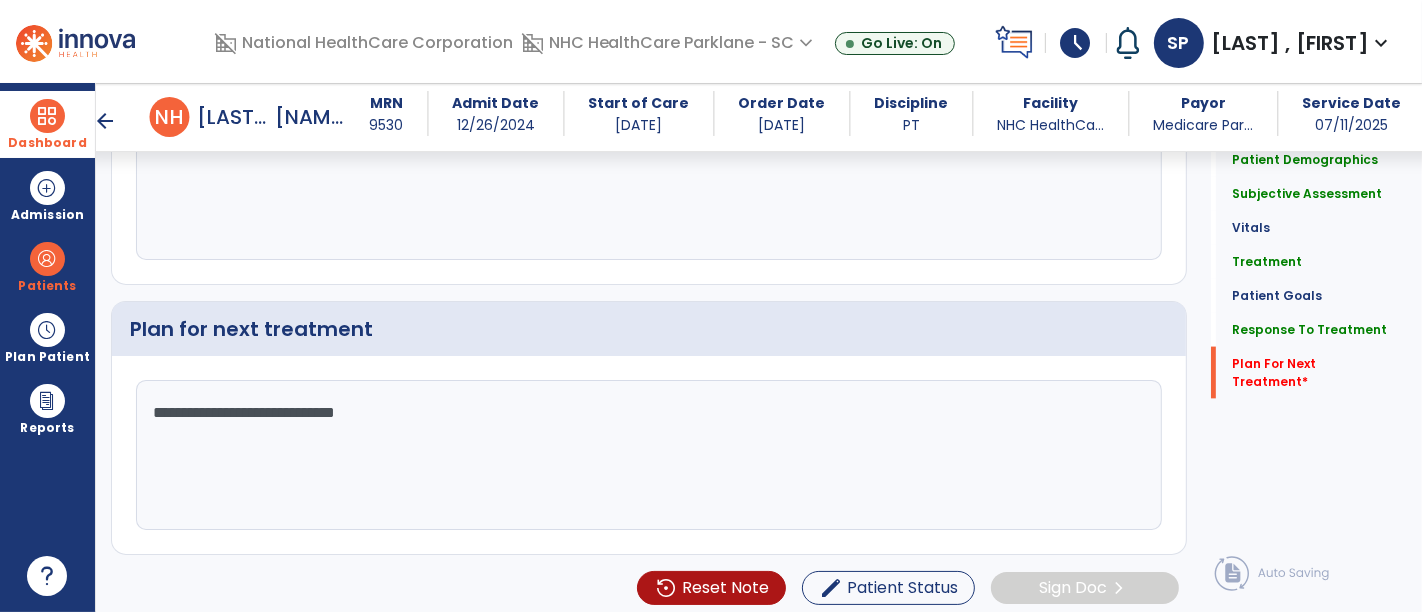 scroll, scrollTop: 2362, scrollLeft: 0, axis: vertical 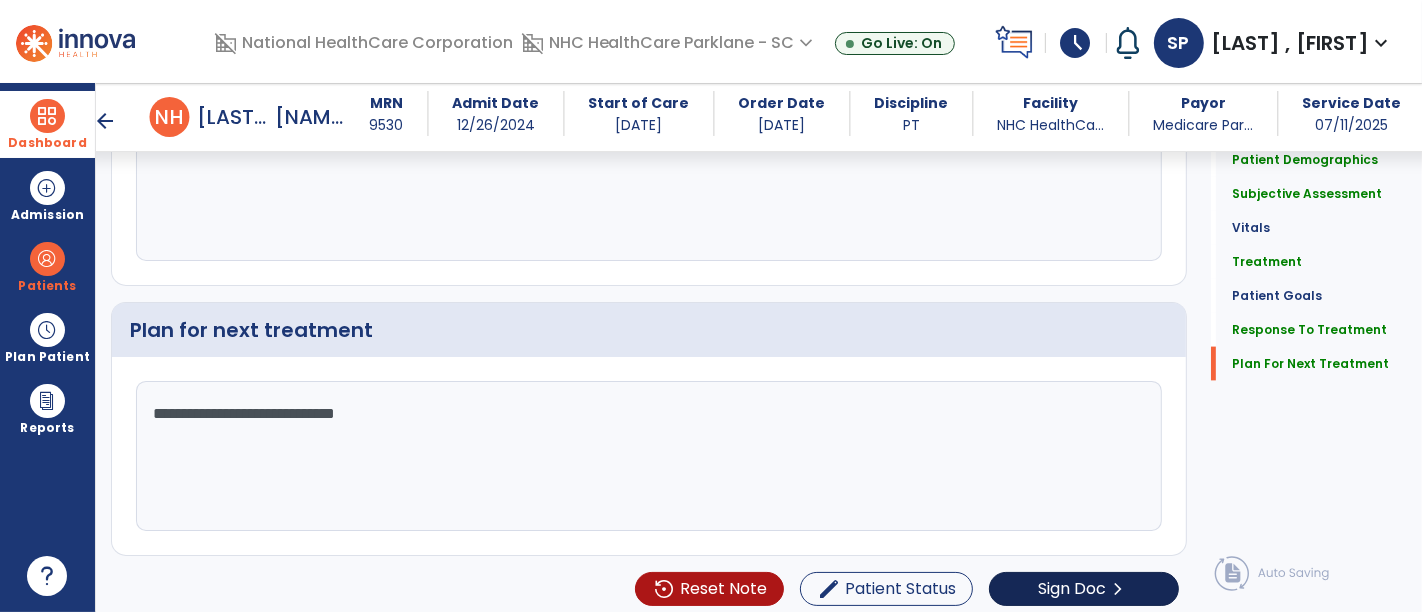 type on "**********" 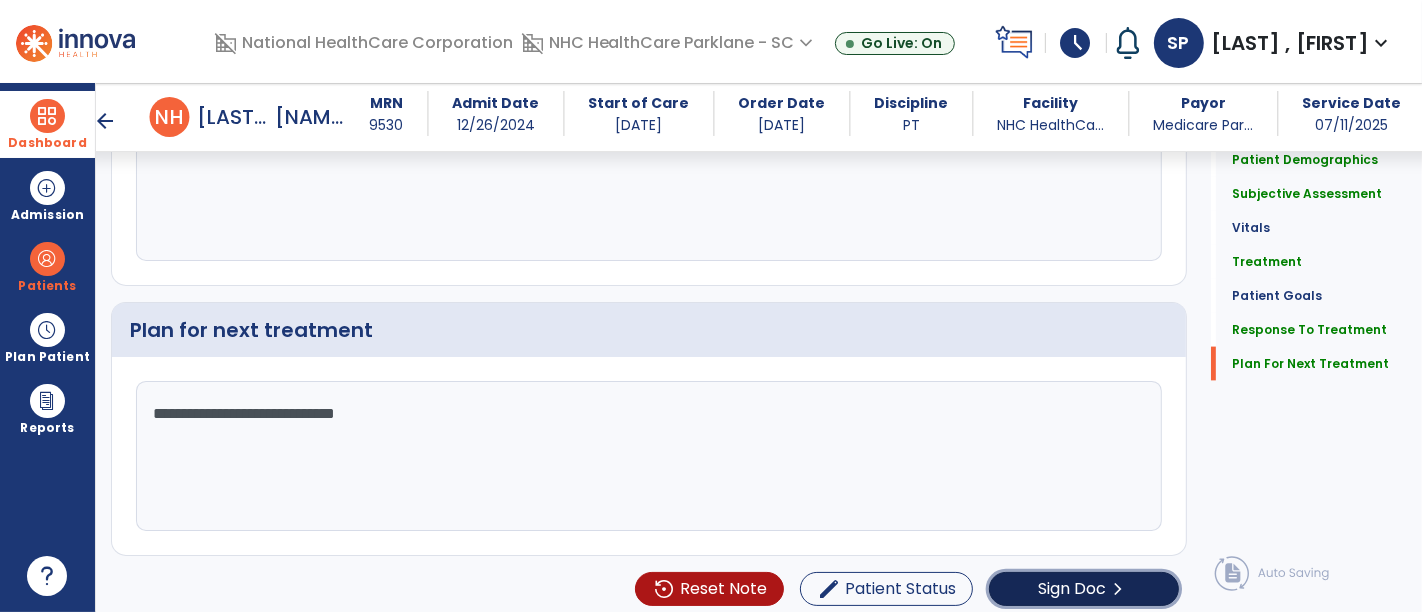 click on "Sign Doc" 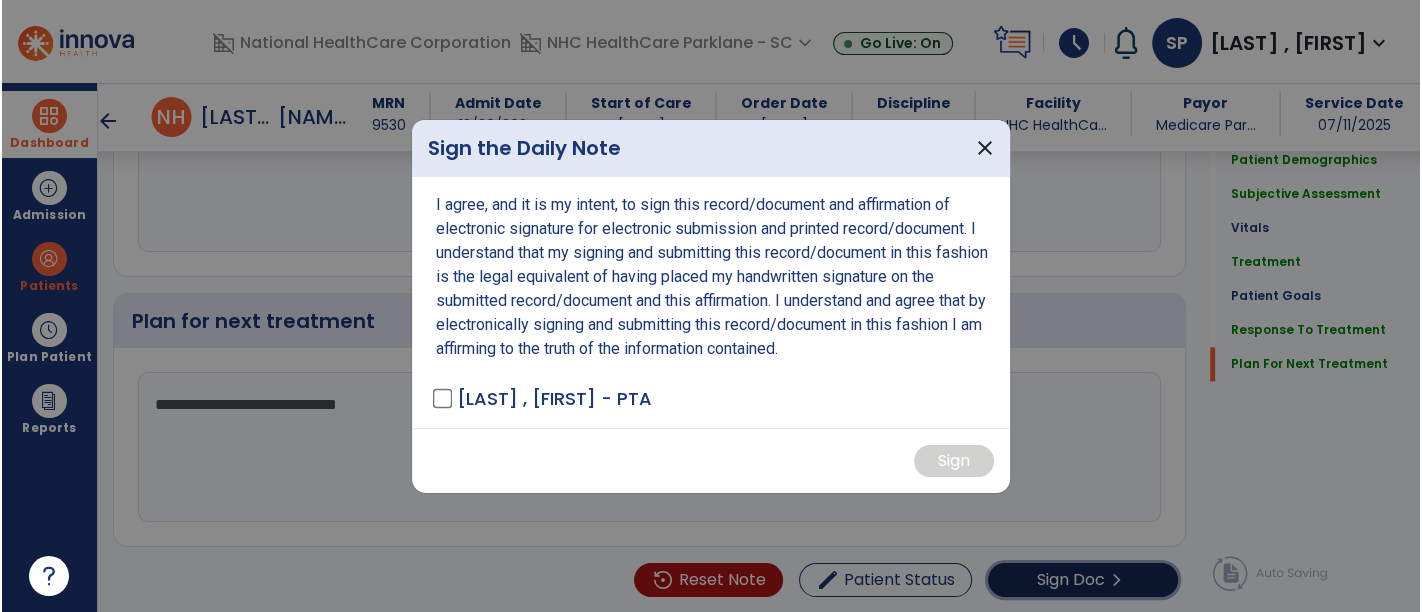 scroll, scrollTop: 2362, scrollLeft: 0, axis: vertical 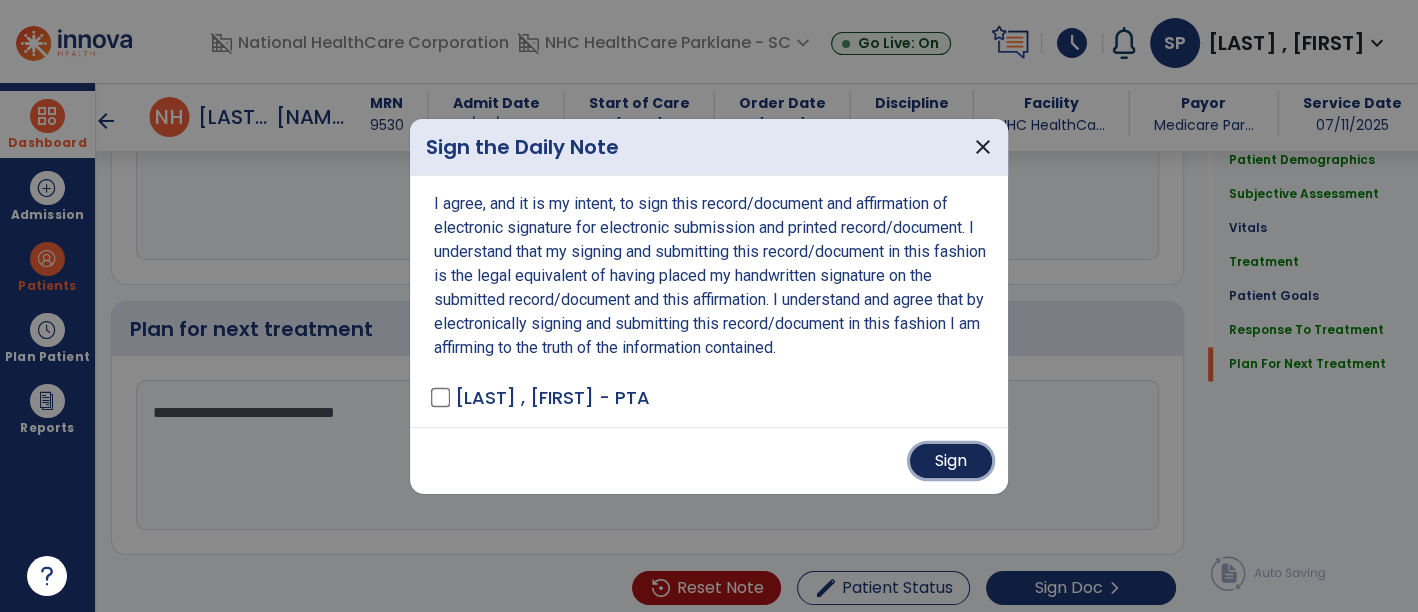 click on "Sign" at bounding box center (951, 461) 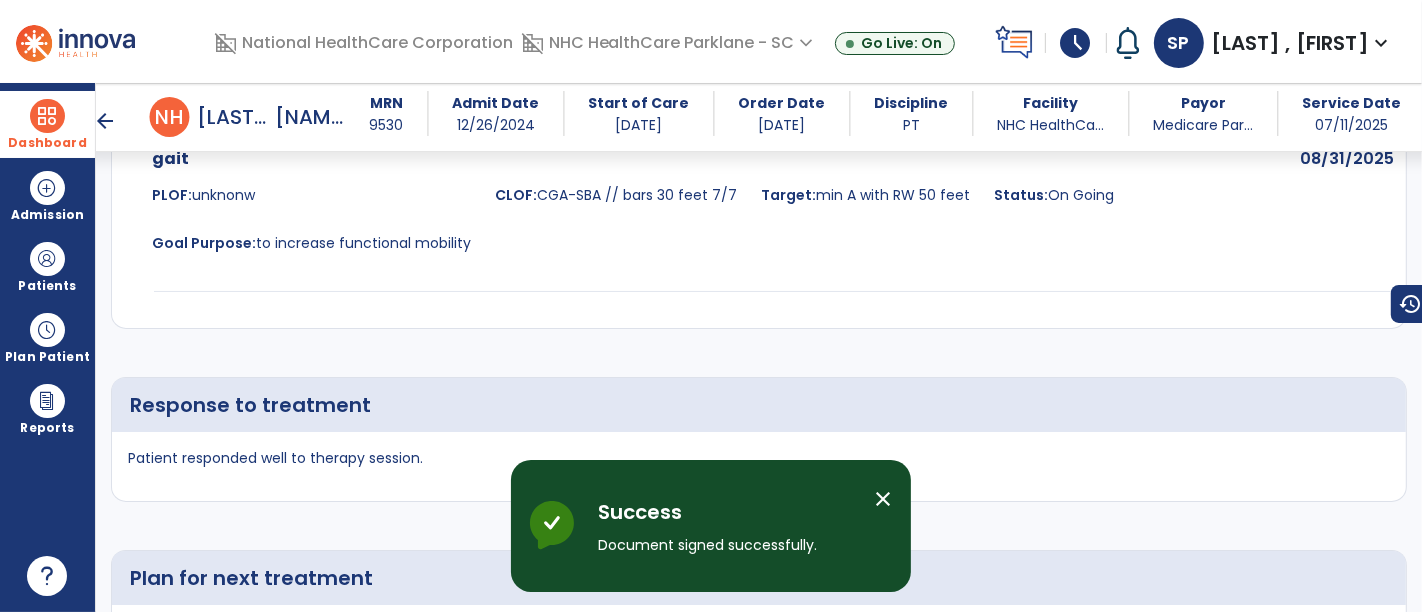 type on "*****" 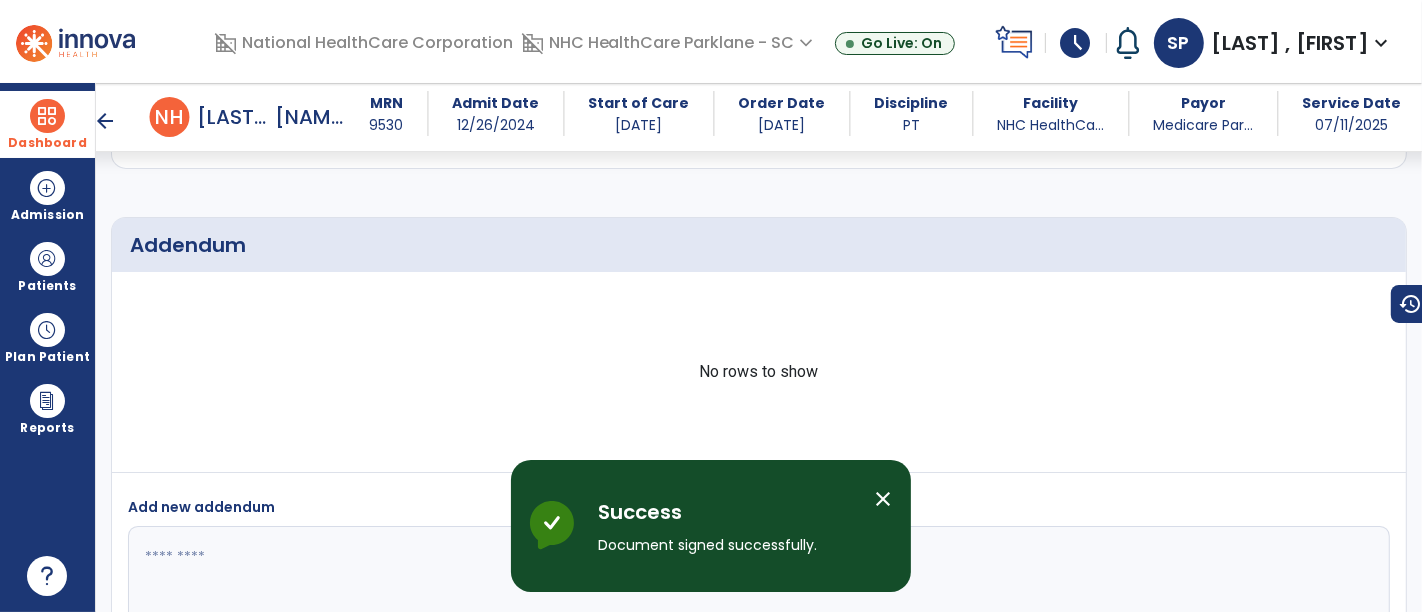 click on "schedule" at bounding box center [1076, 43] 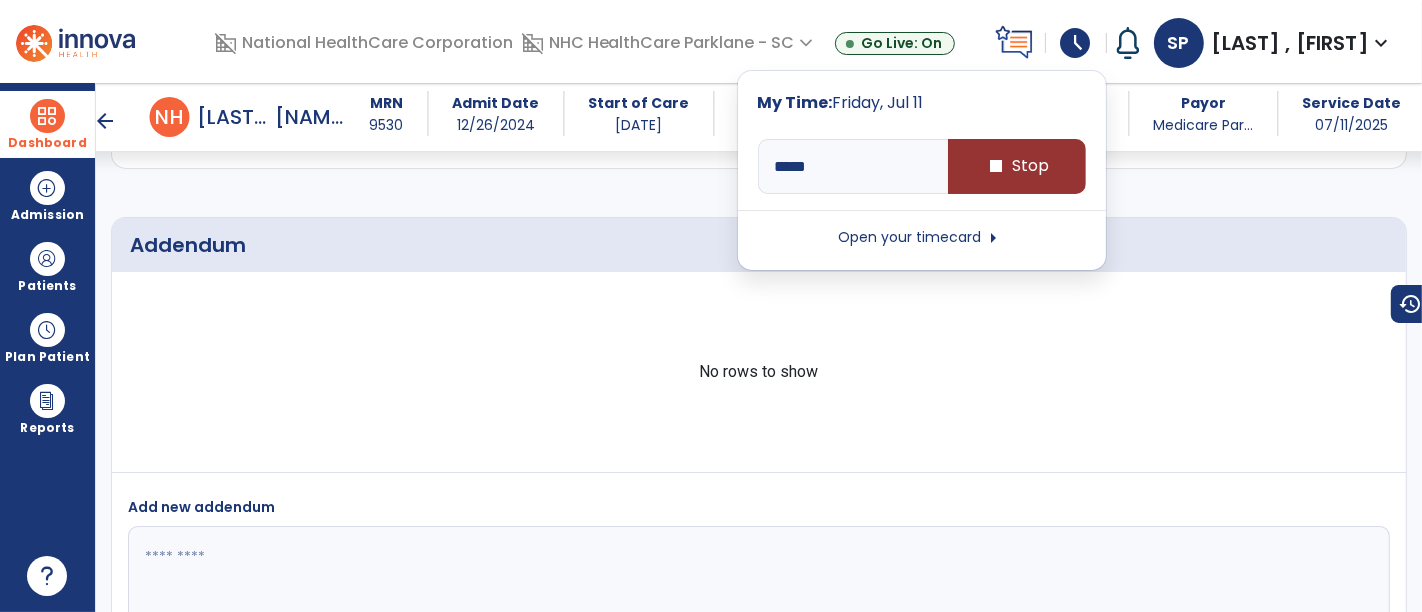 click on "stop  Stop" at bounding box center (1017, 166) 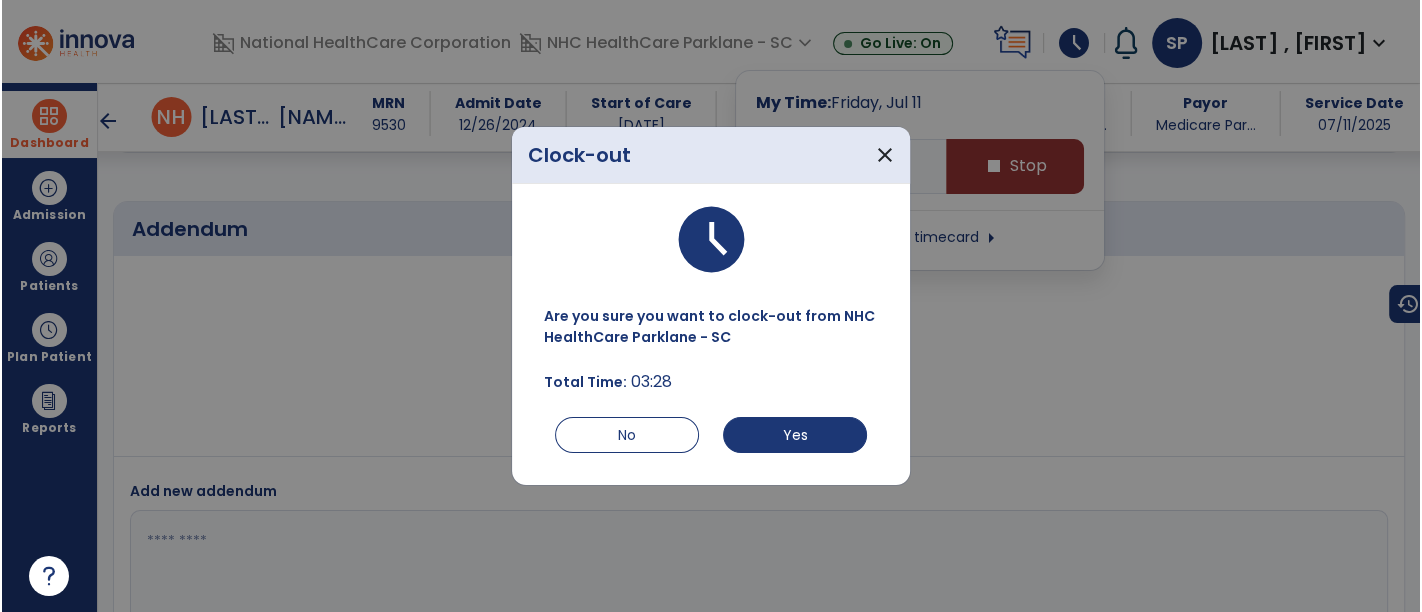scroll, scrollTop: 3021, scrollLeft: 0, axis: vertical 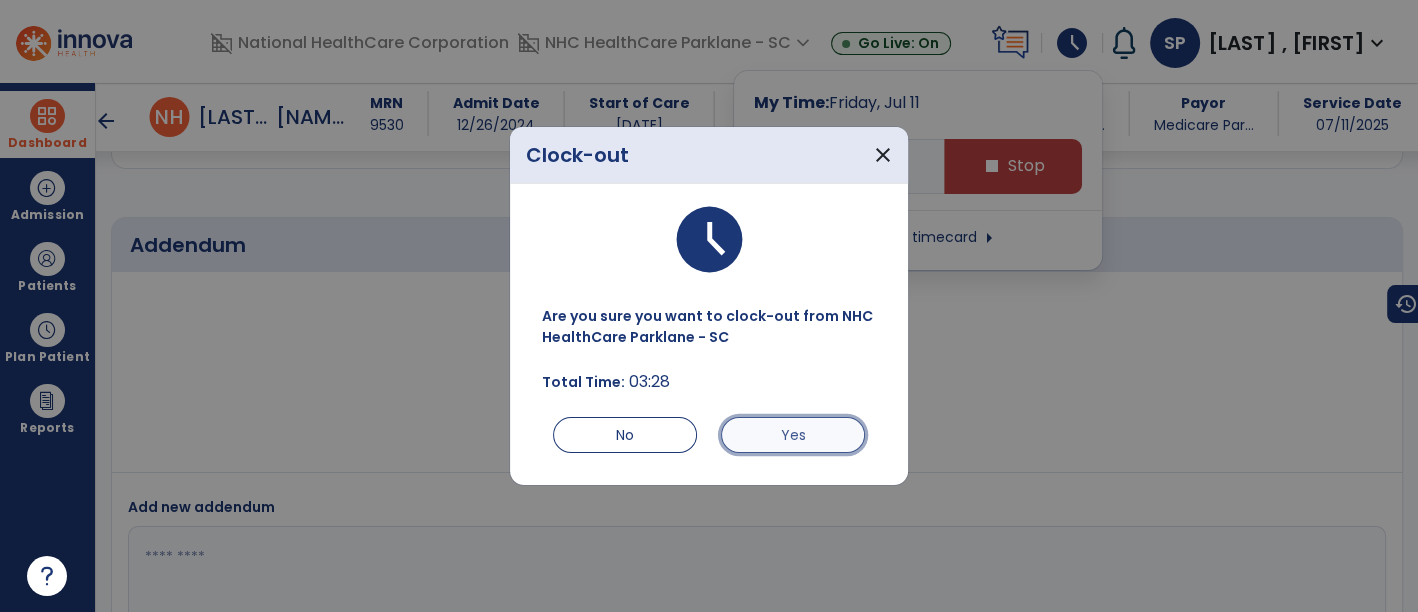click on "Yes" at bounding box center (793, 435) 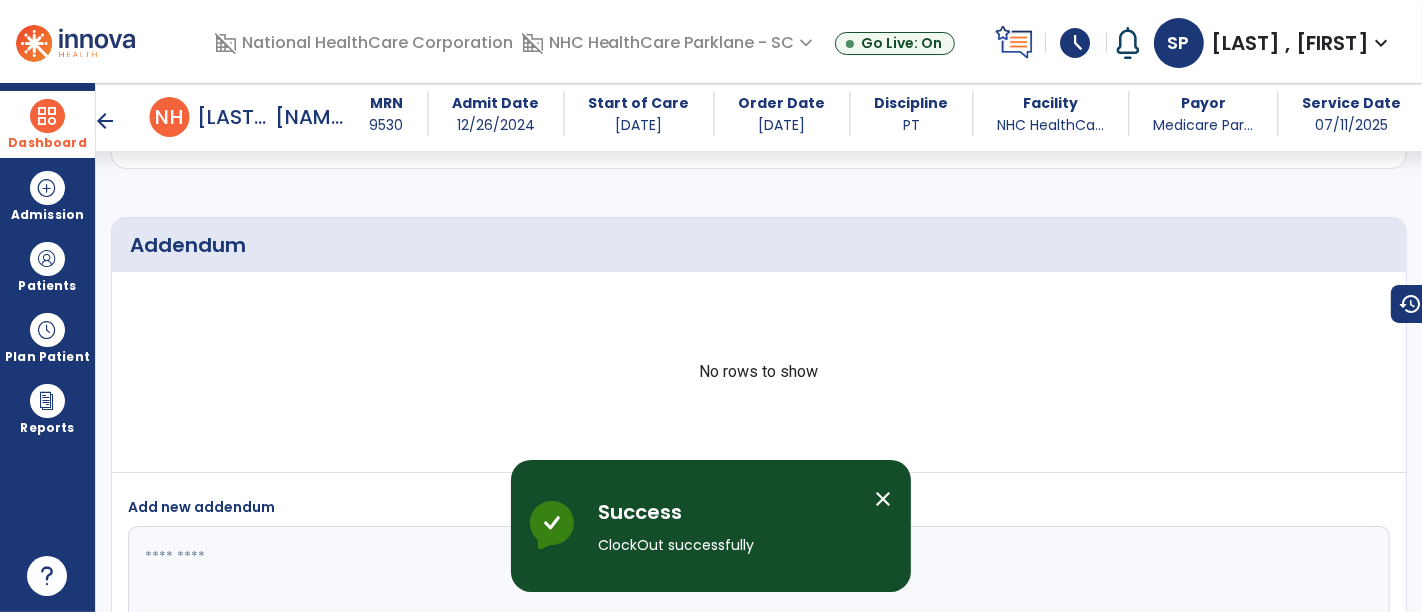 click at bounding box center (47, 116) 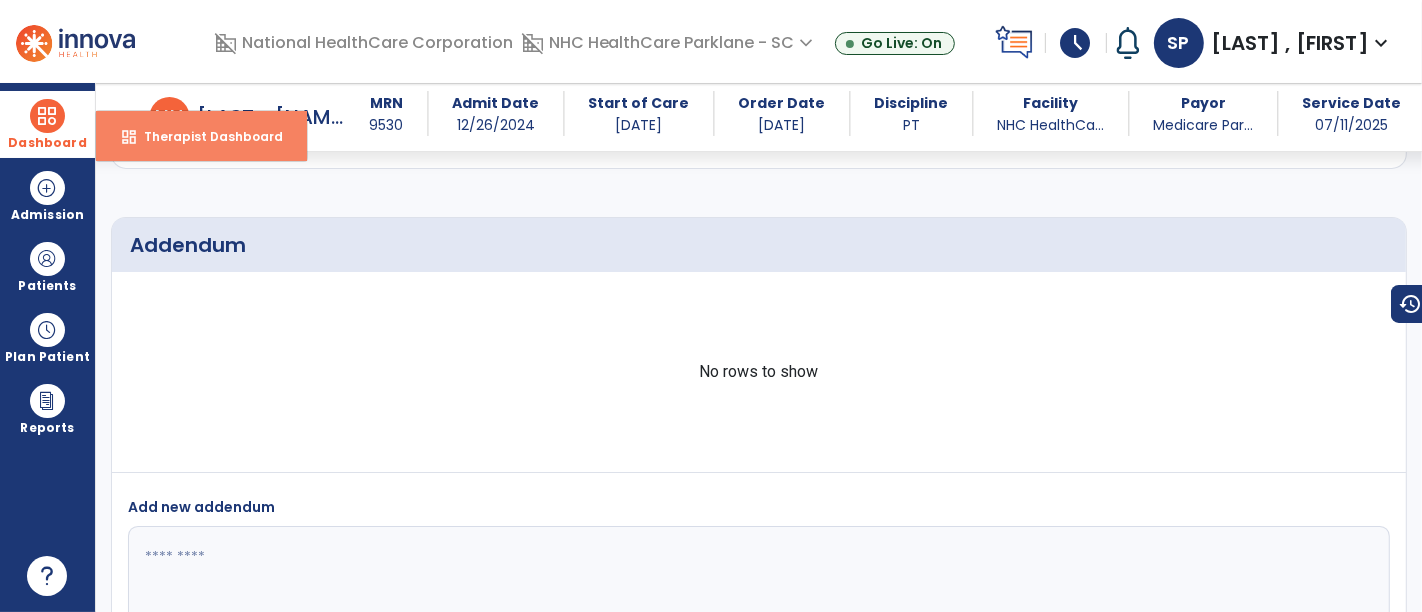 click on "Therapist Dashboard" at bounding box center (205, 136) 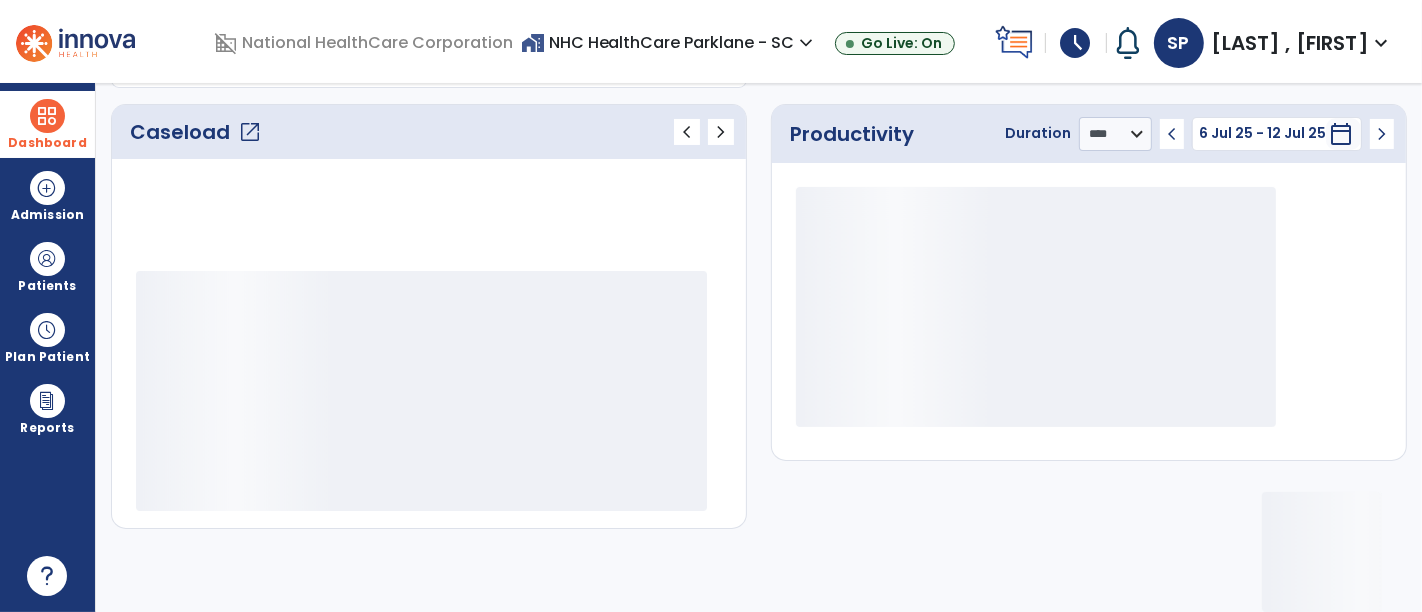 scroll, scrollTop: 259, scrollLeft: 0, axis: vertical 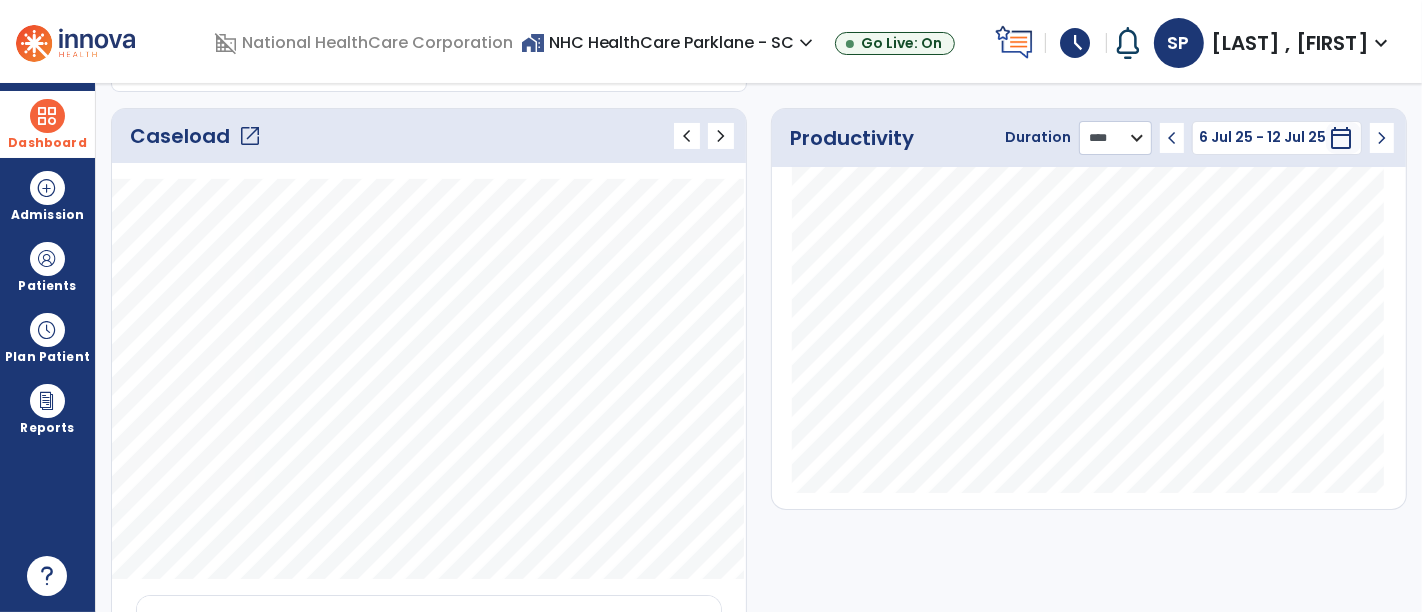click on "******** **** ***" 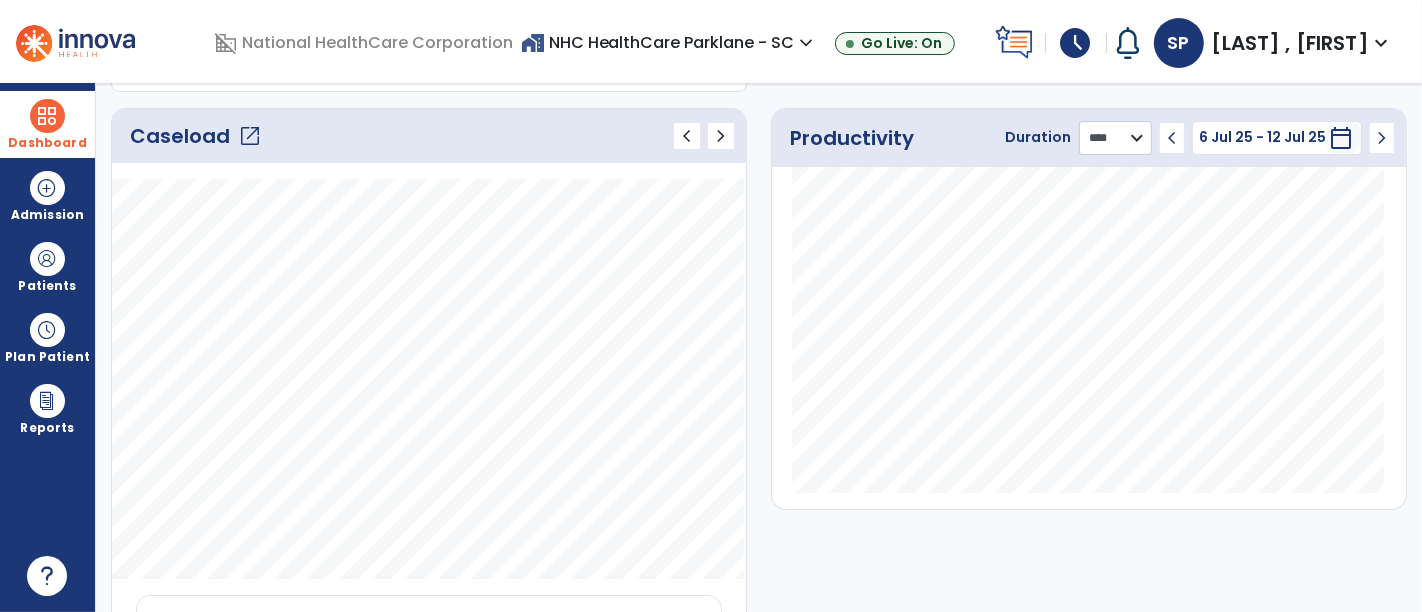 select on "***" 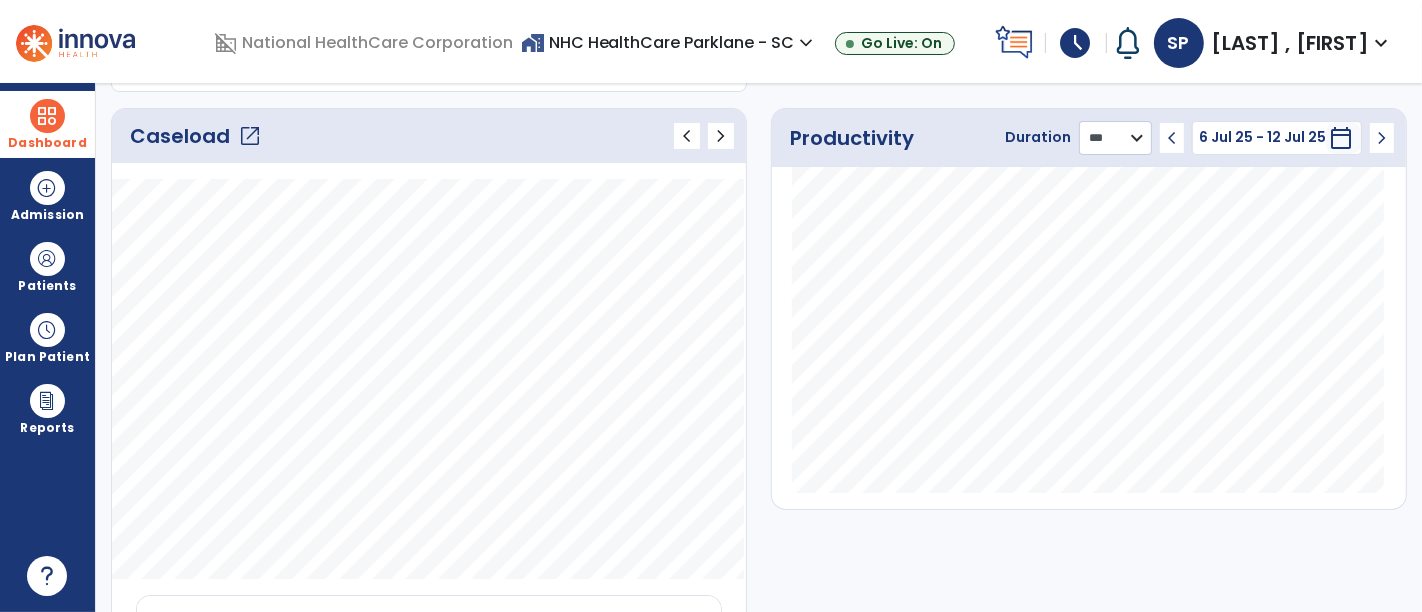 click on "******** **** ***" 